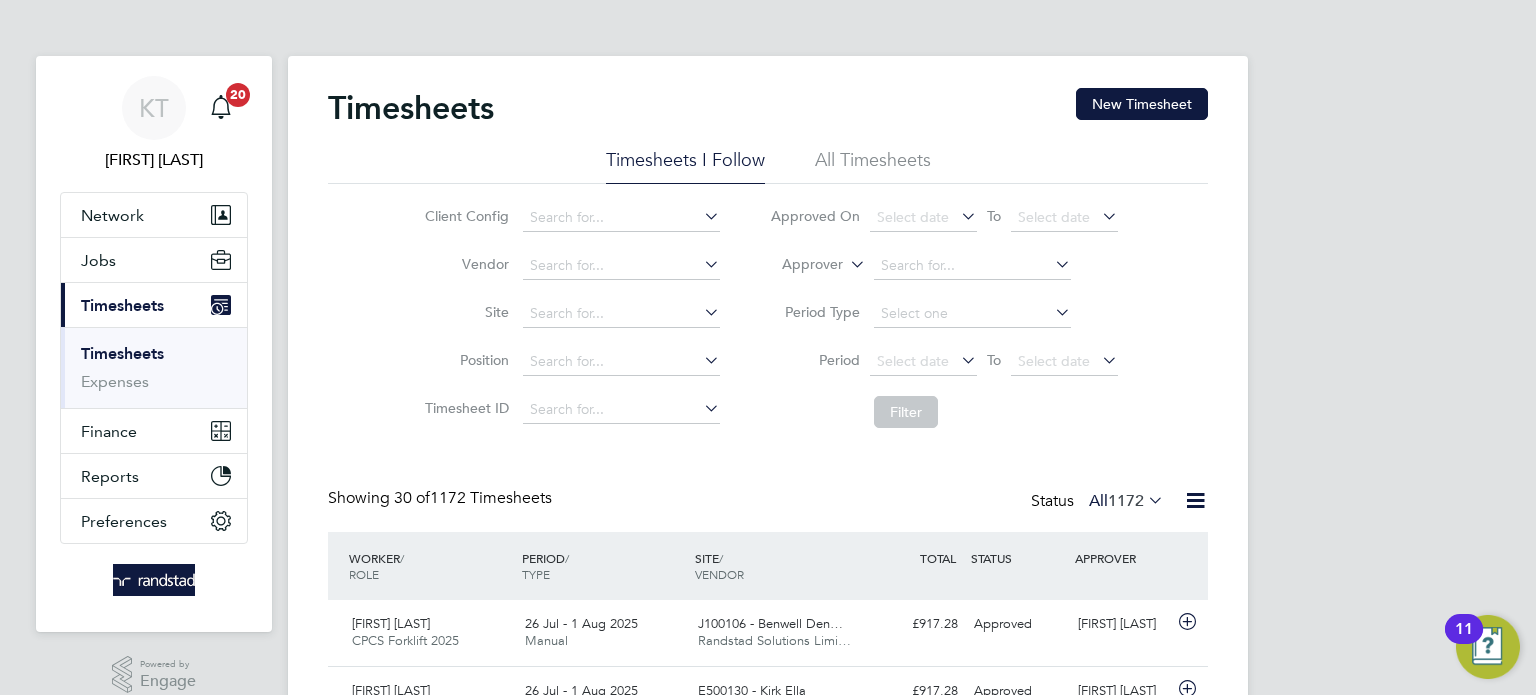 scroll, scrollTop: 0, scrollLeft: 0, axis: both 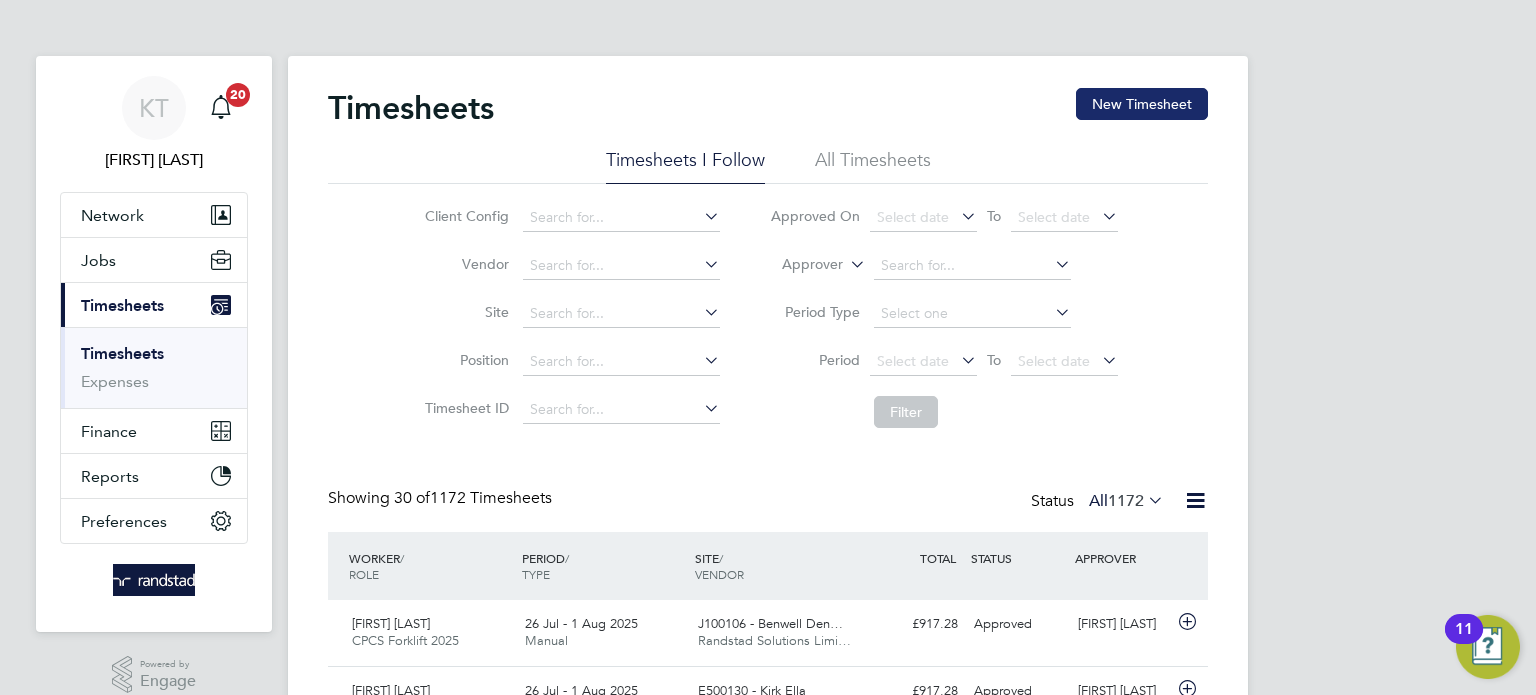click on "New Timesheet" 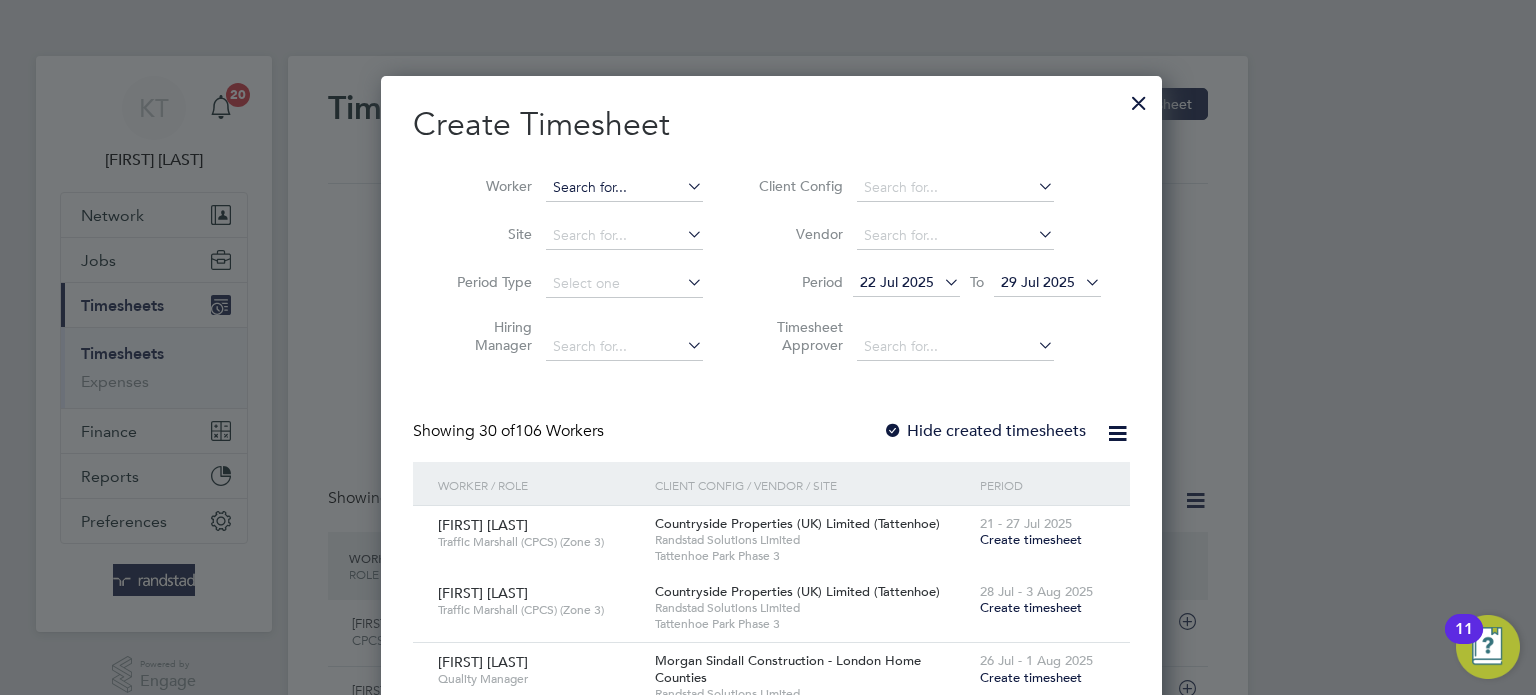 click at bounding box center [624, 188] 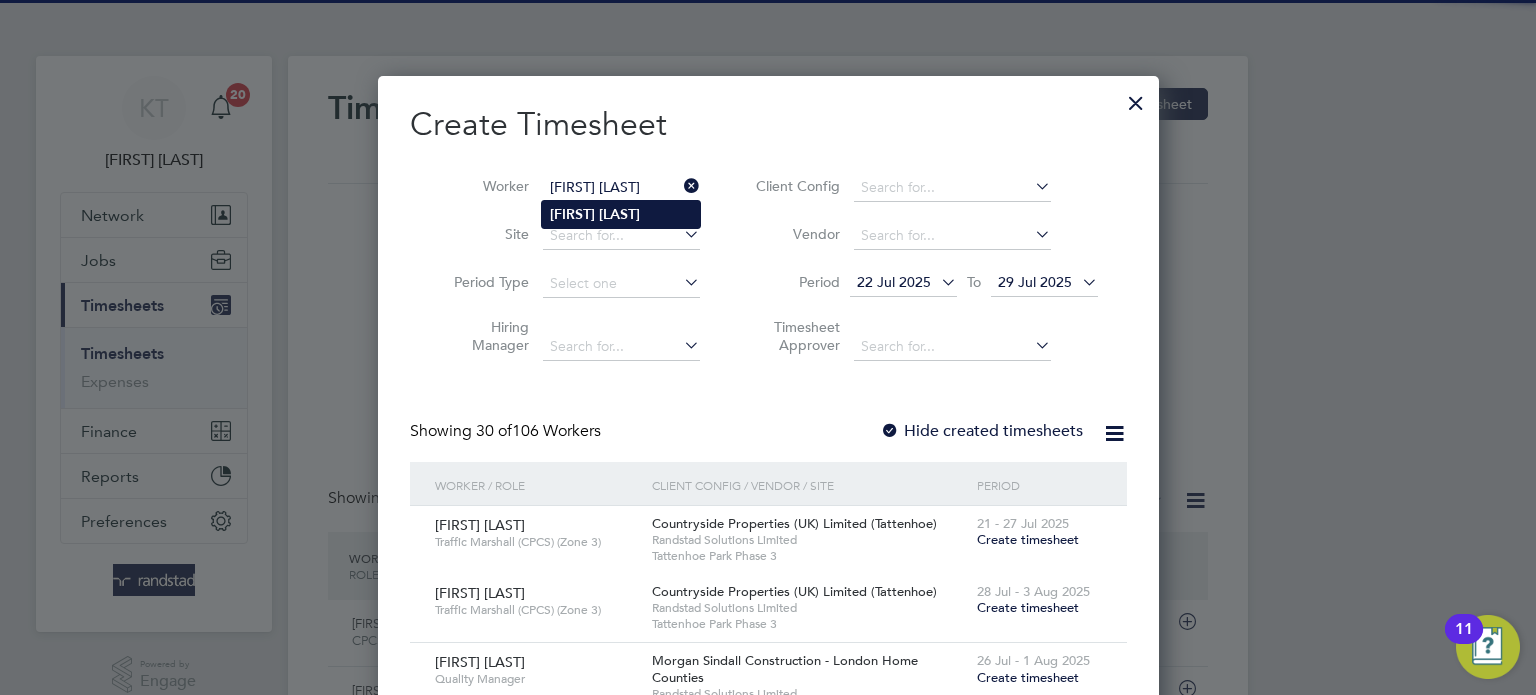 click on "[FIRST]   [LAST]" 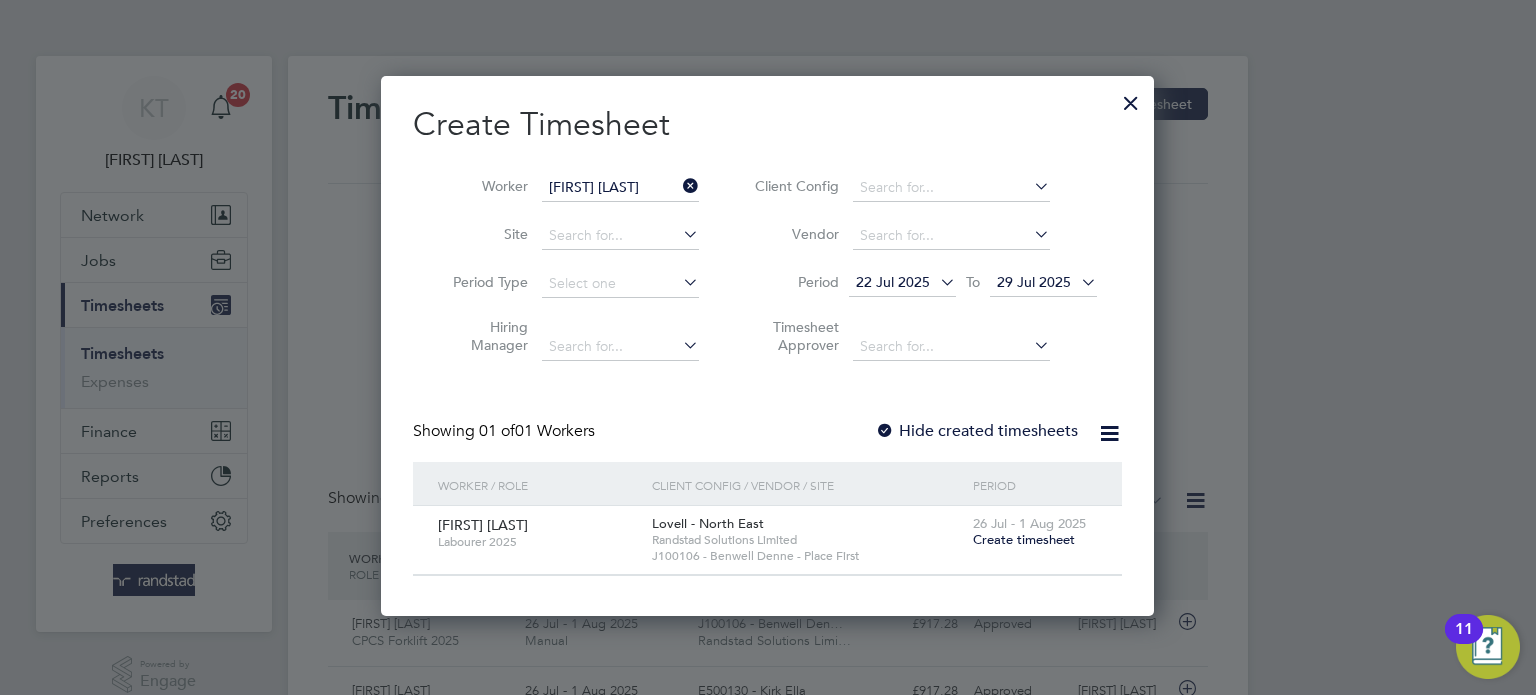 click on "Create Timesheet Worker   [FIRST] [LAST] Site   Period Type   Hiring Manager   Client Config   Vendor   Period
22 Jul 2025
To
29 Jul 2025
Timesheet Approver   Showing   01 of  01 Workers Hide created timesheets Worker / Role Client Config / Vendor / Site Period [FIRST] [LAST]   Labourer 2025 Lovell - North East Randstad Solutions Limited   J100106 - Benwell Denne - Place First   26 Jul - 1 Aug 2025   Create timesheet Show  30  more" at bounding box center [767, 340] 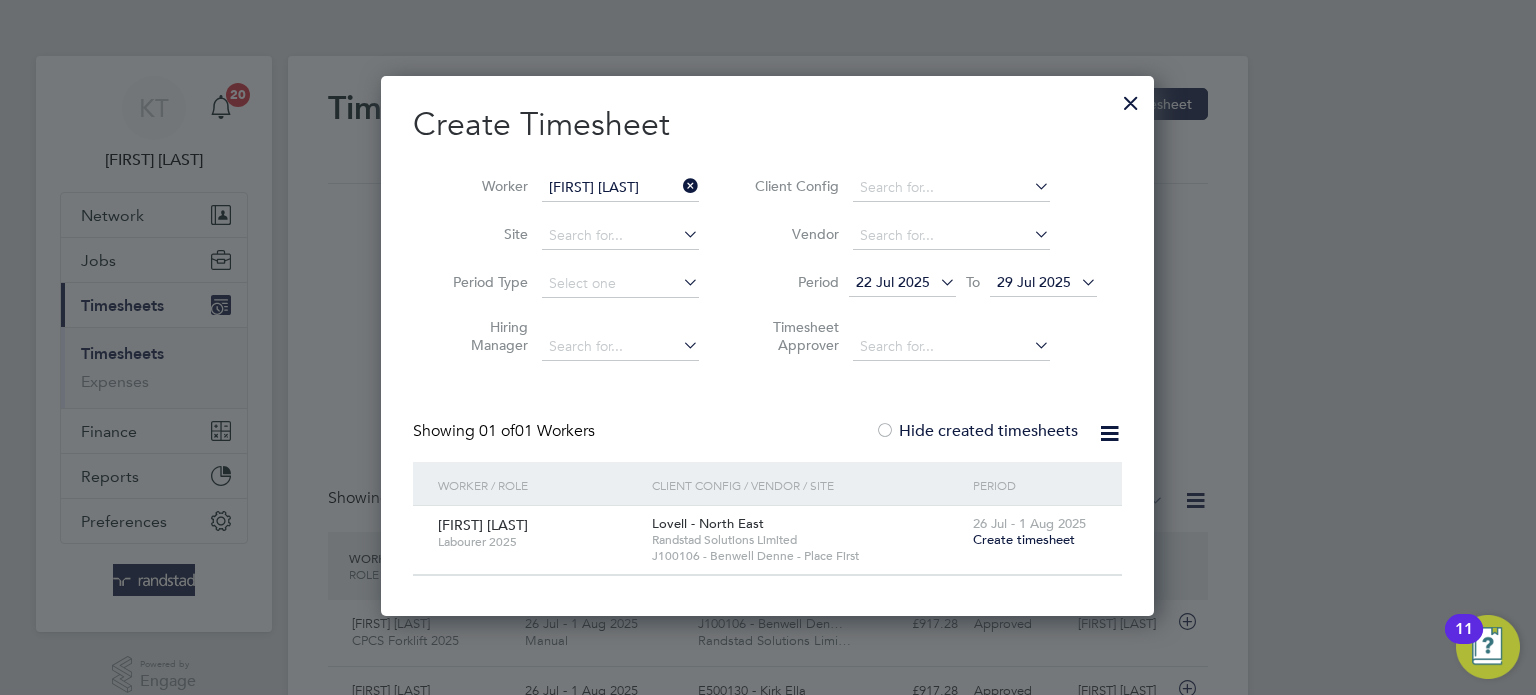 click on "22 Jul 2025" at bounding box center [893, 282] 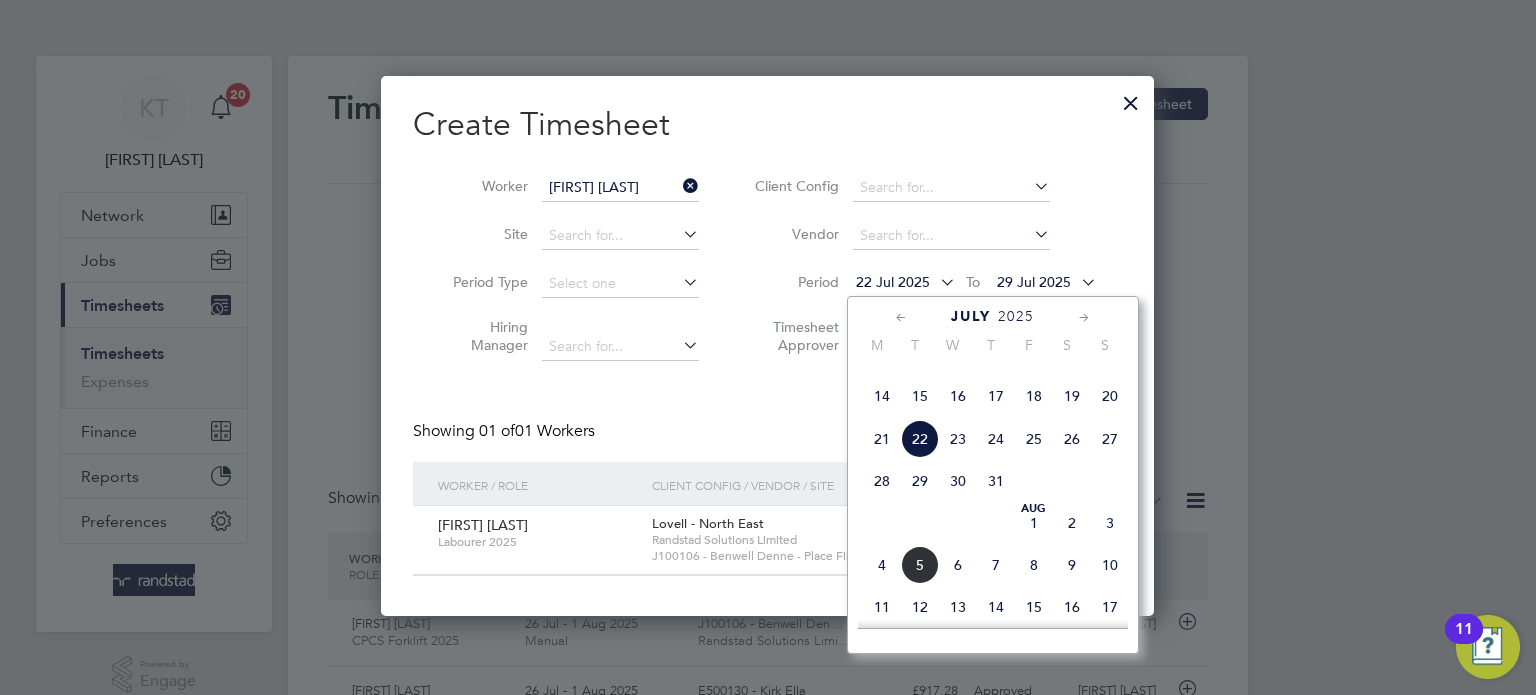 click on "21" 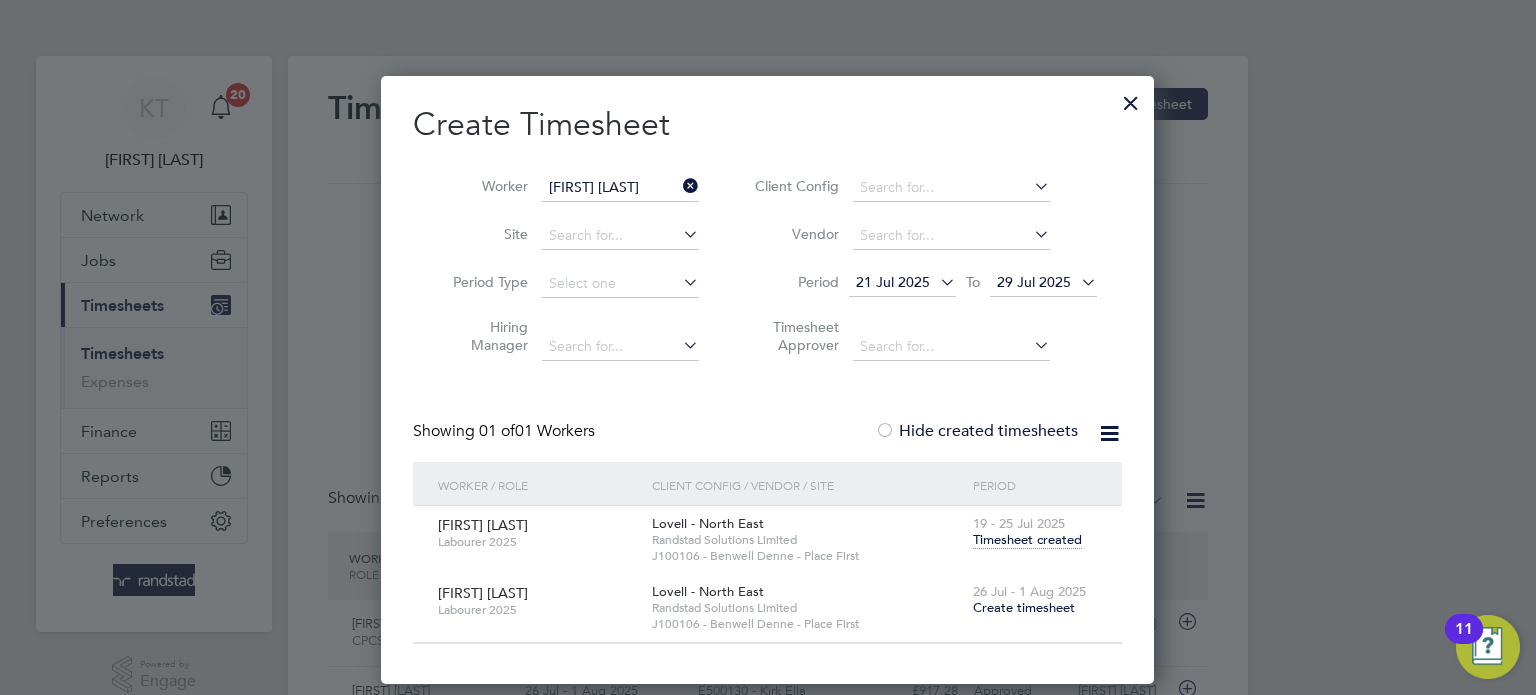 click on "Timesheet created" at bounding box center (1027, 540) 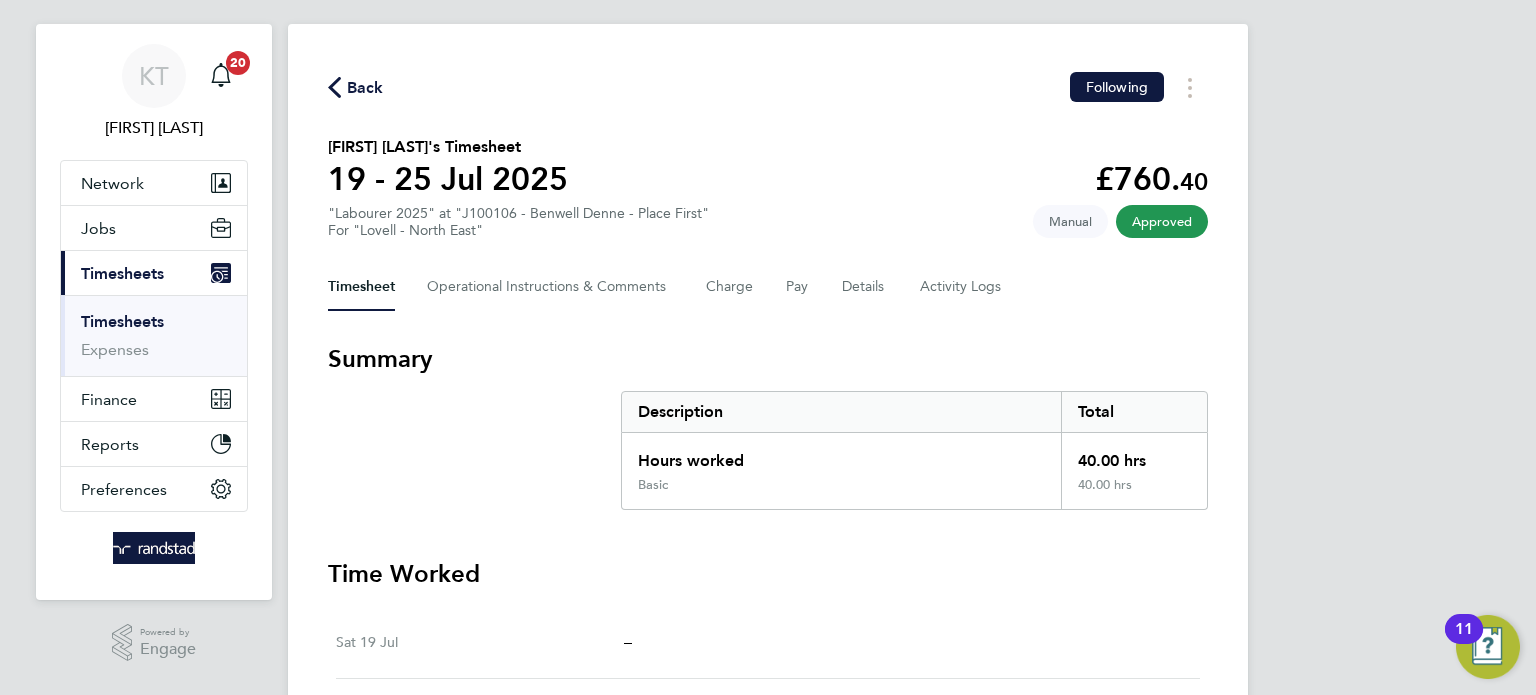 scroll, scrollTop: 32, scrollLeft: 0, axis: vertical 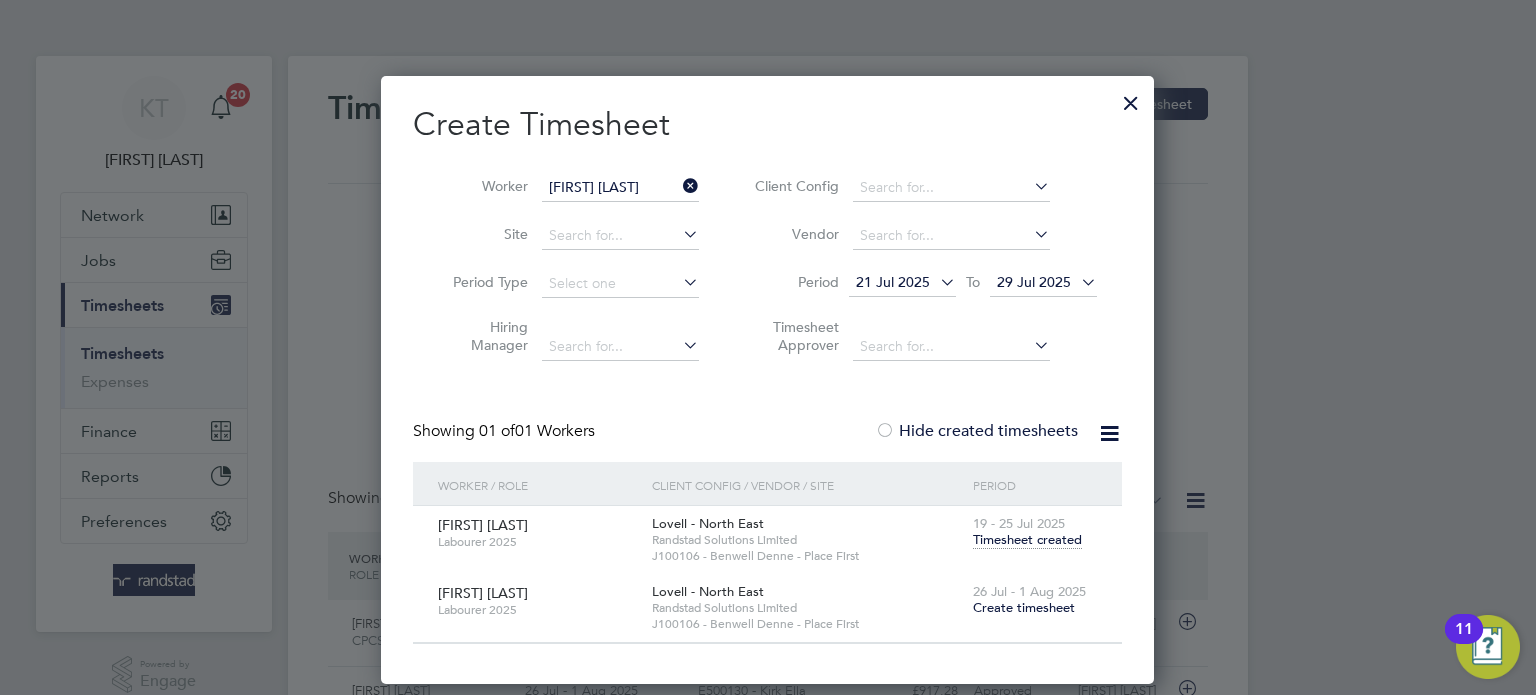 click on "21 Jul 2025" at bounding box center (893, 282) 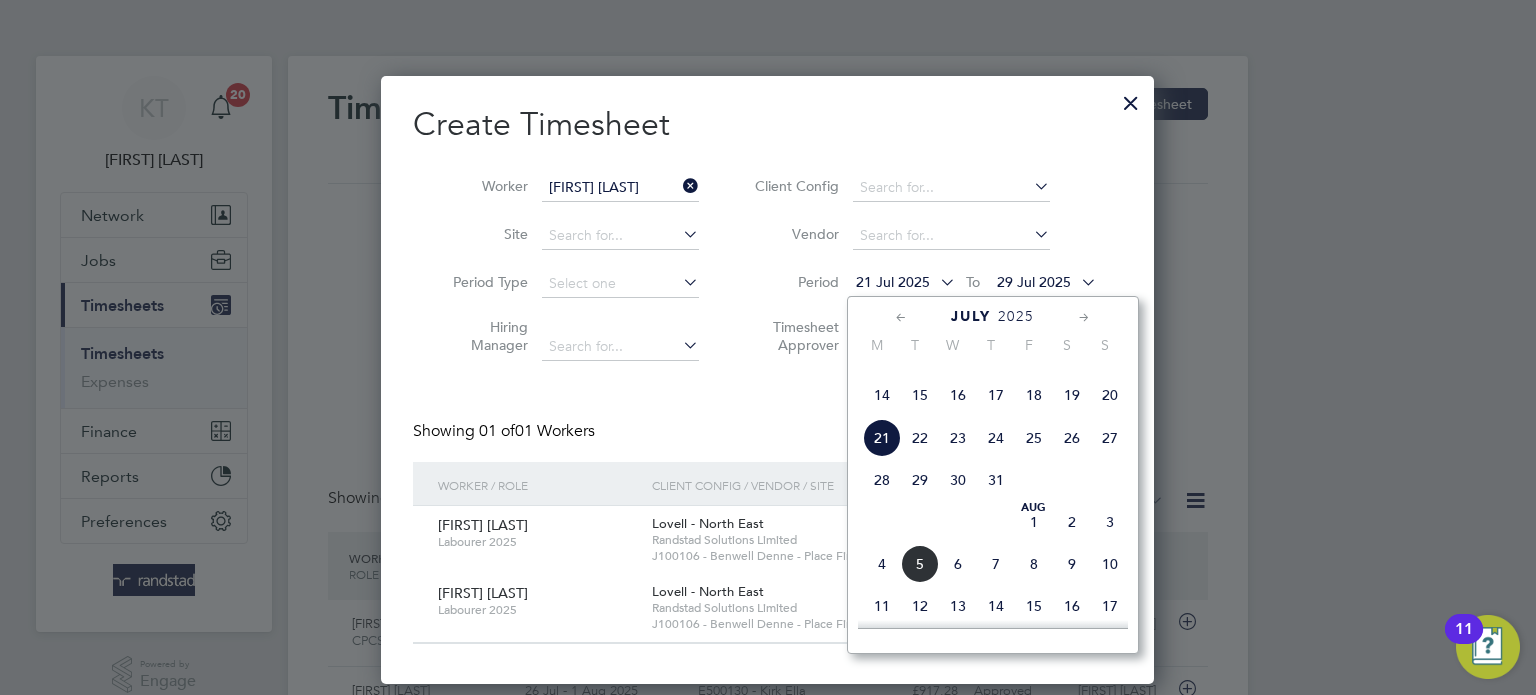 click on "14" 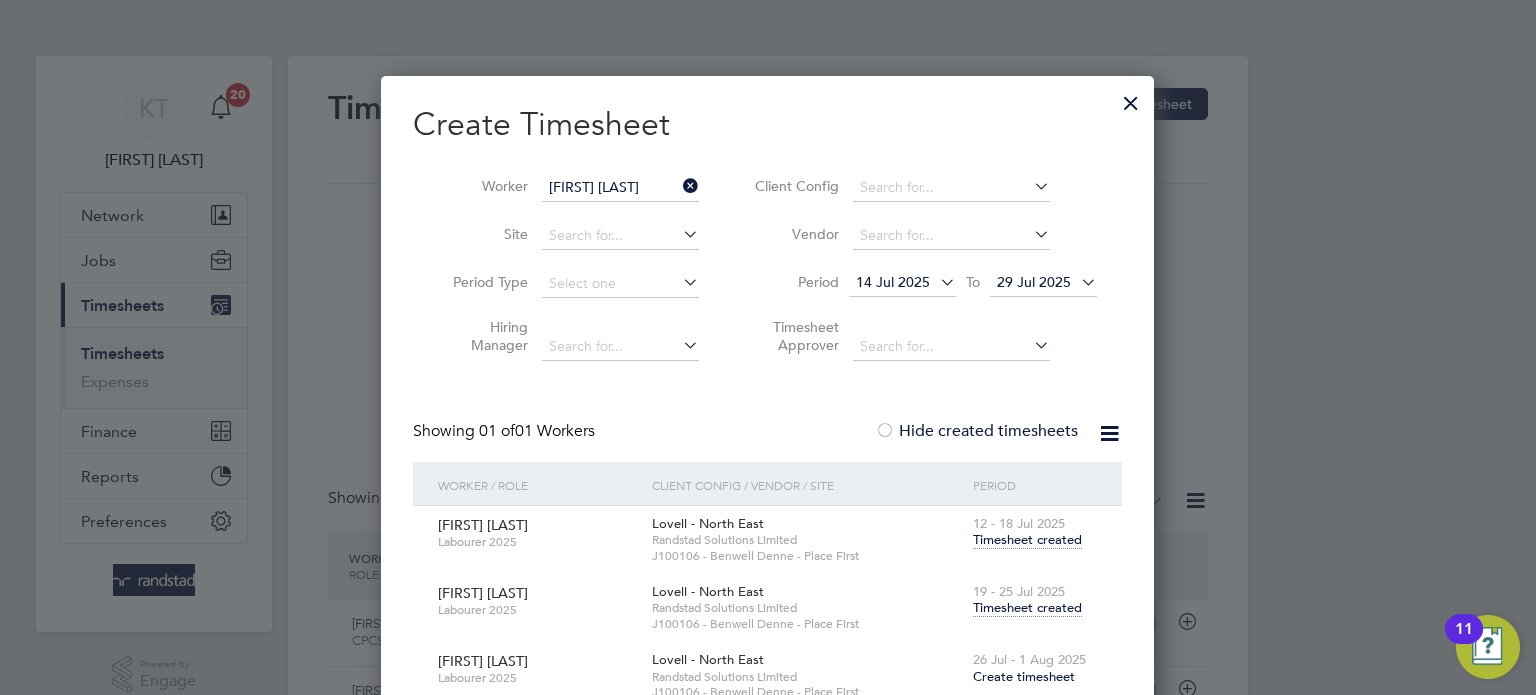 click on "Timesheet created" at bounding box center [1027, 540] 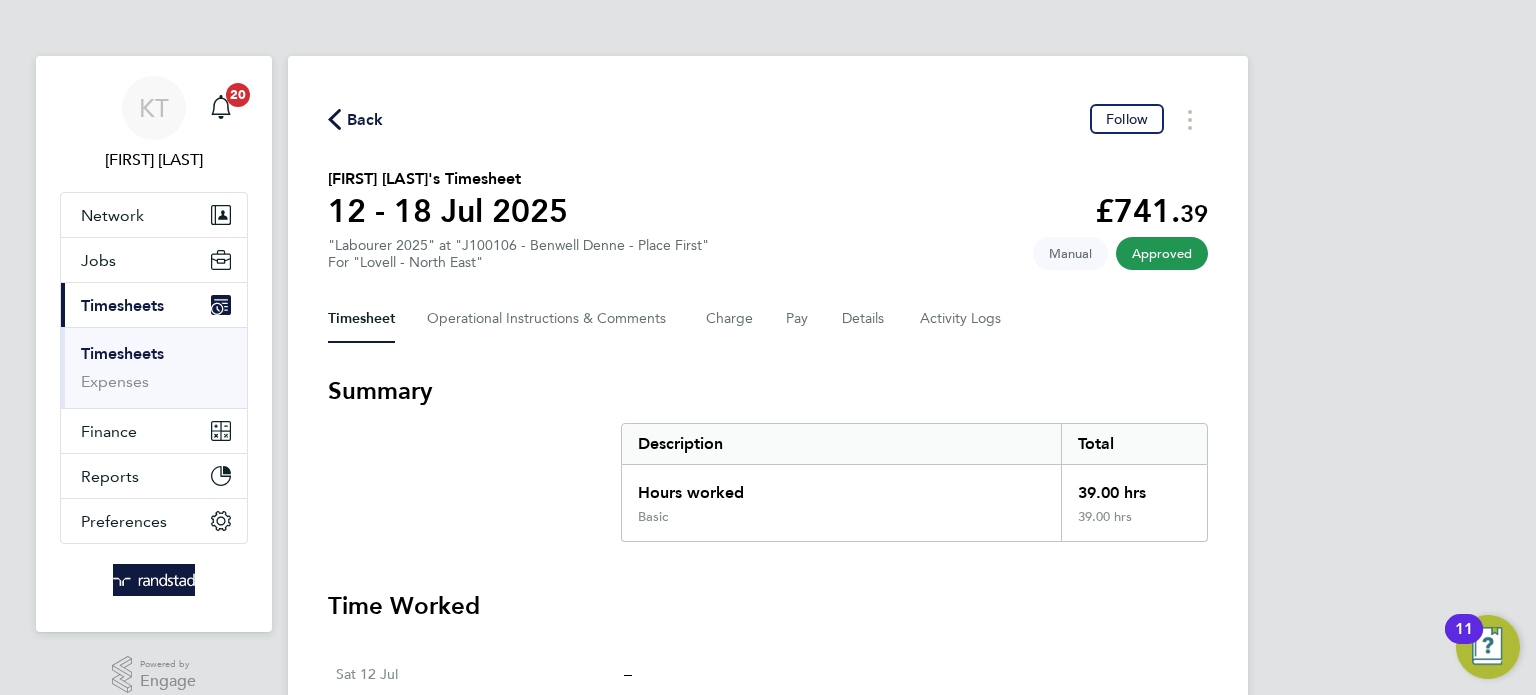 click on "Back" 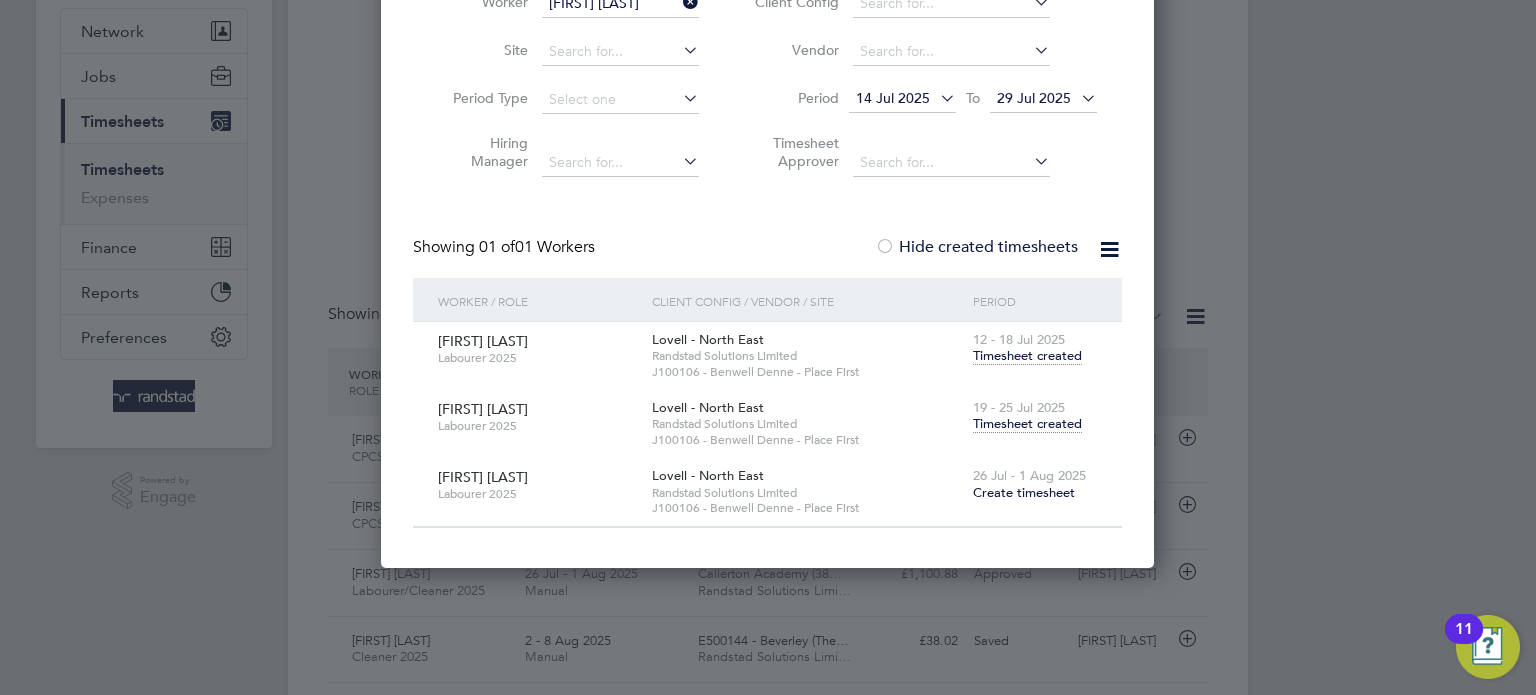 click on "Create timesheet" at bounding box center (1024, 492) 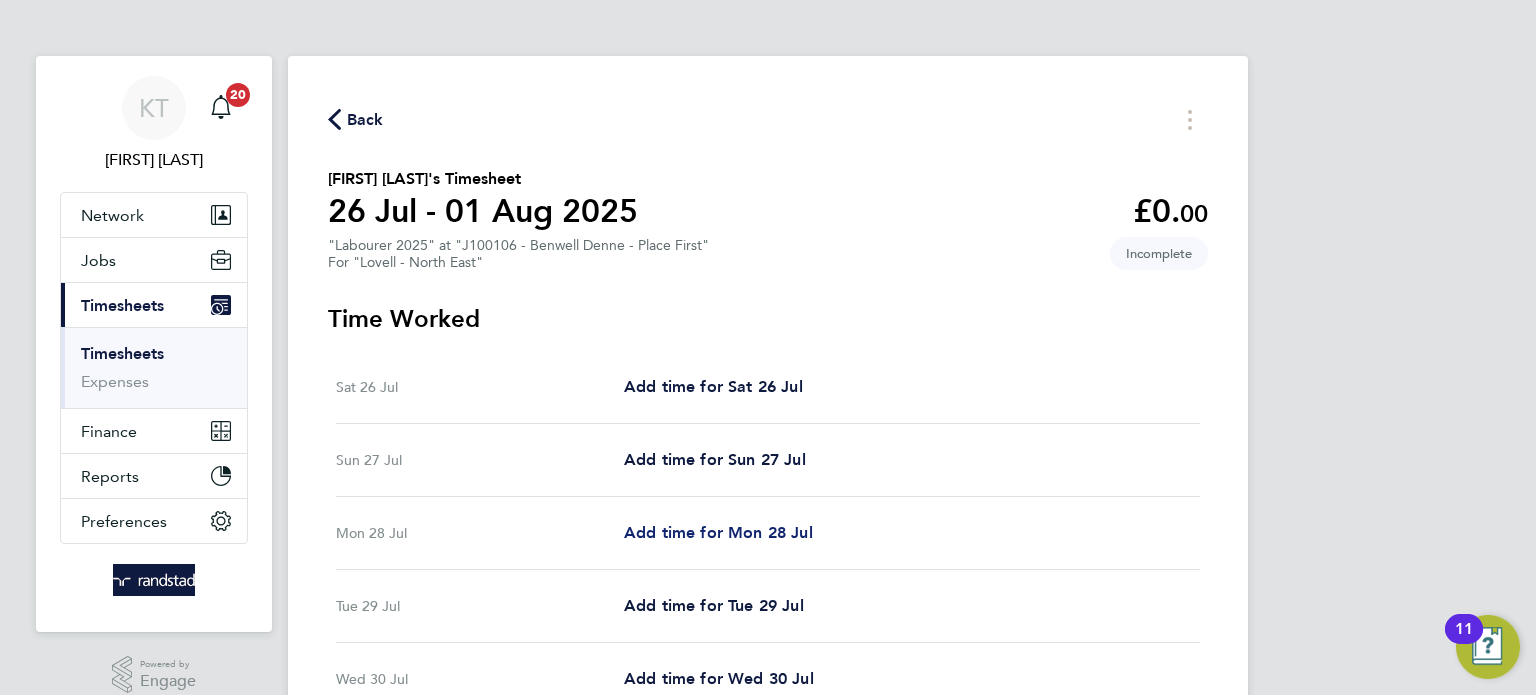 click on "Add time for Mon 28 Jul" at bounding box center [718, 532] 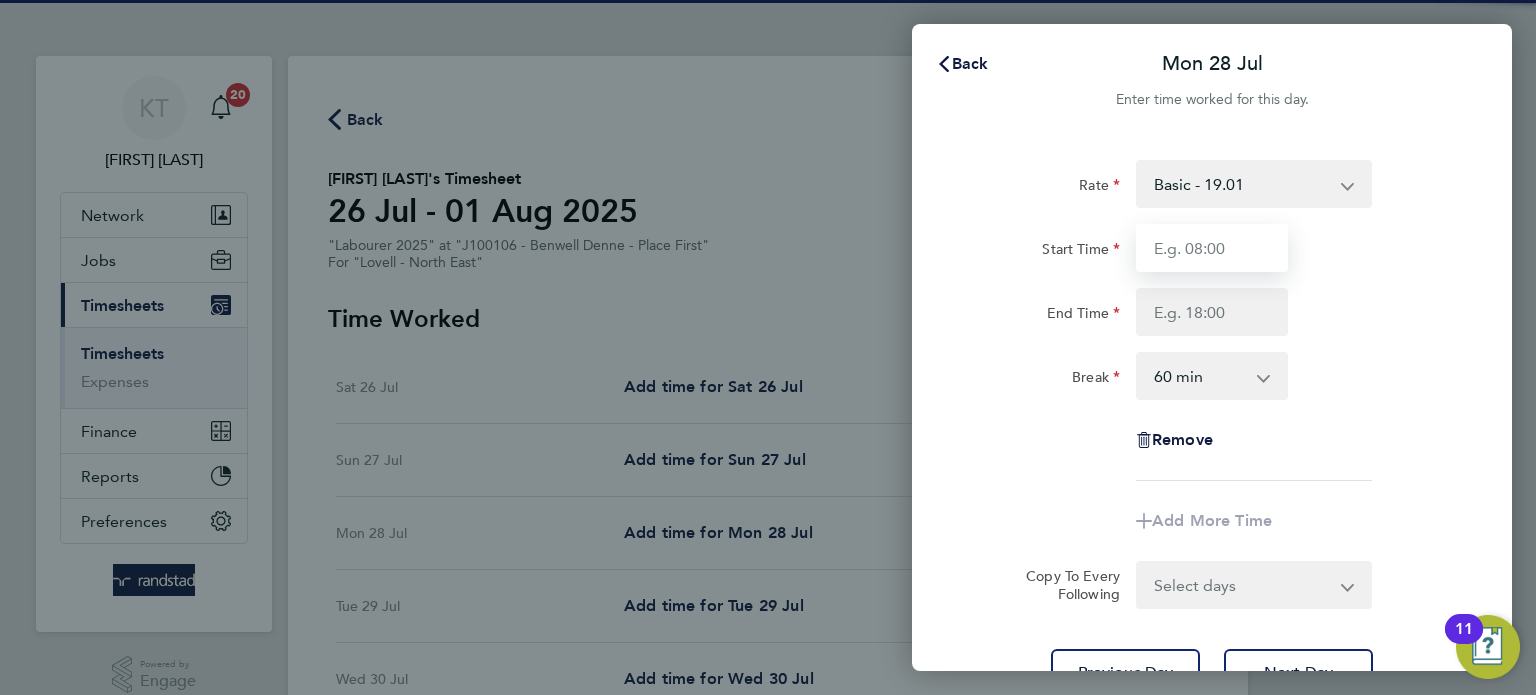 click on "Start Time" at bounding box center (1212, 248) 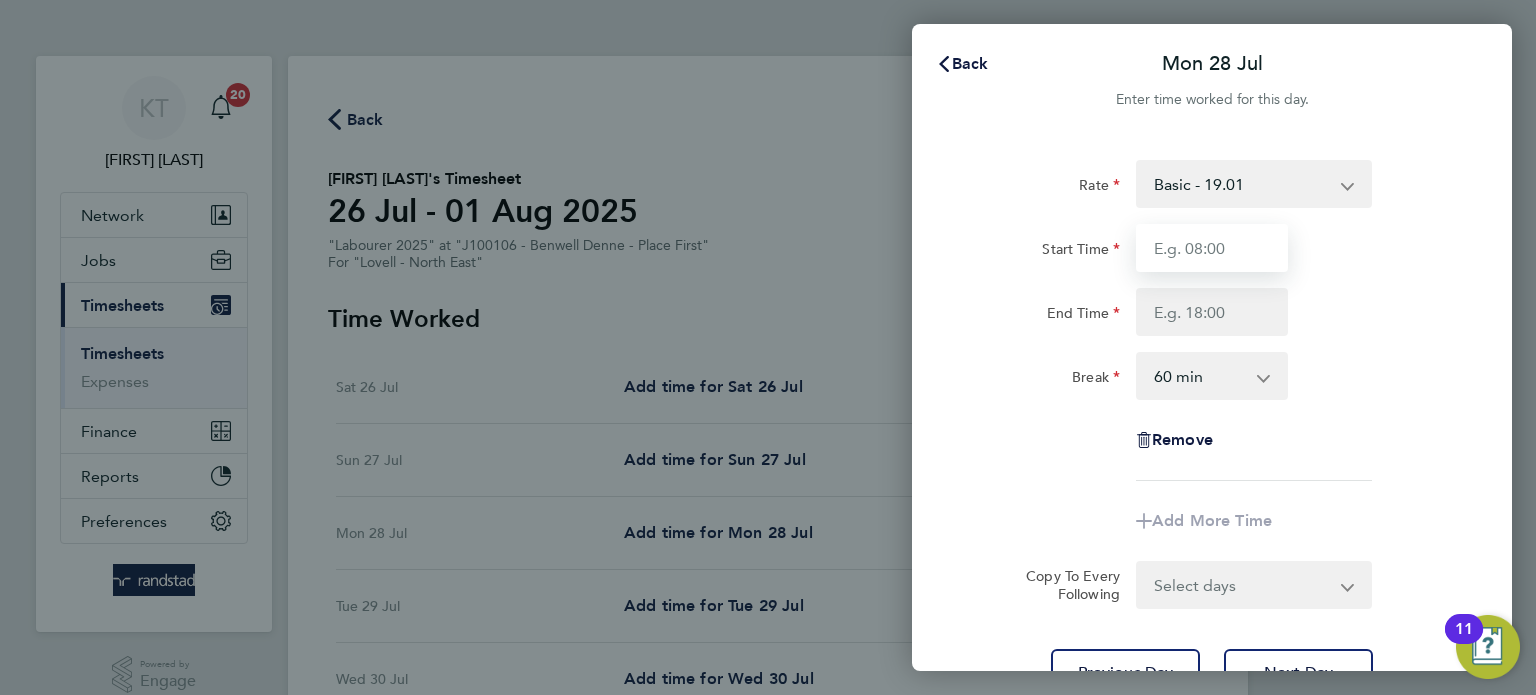 type on "07:30" 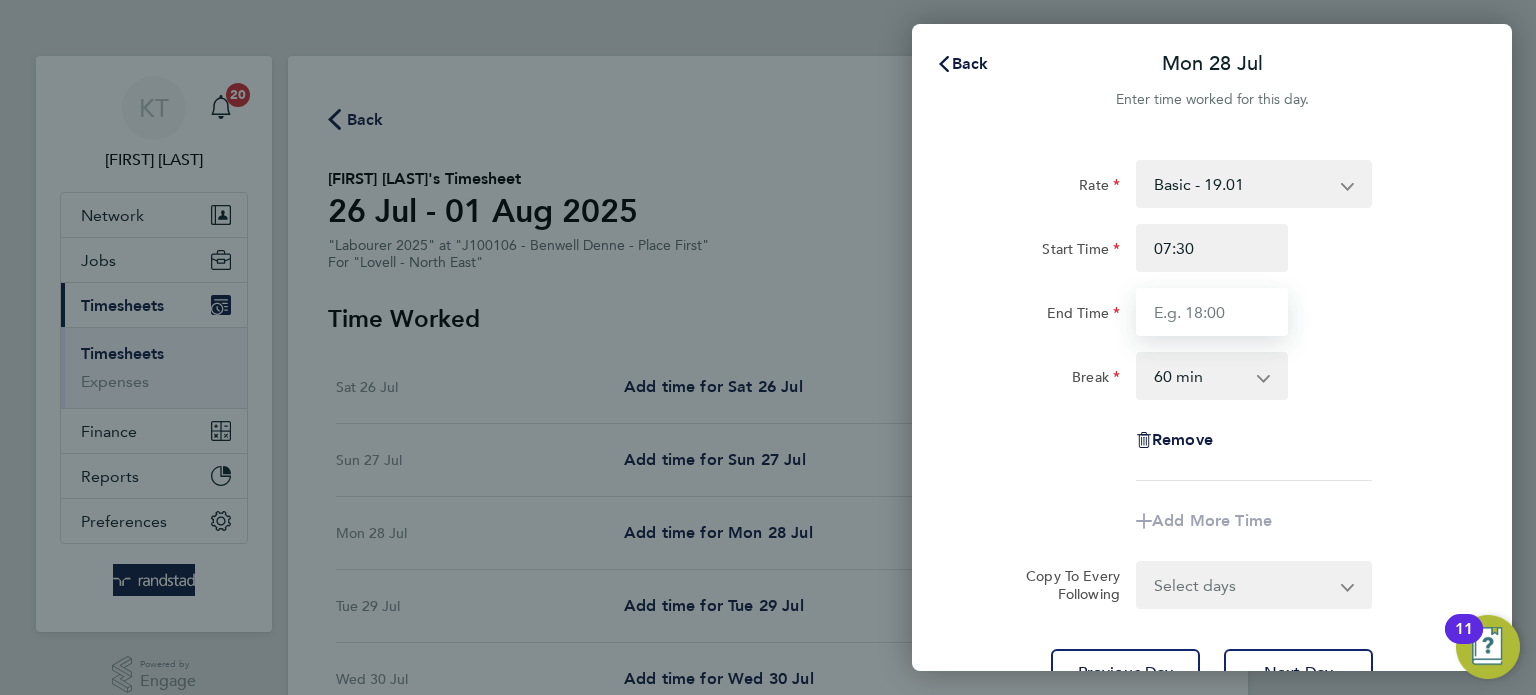 click on "End Time" at bounding box center [1212, 312] 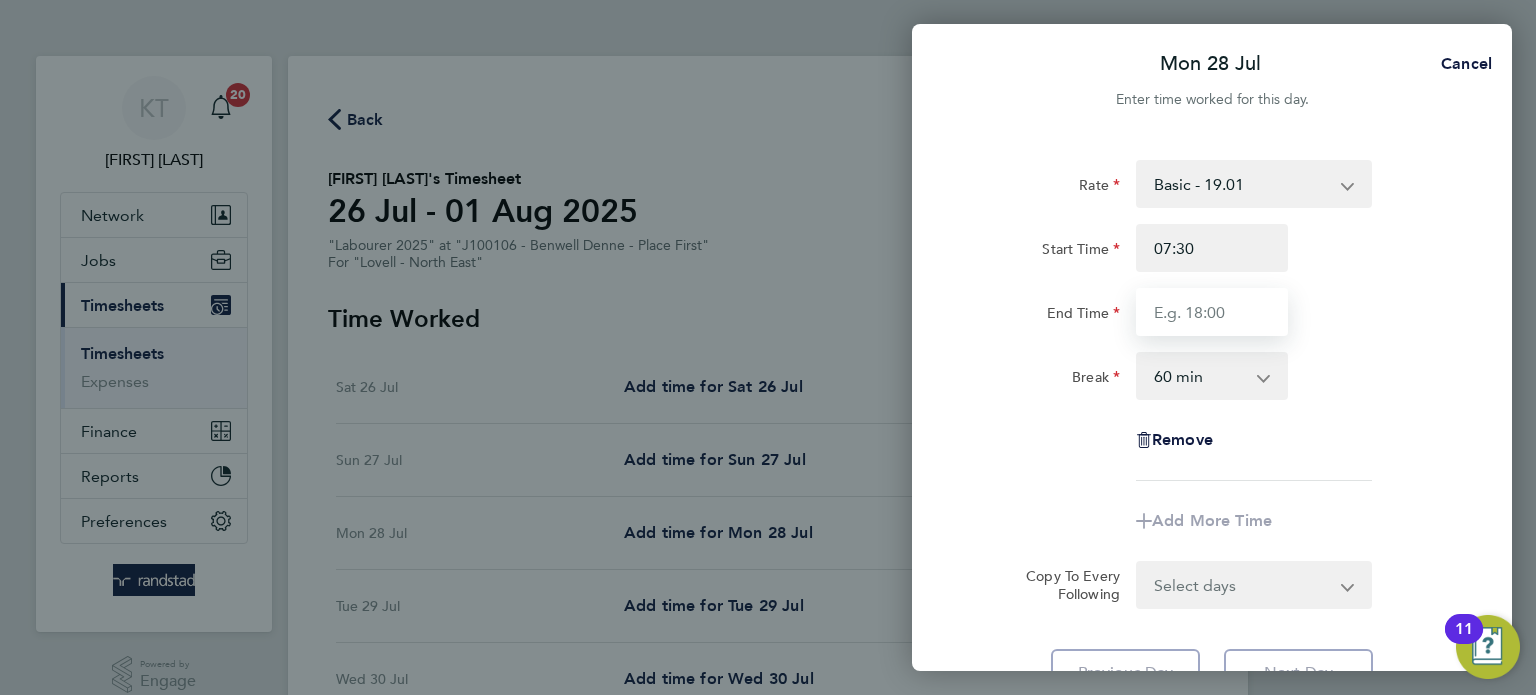 type on "16:00" 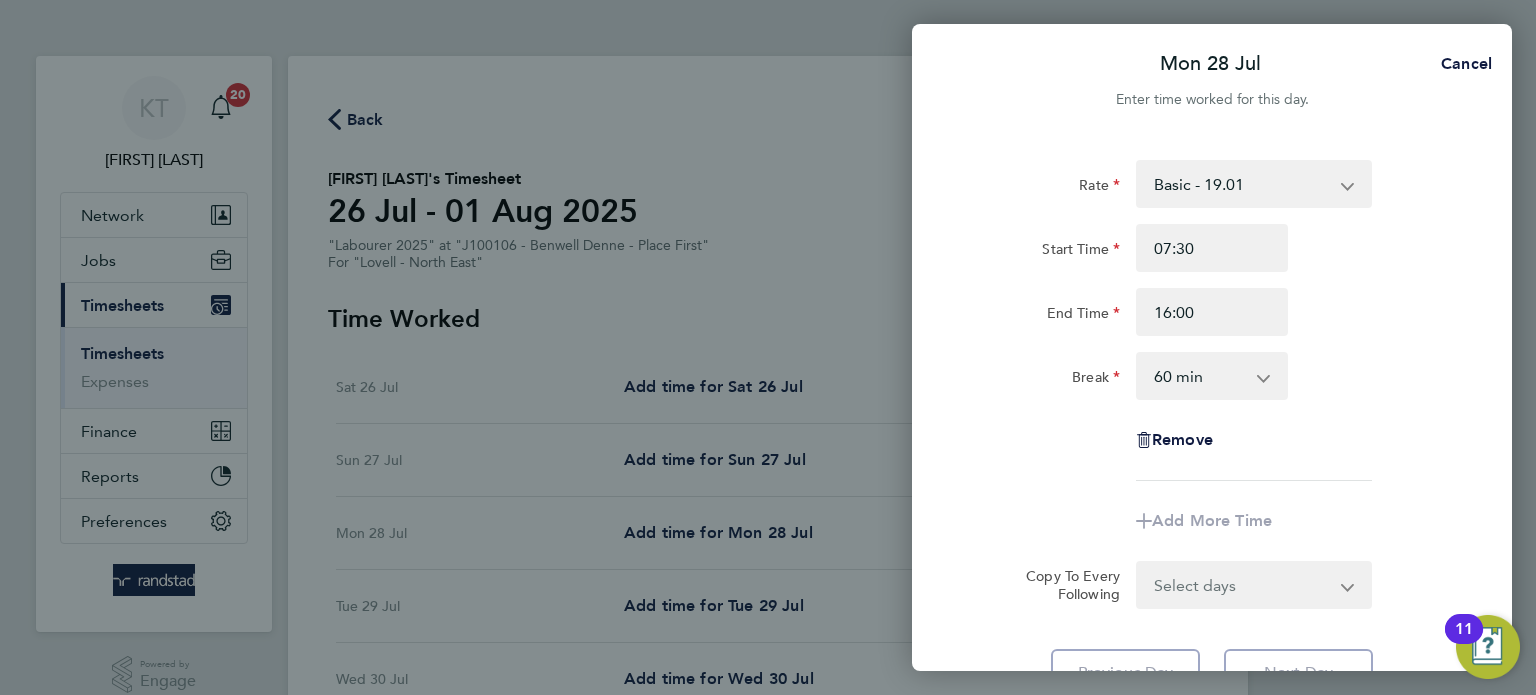 click on "0 min   15 min   30 min   45 min   60 min   75 min   90 min" at bounding box center [1200, 376] 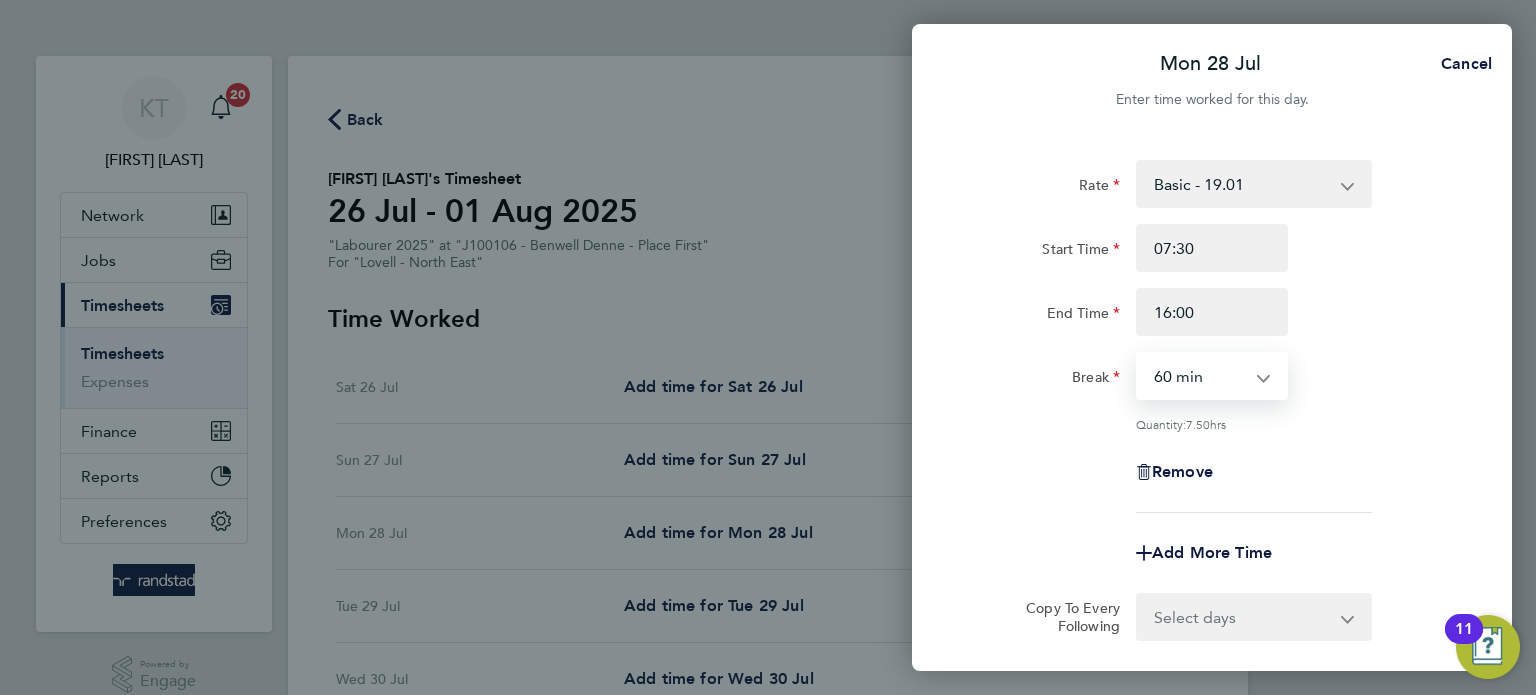 select on "30" 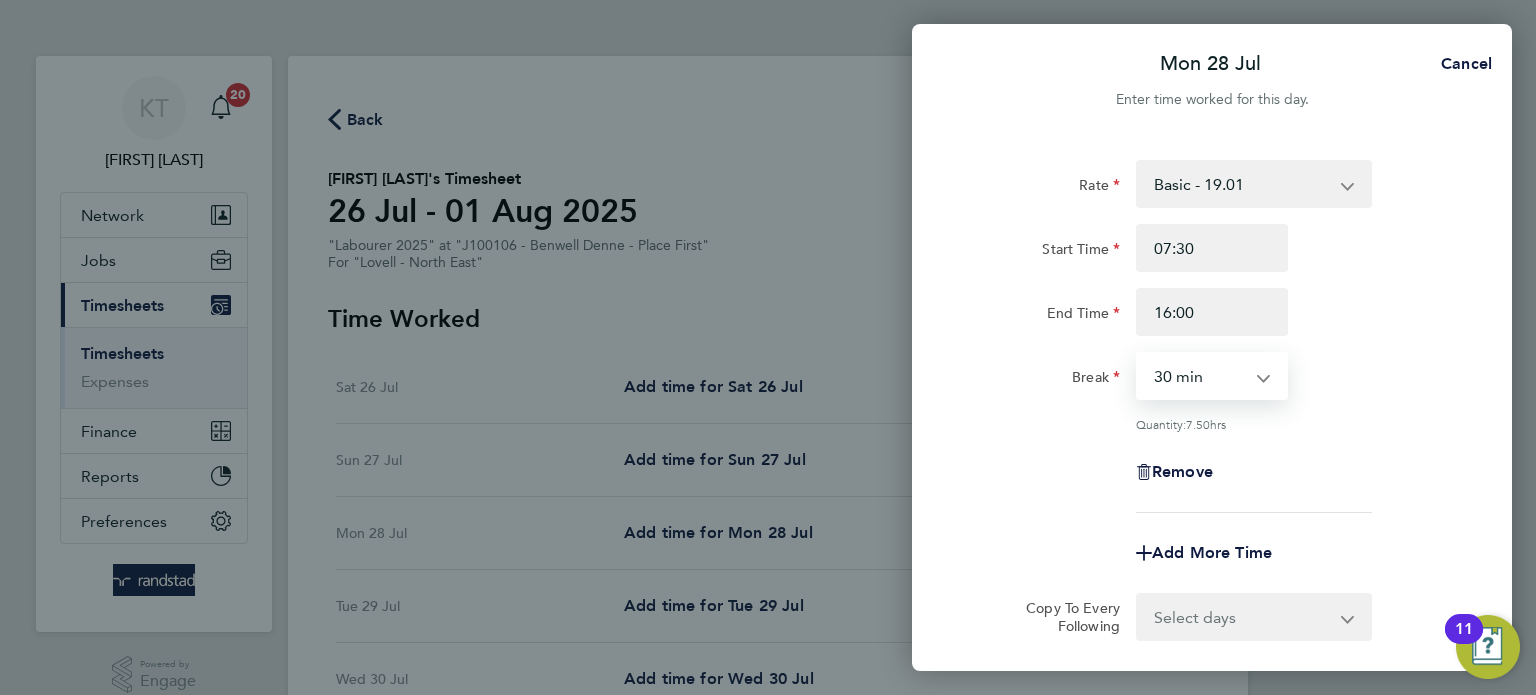 click on "0 min   15 min   30 min   45 min   60 min   75 min   90 min" at bounding box center [1200, 376] 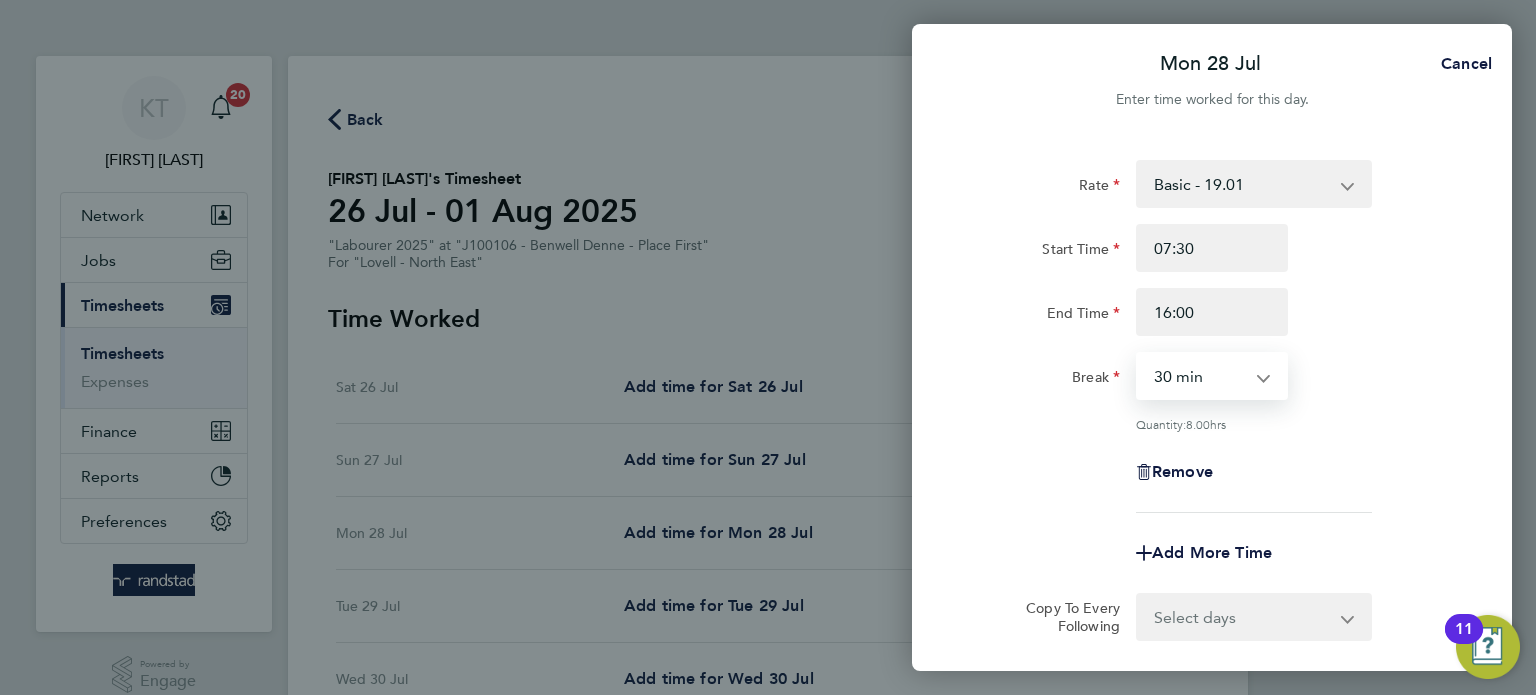 click on "Remove" 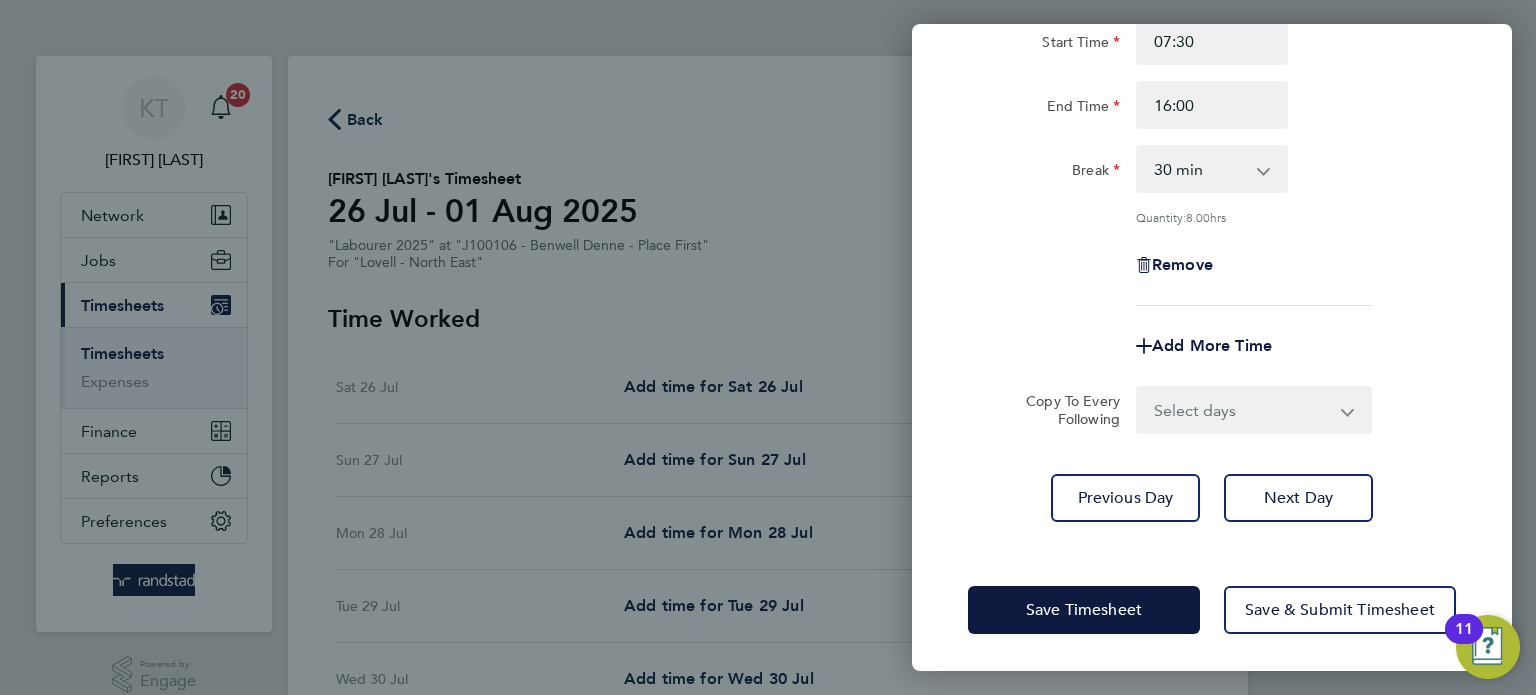 click on "Select days   Day   Tuesday   Wednesday   Thursday   Friday" at bounding box center [1243, 410] 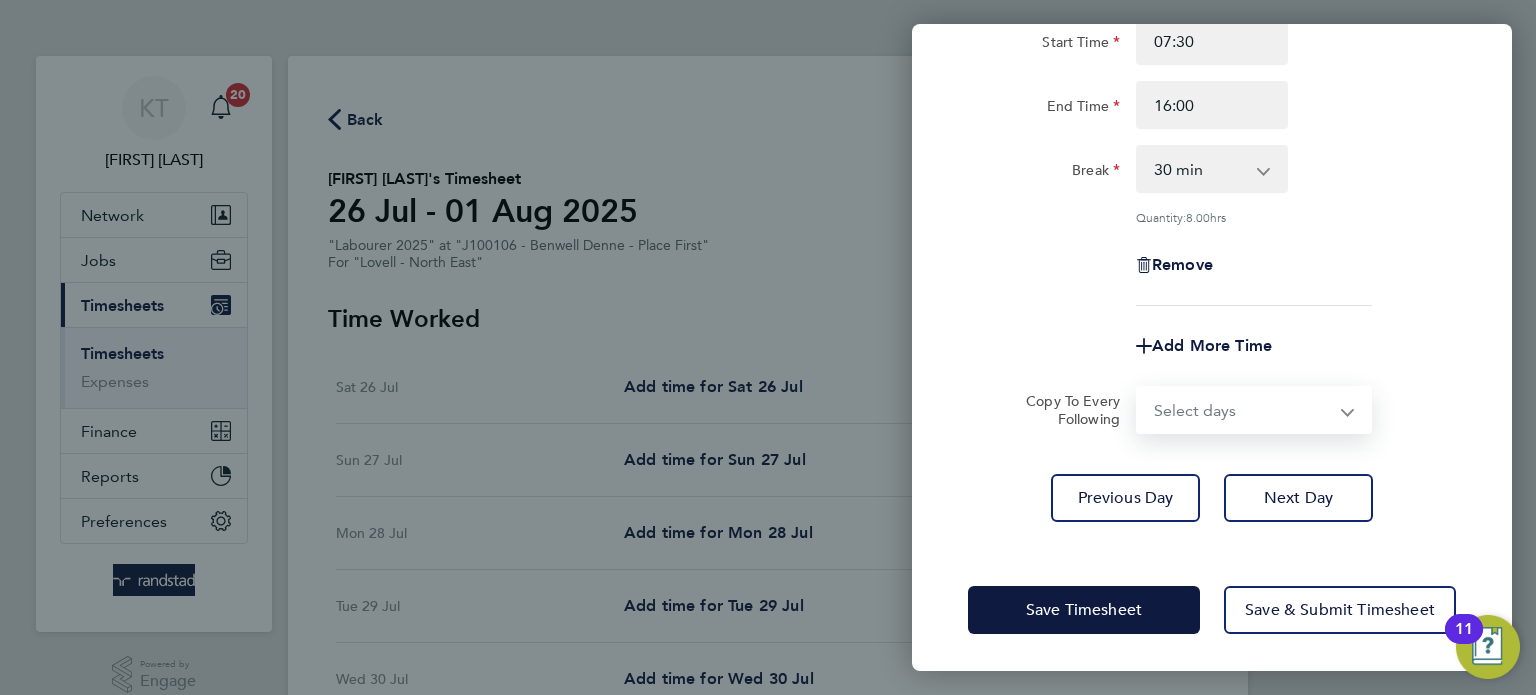 select on "DAY" 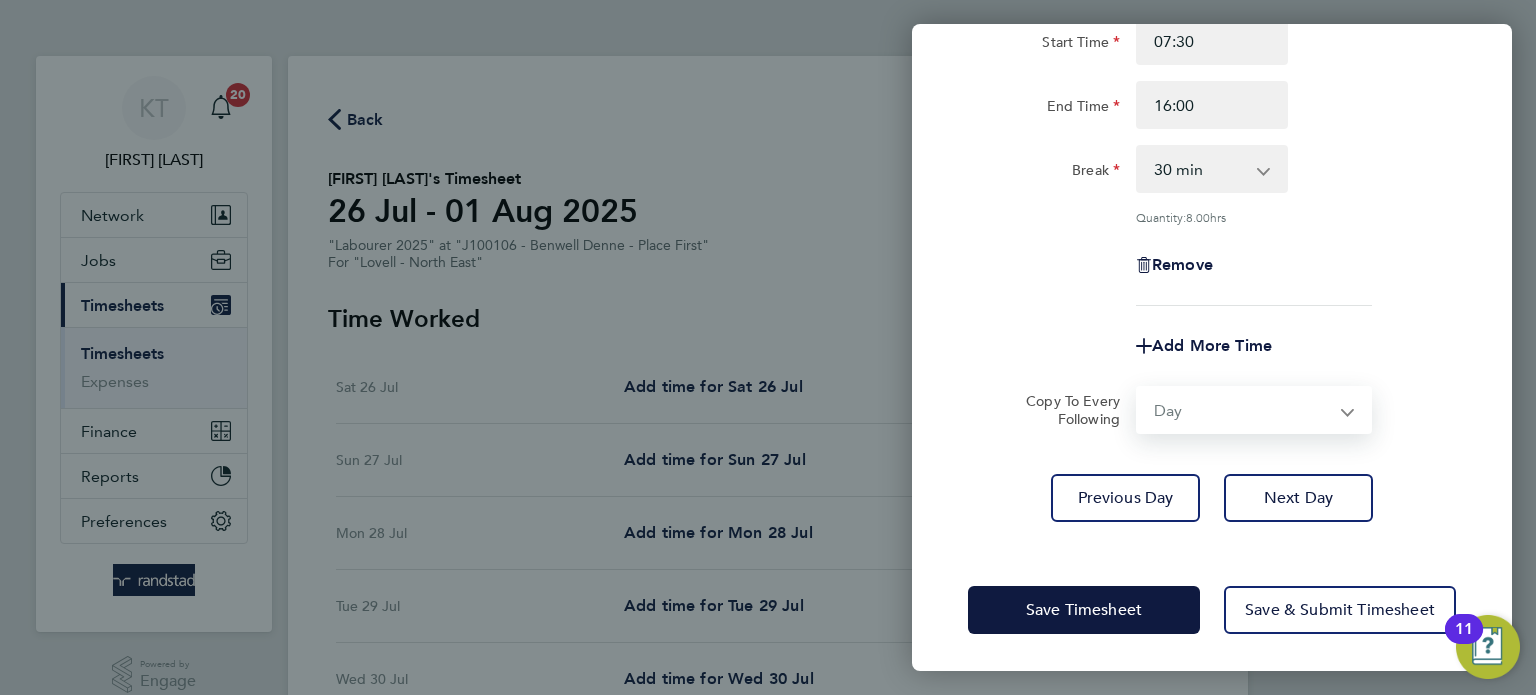 click on "Select days   Day   Tuesday   Wednesday   Thursday   Friday" at bounding box center (1243, 410) 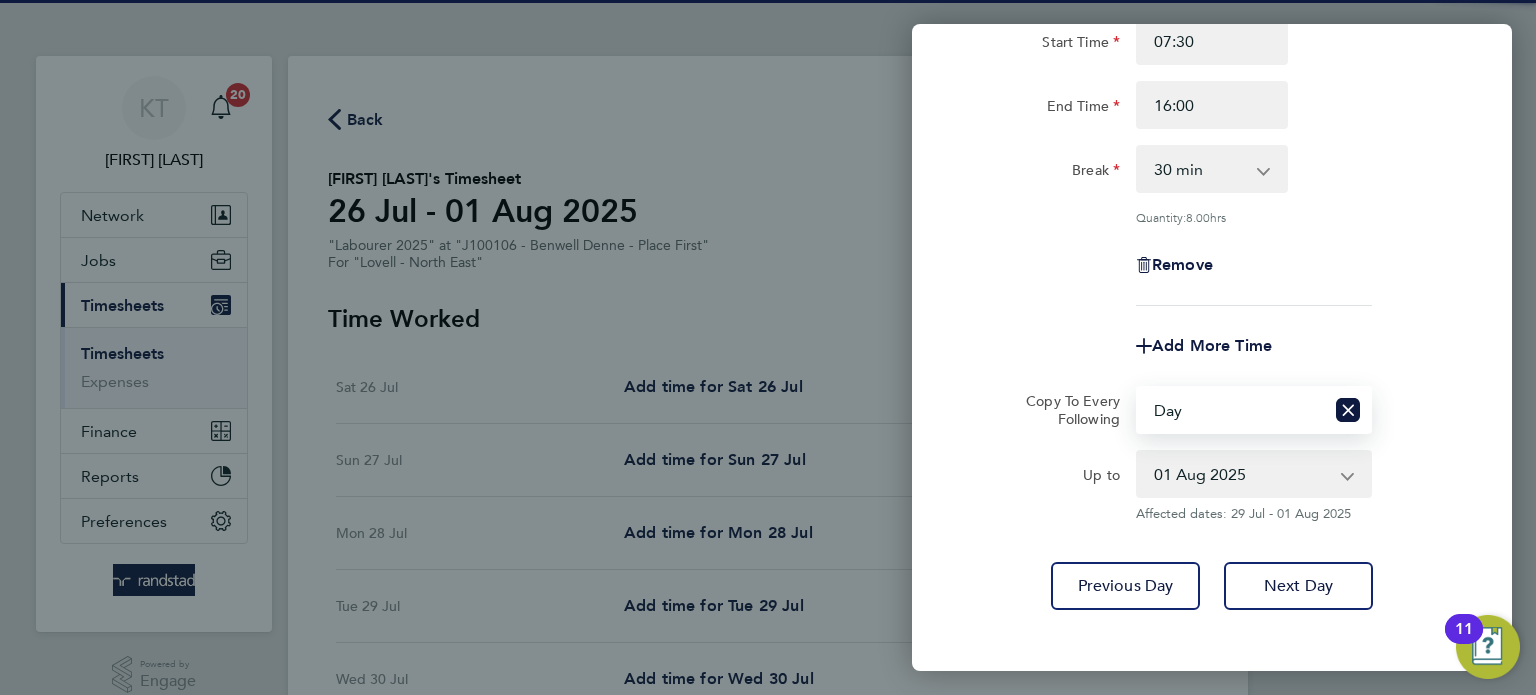 click on "29 Jul 2025   30 Jul 2025   31 Jul 2025   01 Aug 2025" at bounding box center [1242, 474] 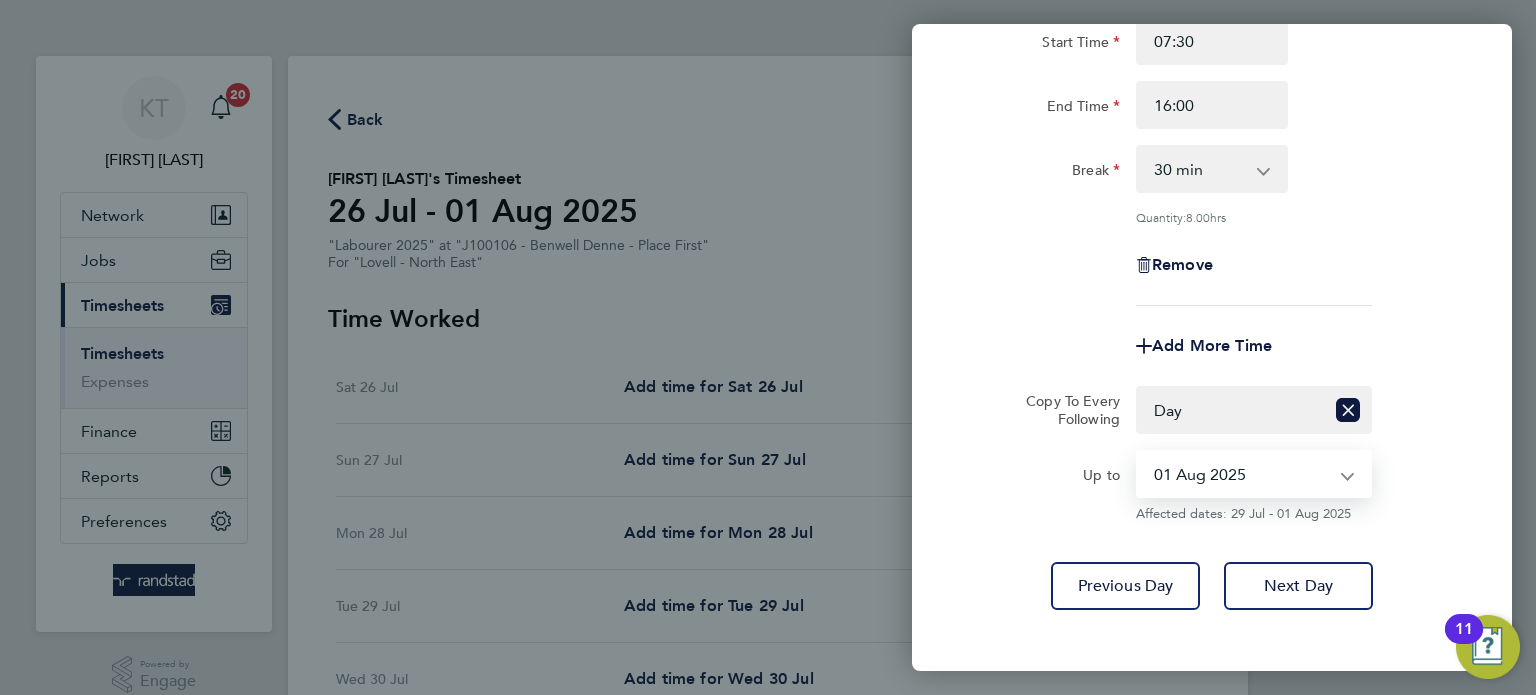 select on "2025-07-31" 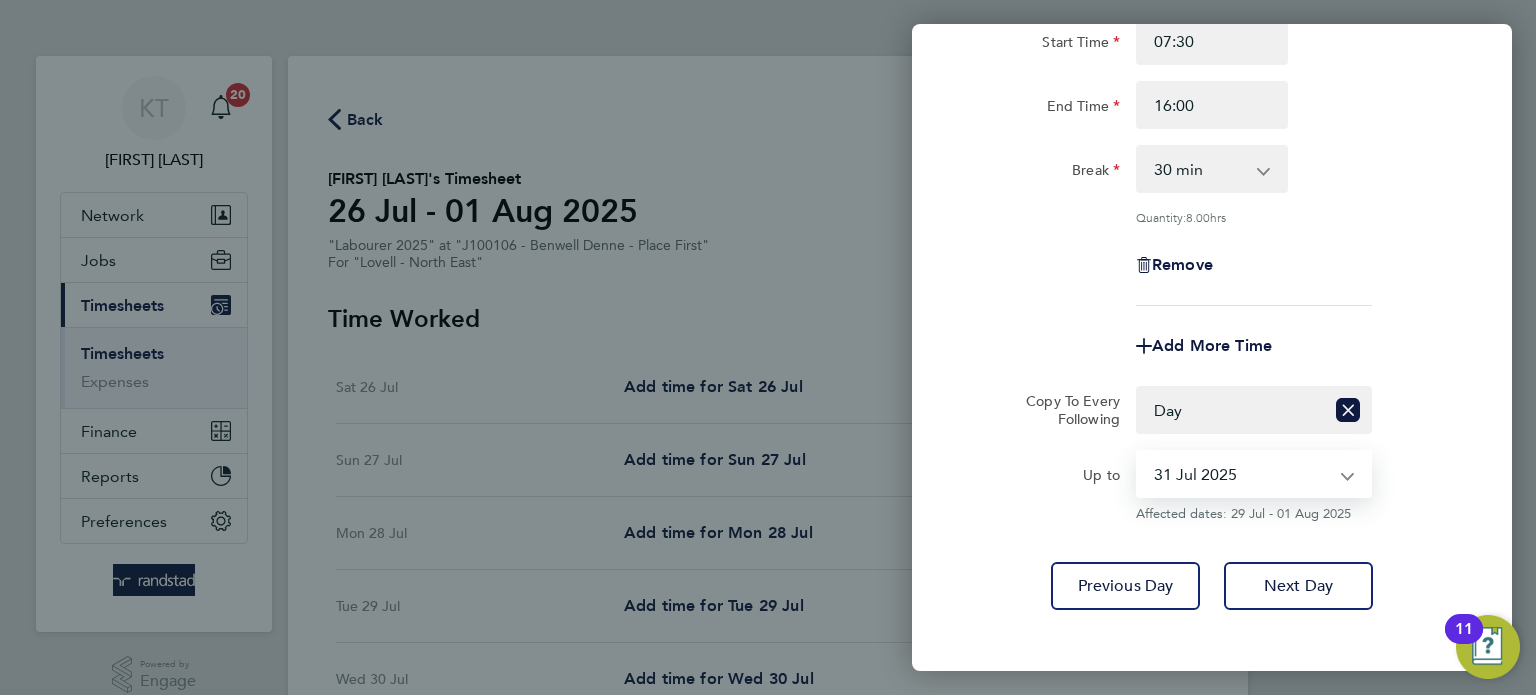 click on "29 Jul 2025   30 Jul 2025   31 Jul 2025   01 Aug 2025" at bounding box center (1242, 474) 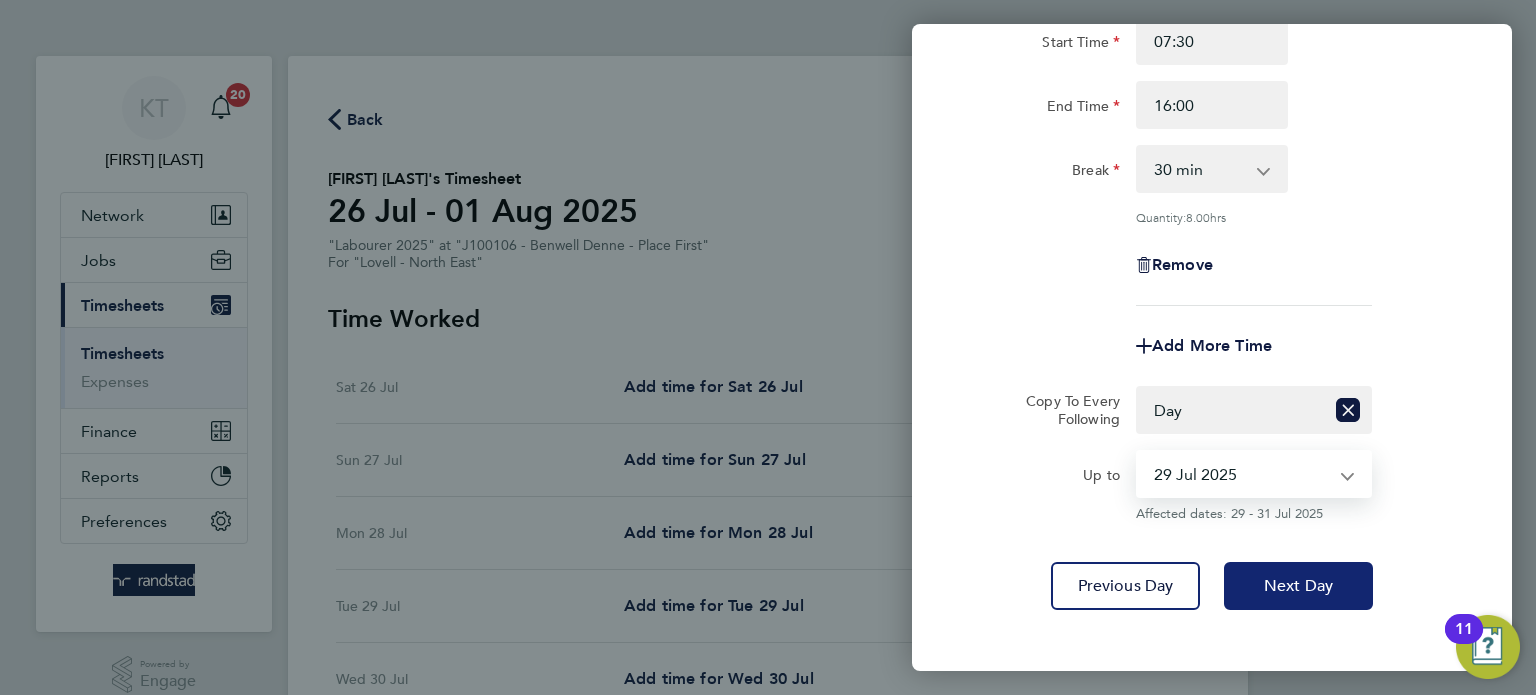 click on "Next Day" 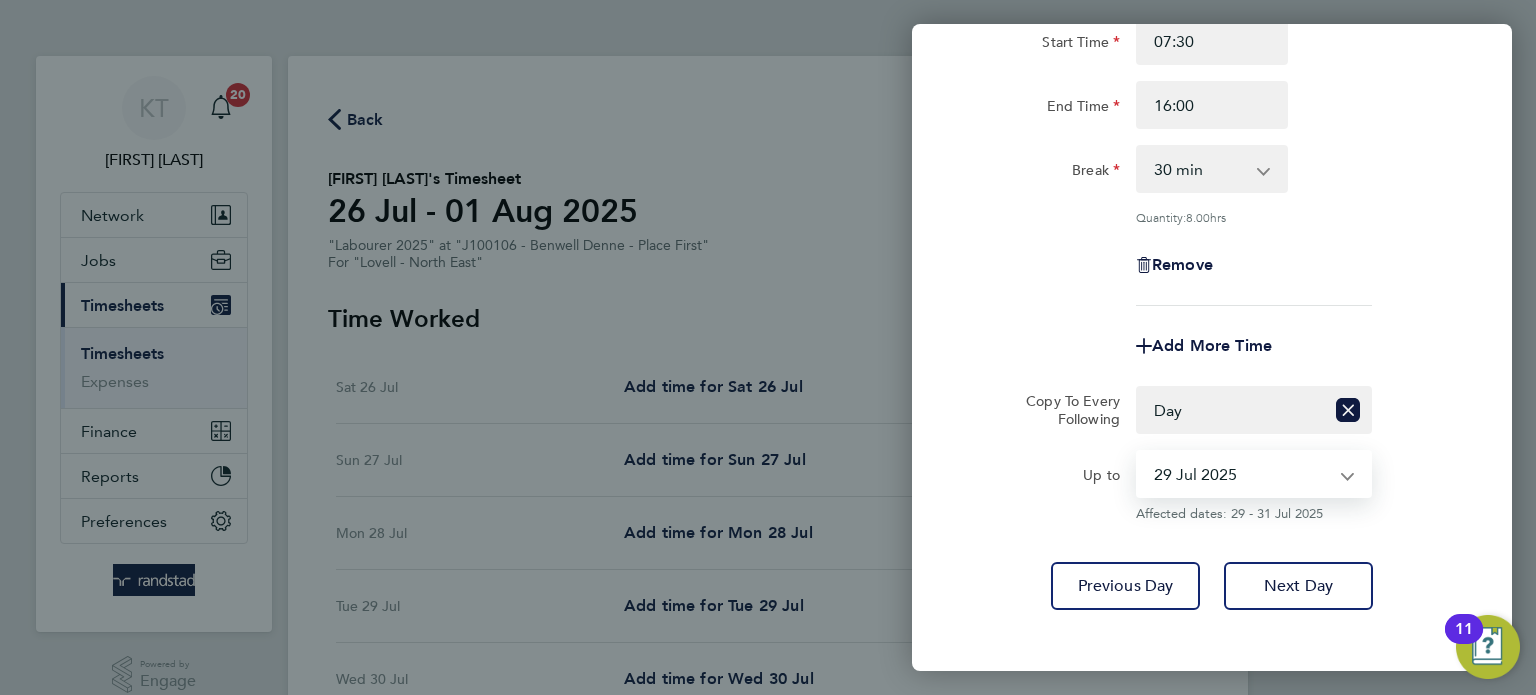 click on "Next Day" 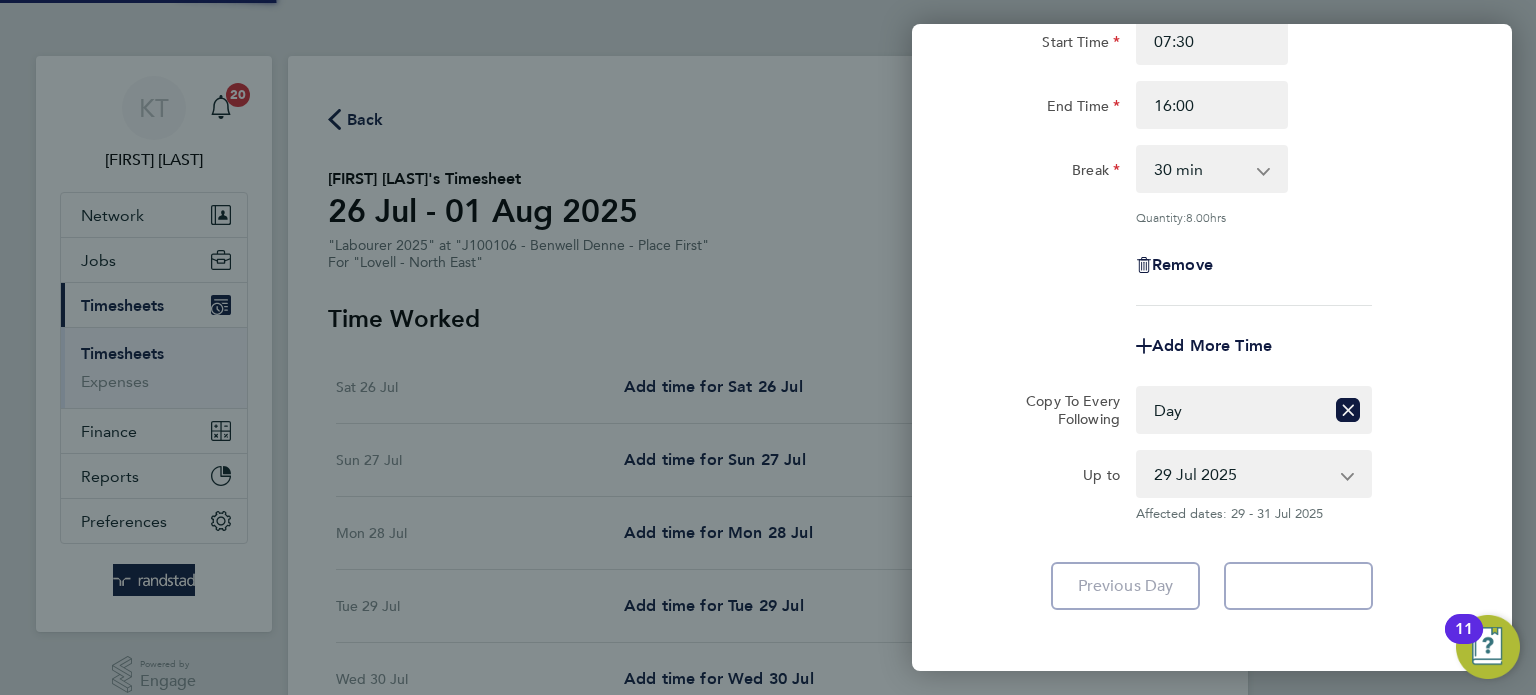 click on "Next Day   Loading" 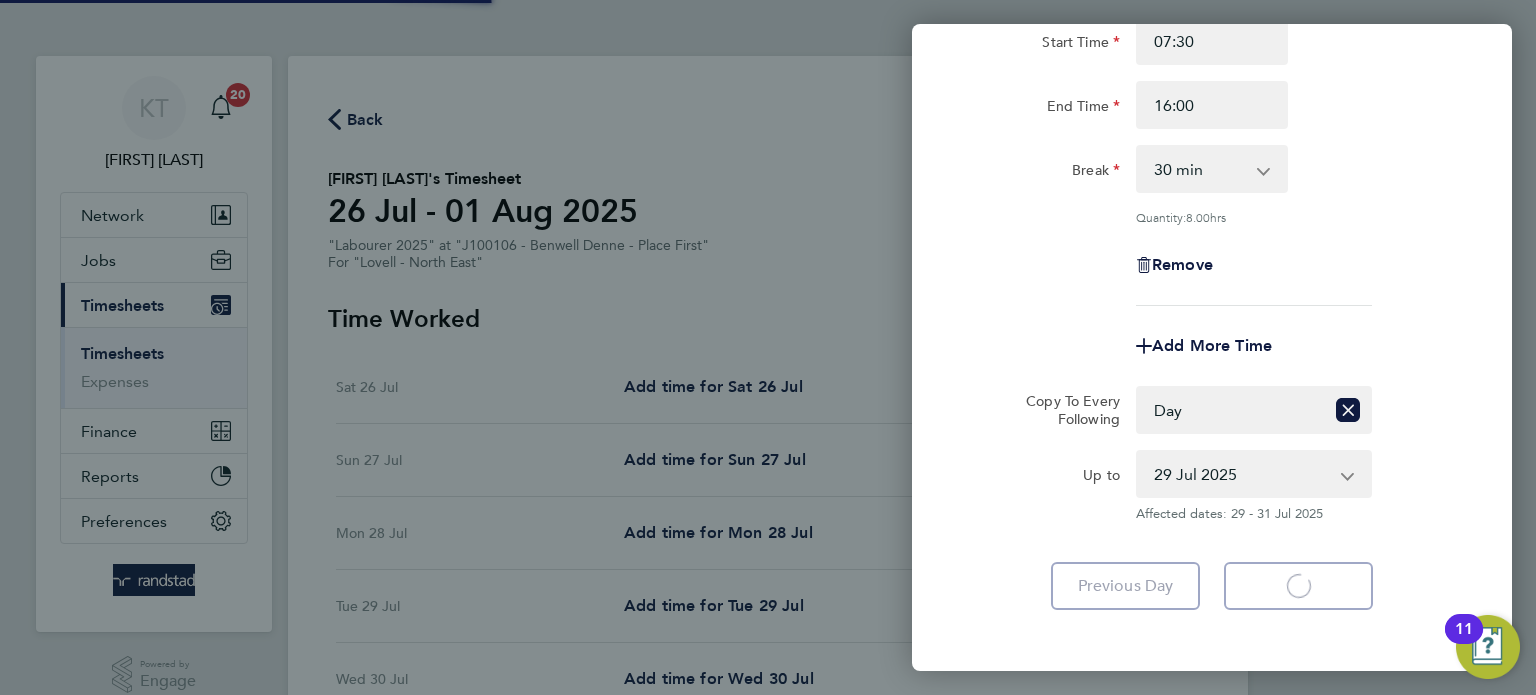 click on "Next Day
Loading" 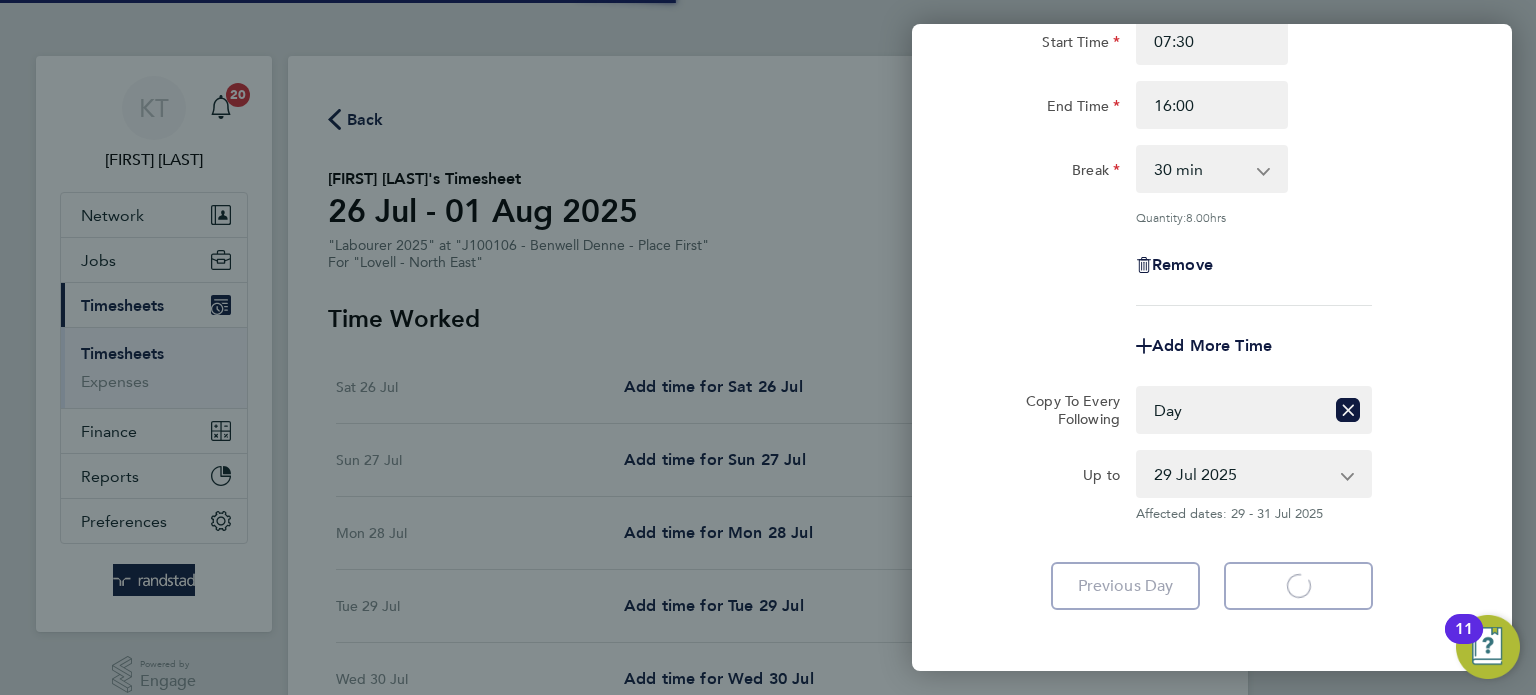 click on "Next Day
Loading" 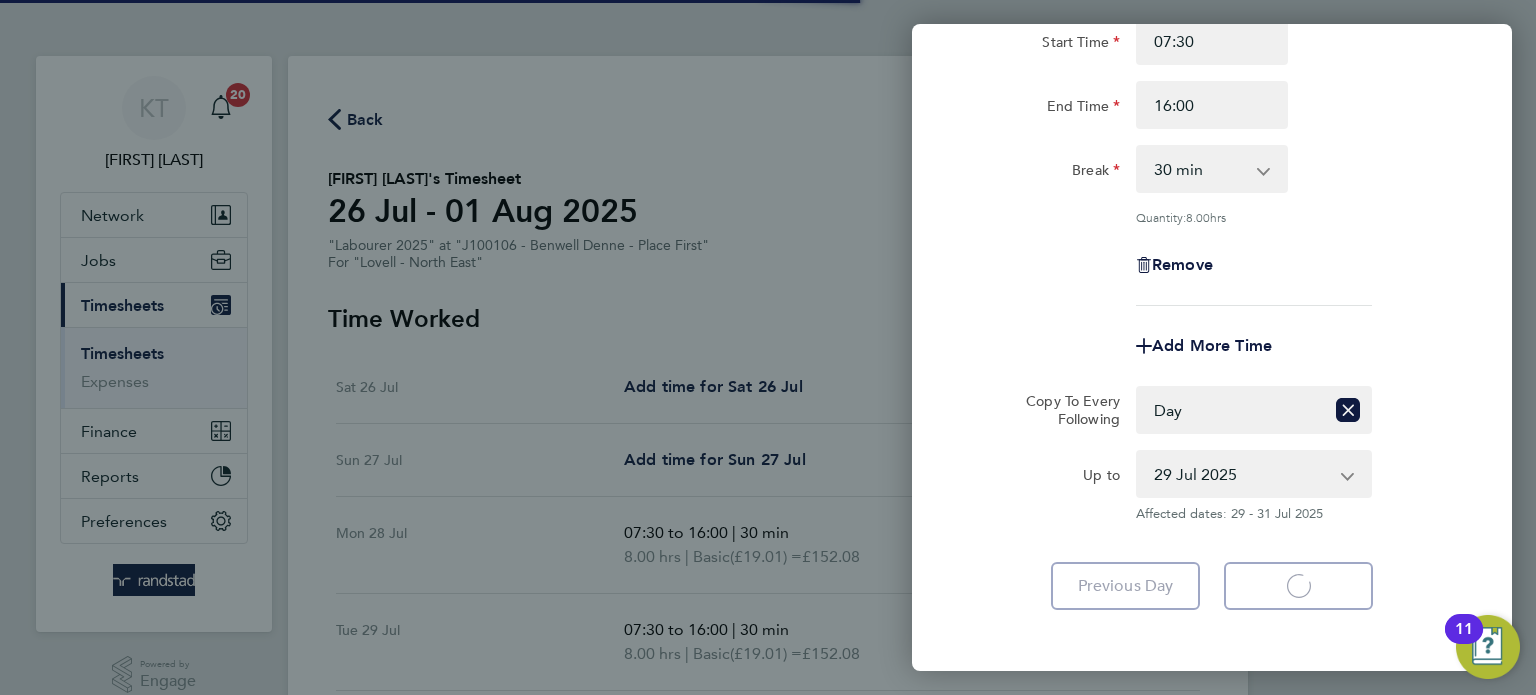 select on "30" 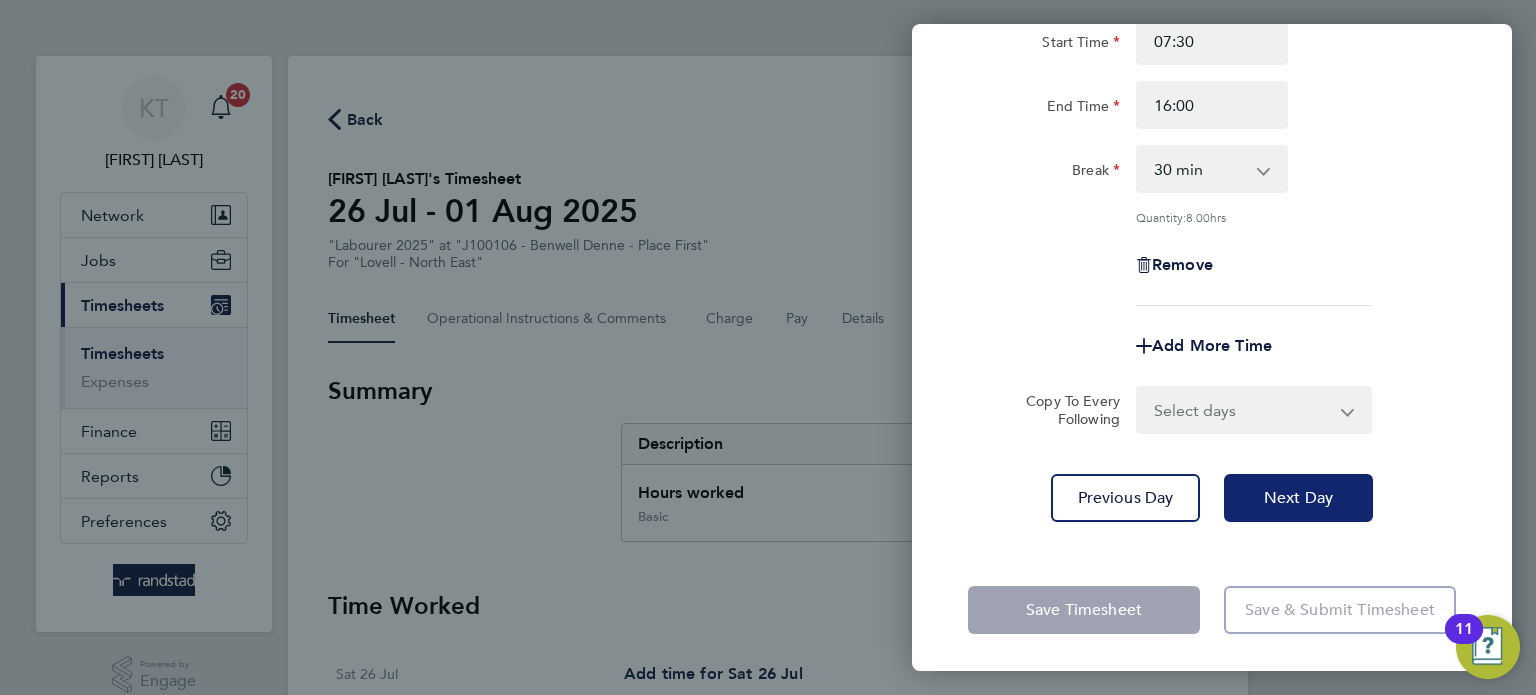 click on "Next Day" 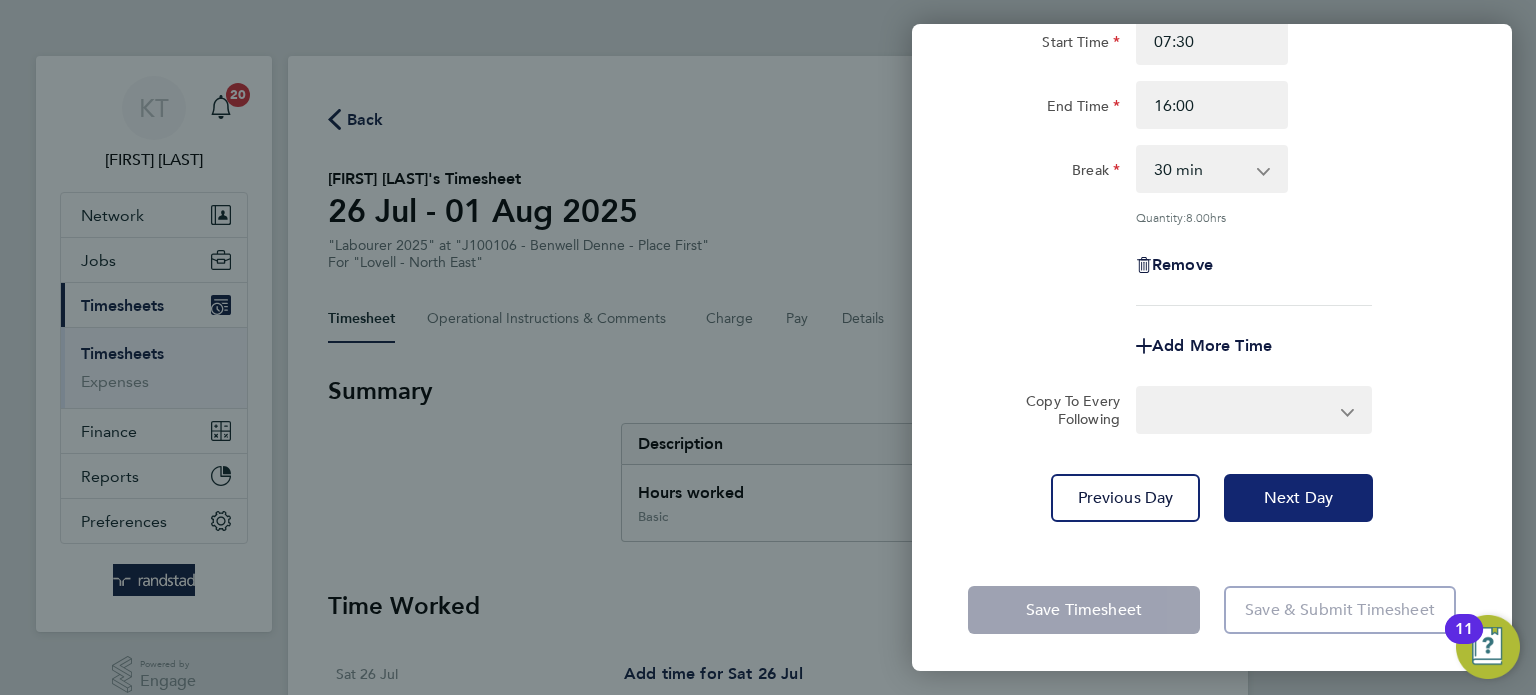 select on "60" 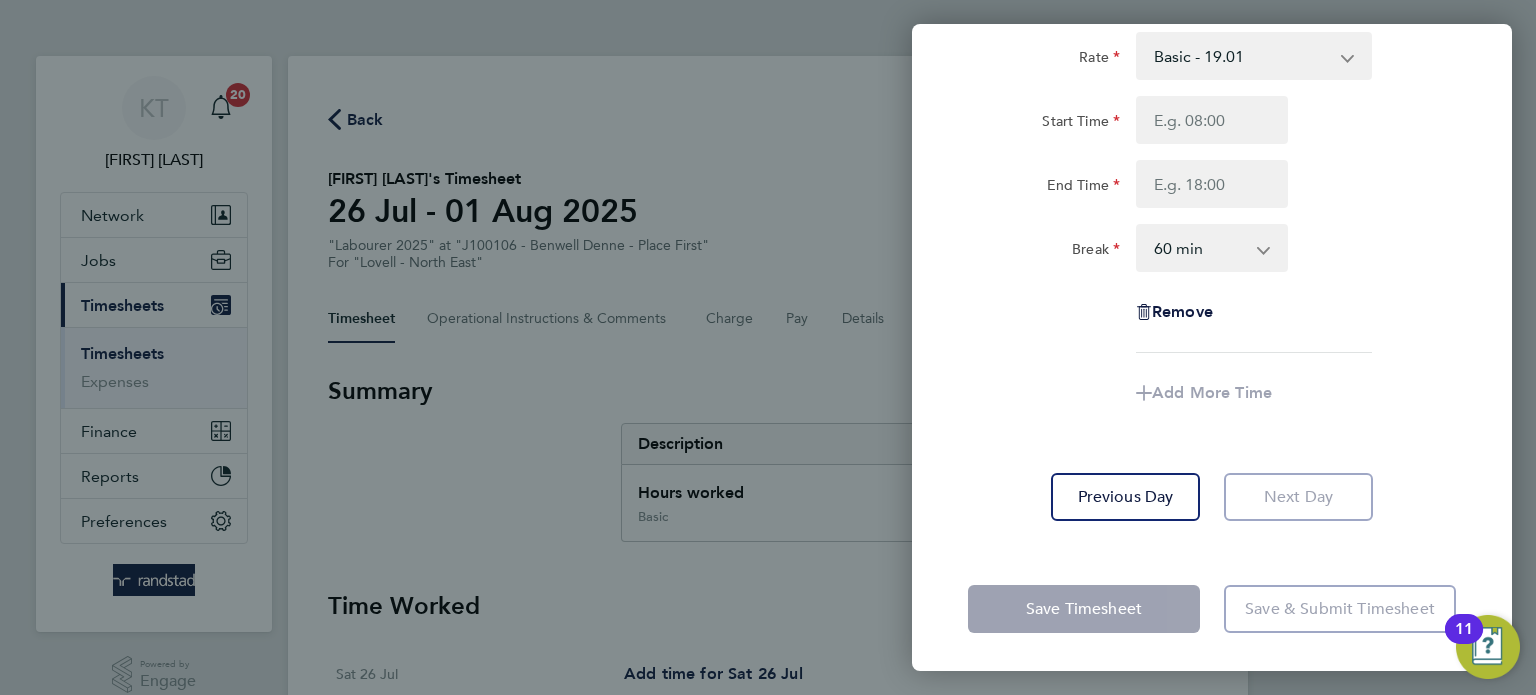 click on "Next Day" 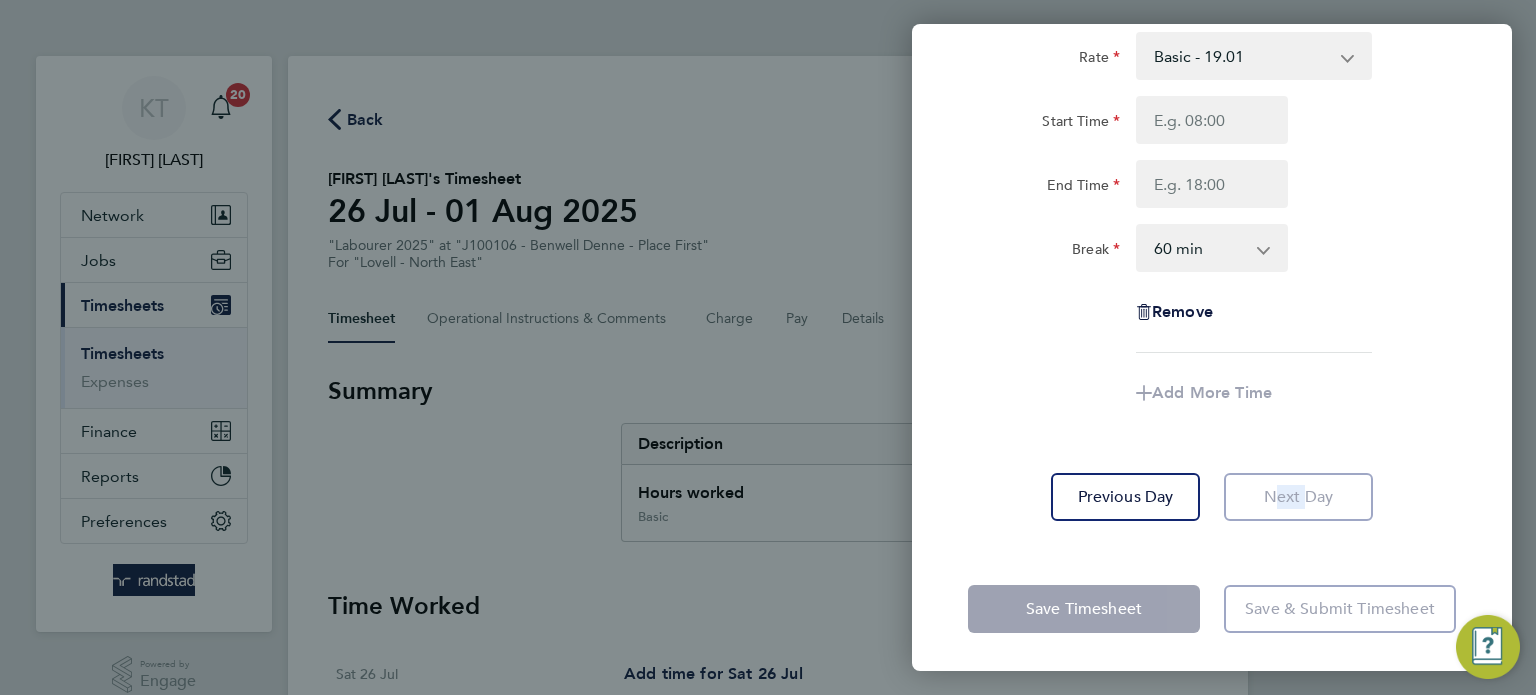 click on "Next Day" 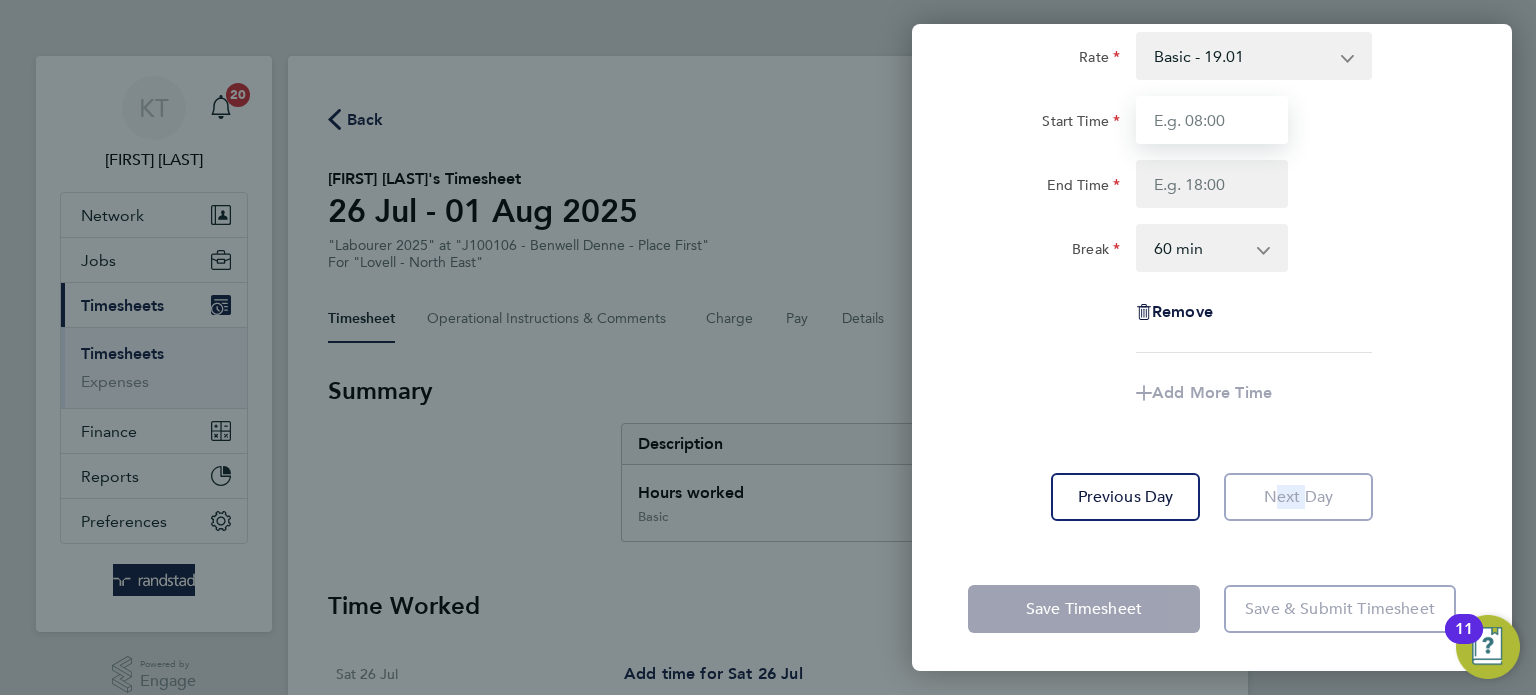 click on "Start Time" at bounding box center [1212, 120] 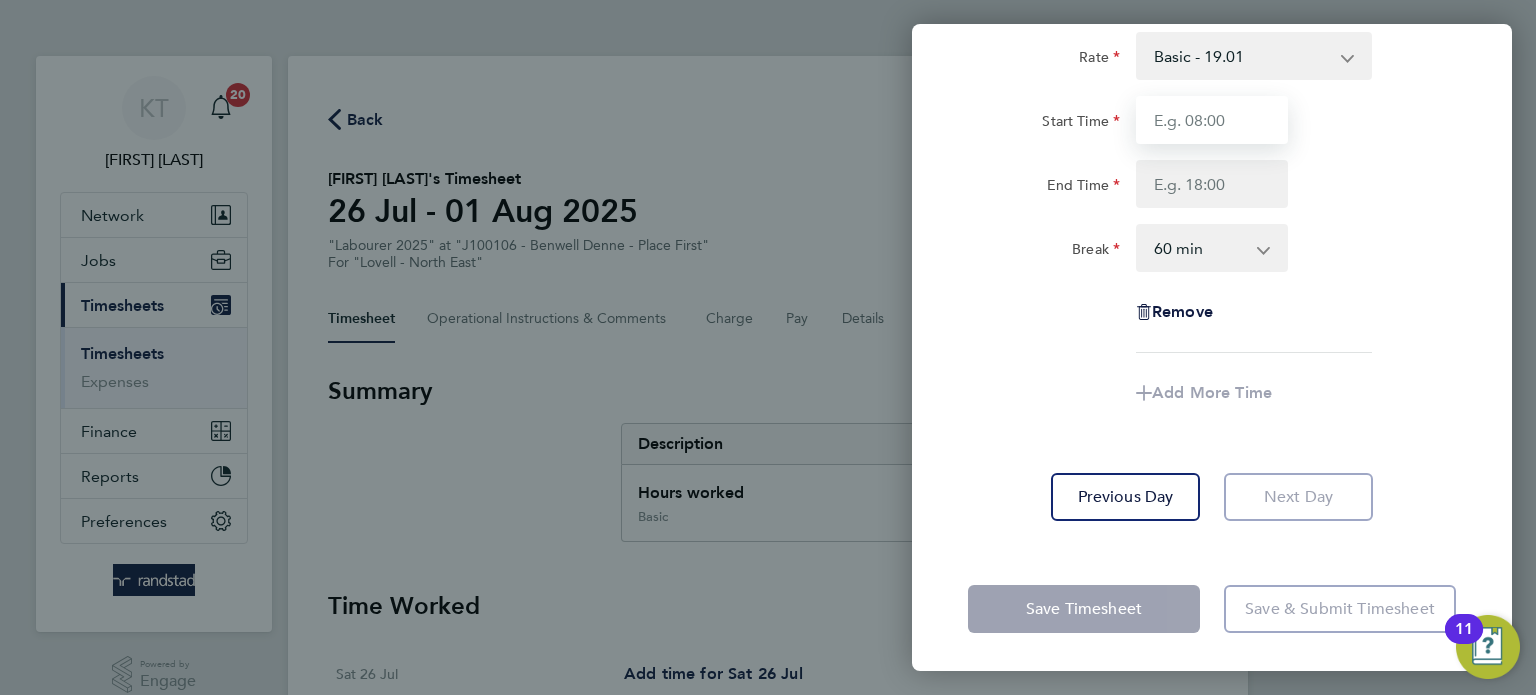 type on "07:30" 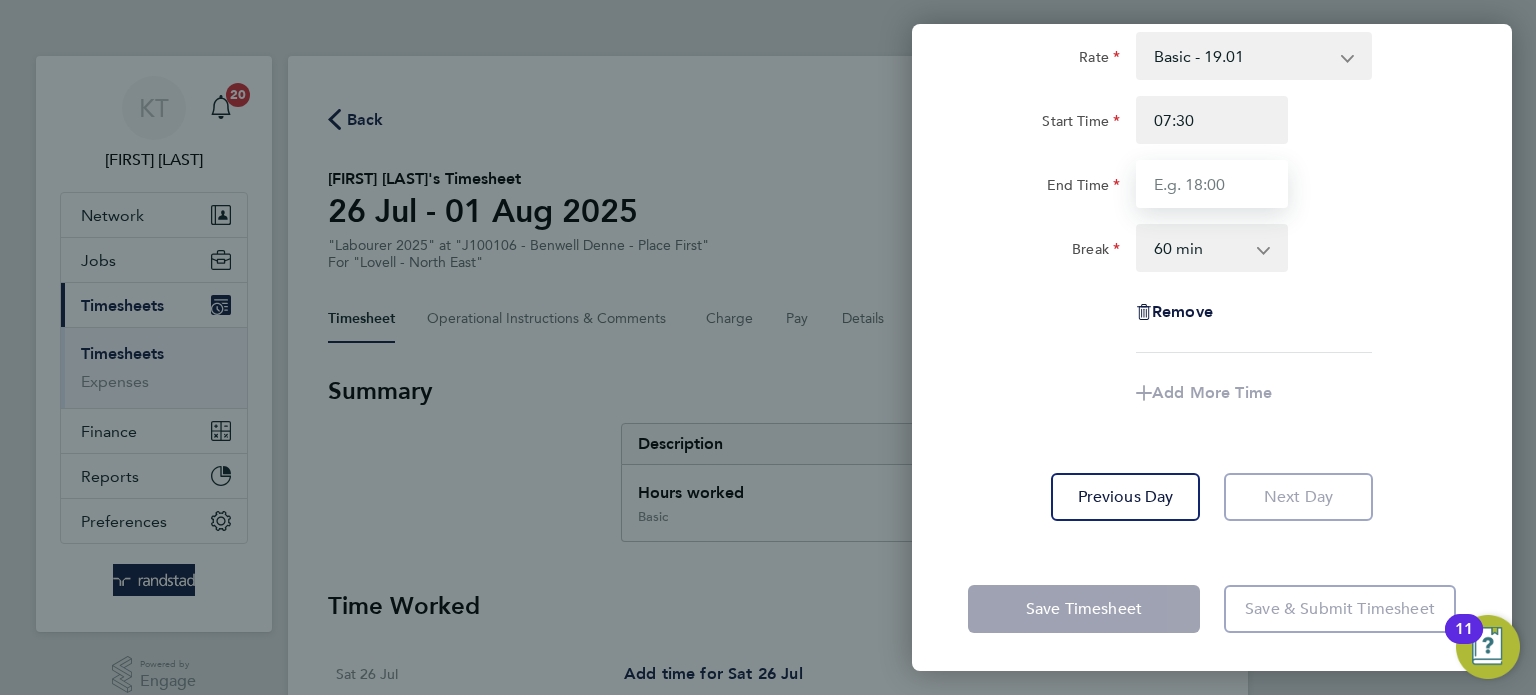 click on "End Time" at bounding box center [1212, 184] 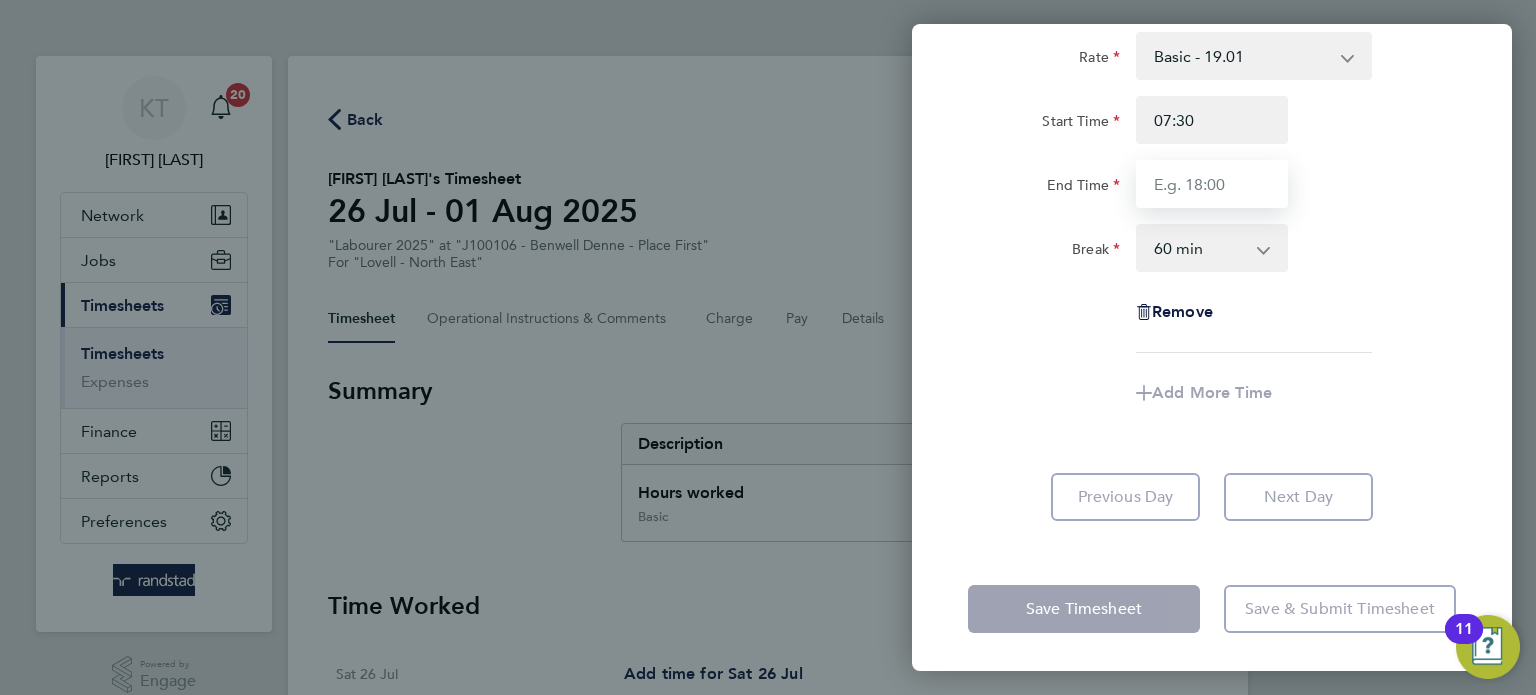 type on "15:00" 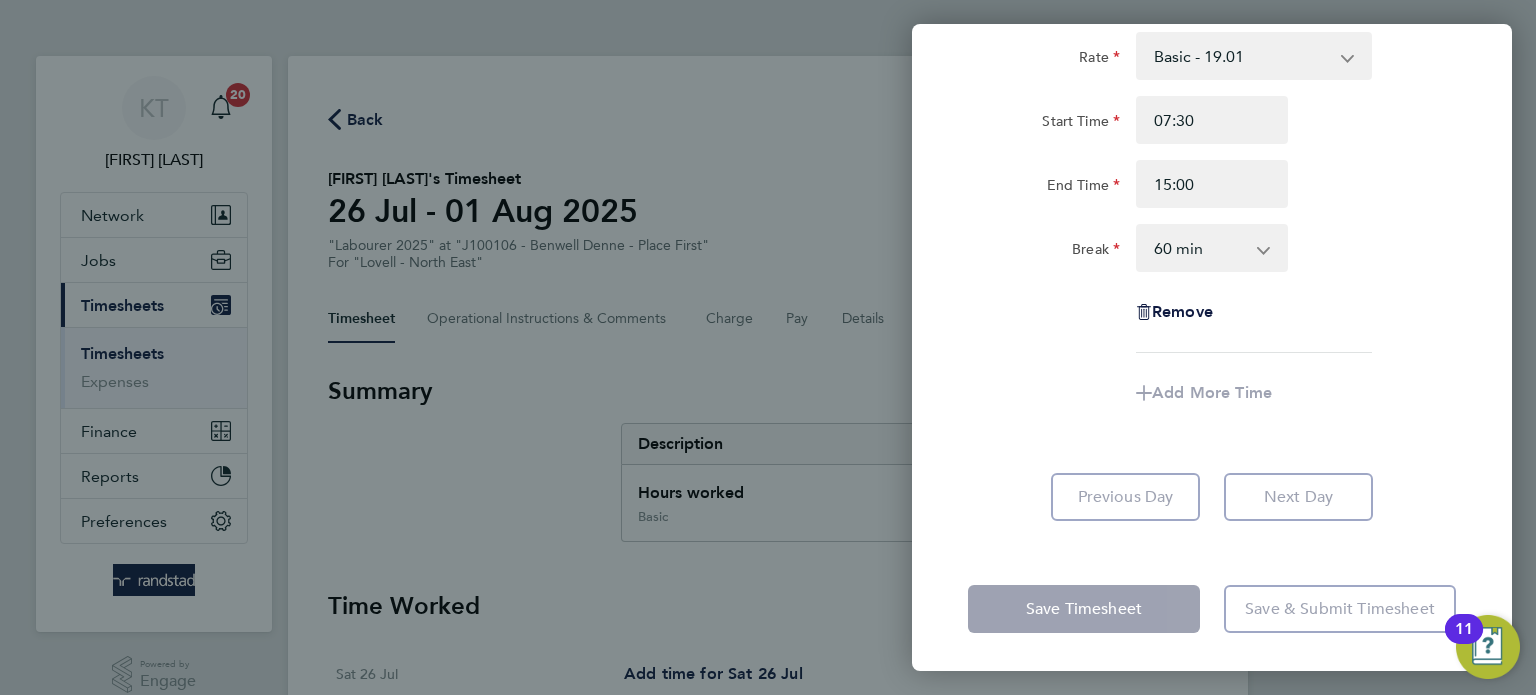 click on "0 min   15 min   30 min   45 min   60 min   75 min   90 min" at bounding box center [1200, 248] 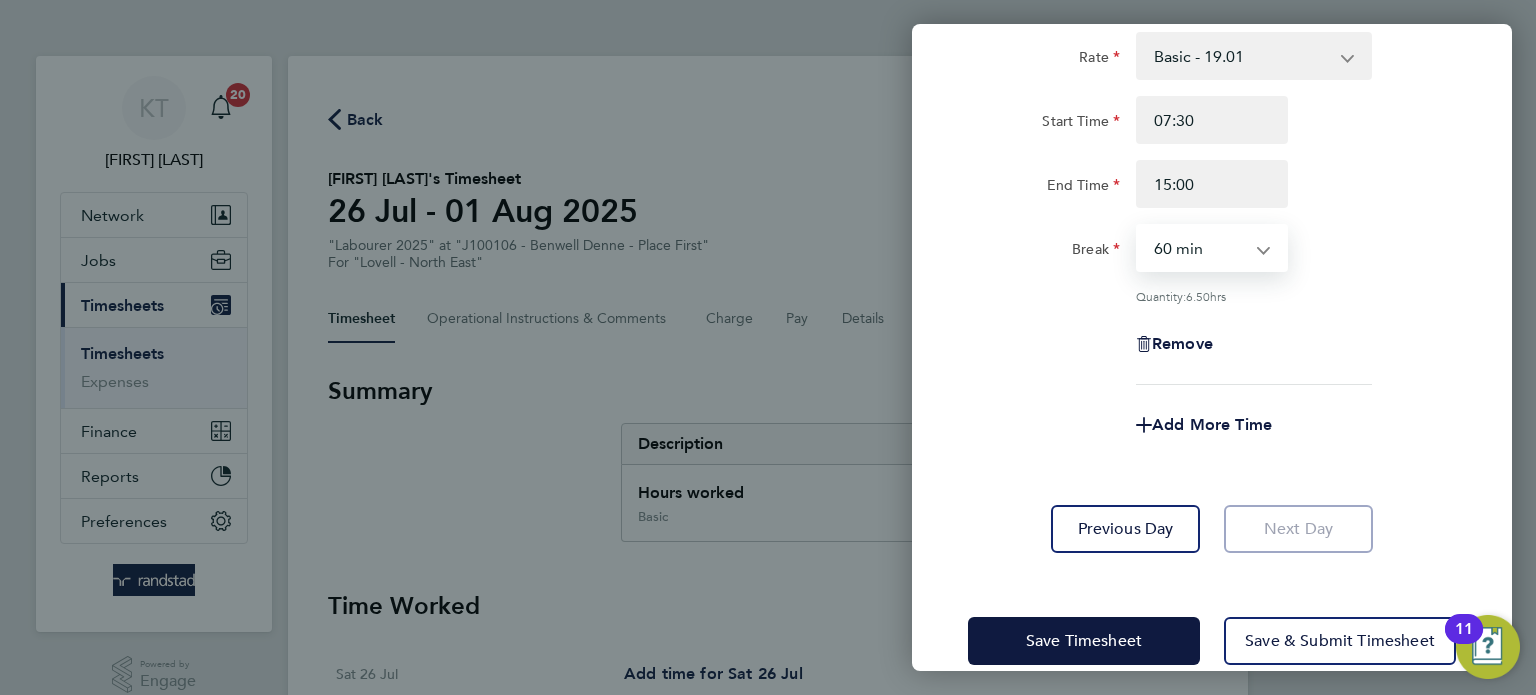 select on "30" 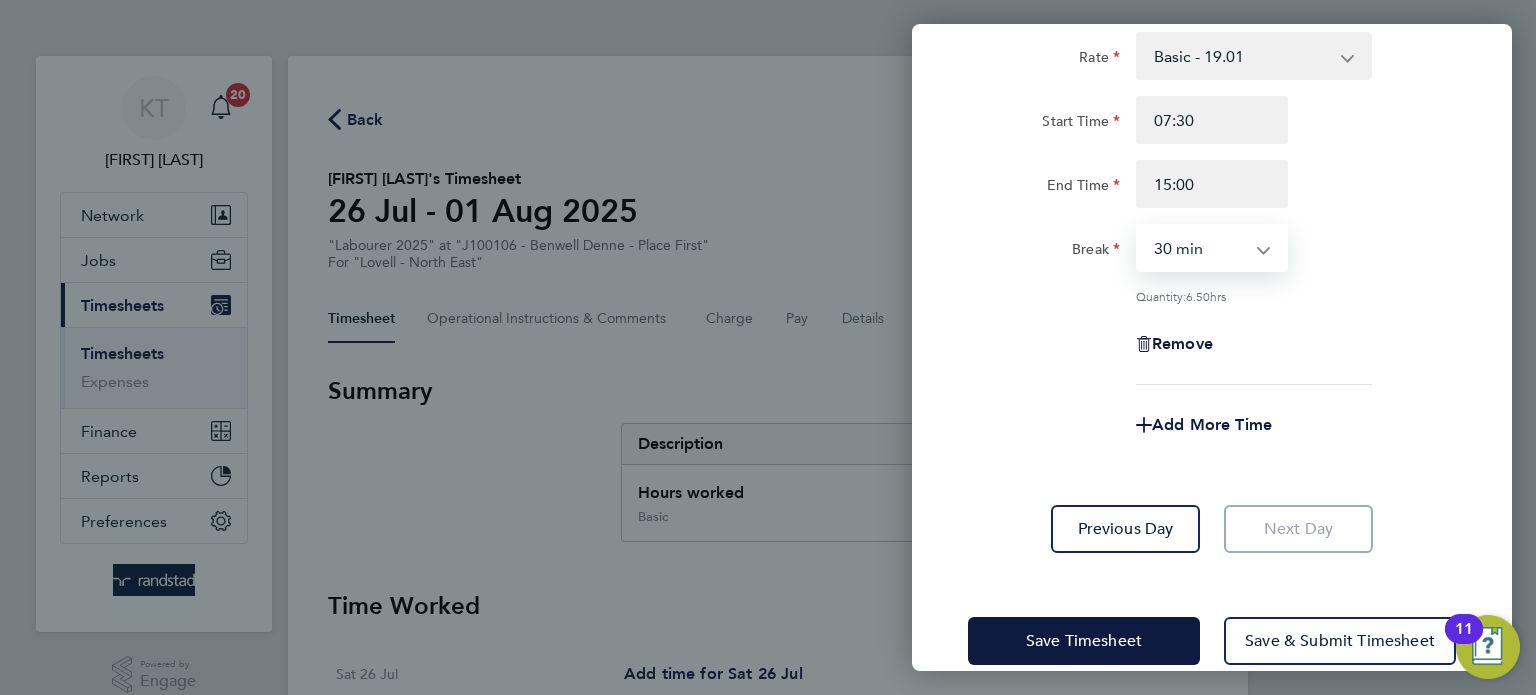 click on "0 min   15 min   30 min   45 min   60 min   75 min   90 min" at bounding box center [1200, 248] 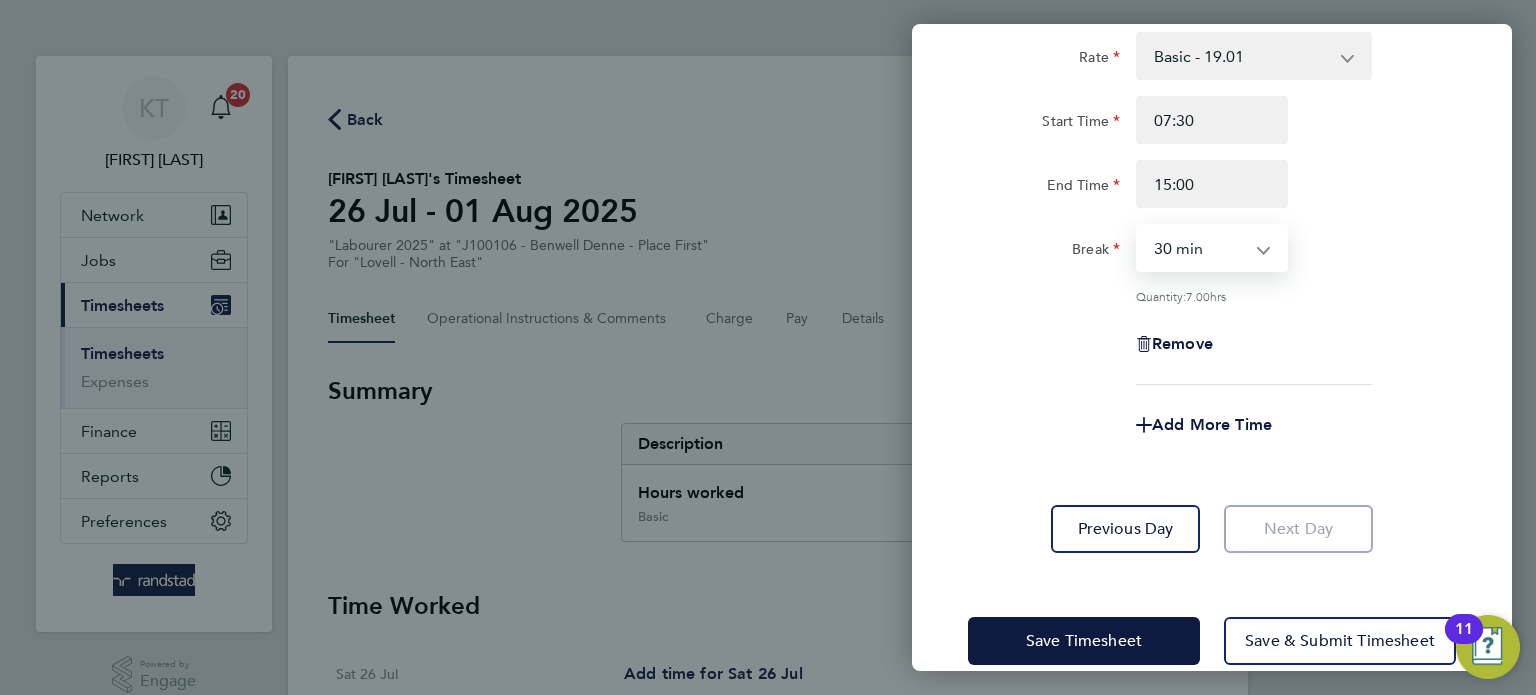 click on "Remove" 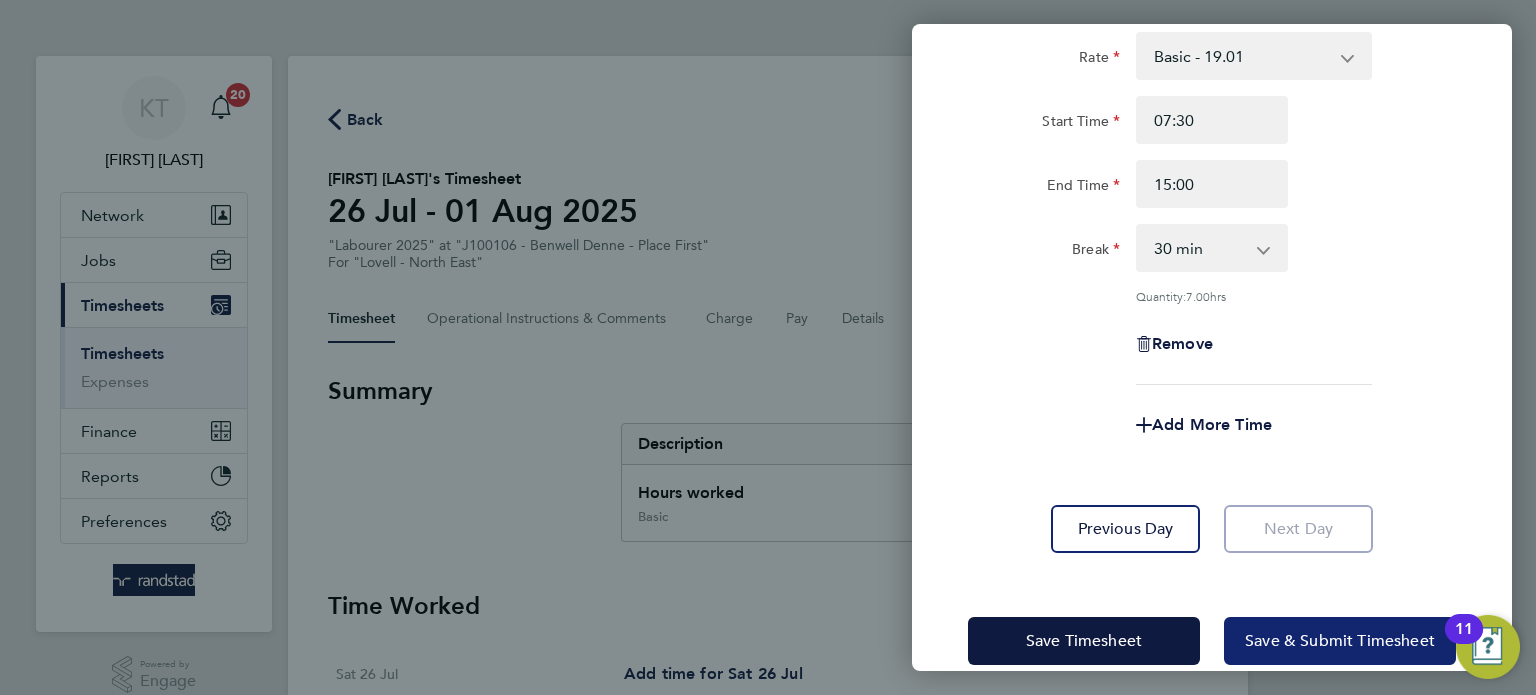 click on "Save & Submit Timesheet" 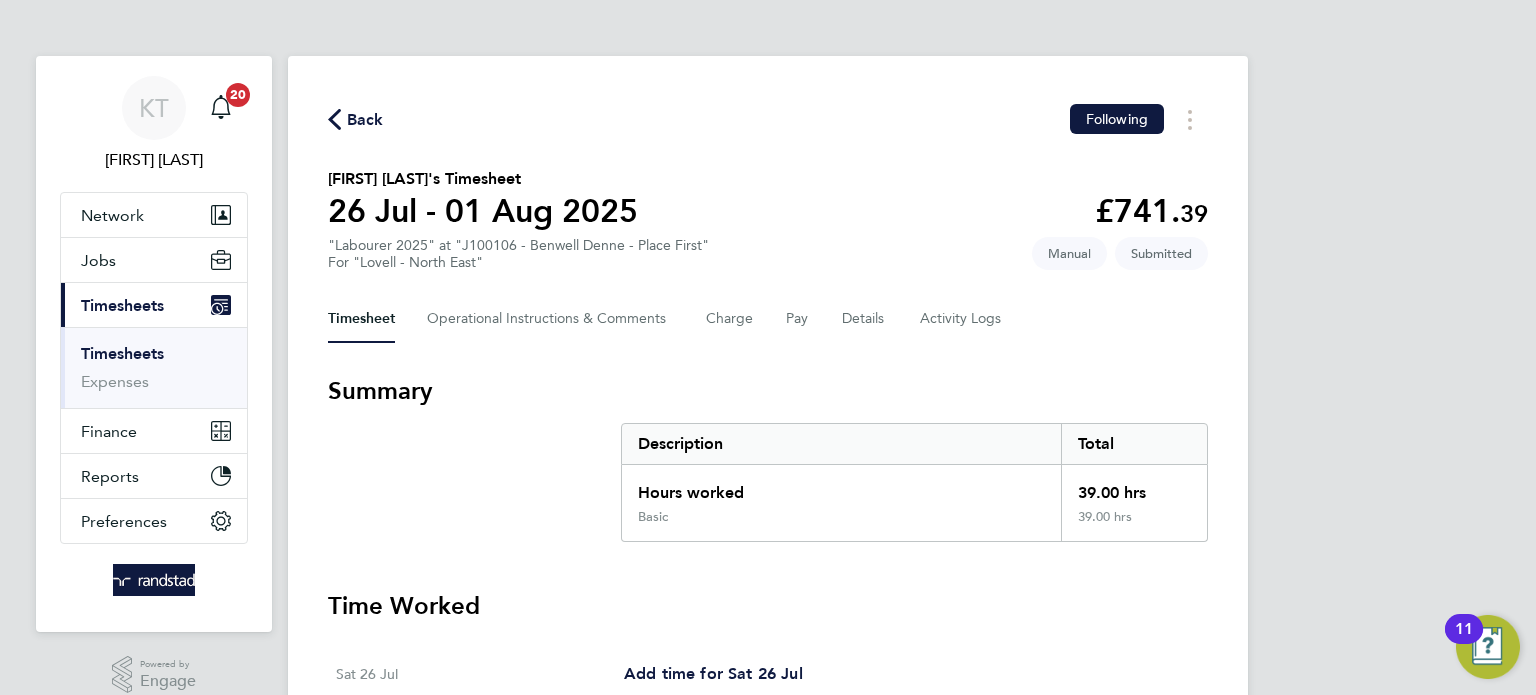 click on "Timesheets" at bounding box center [122, 353] 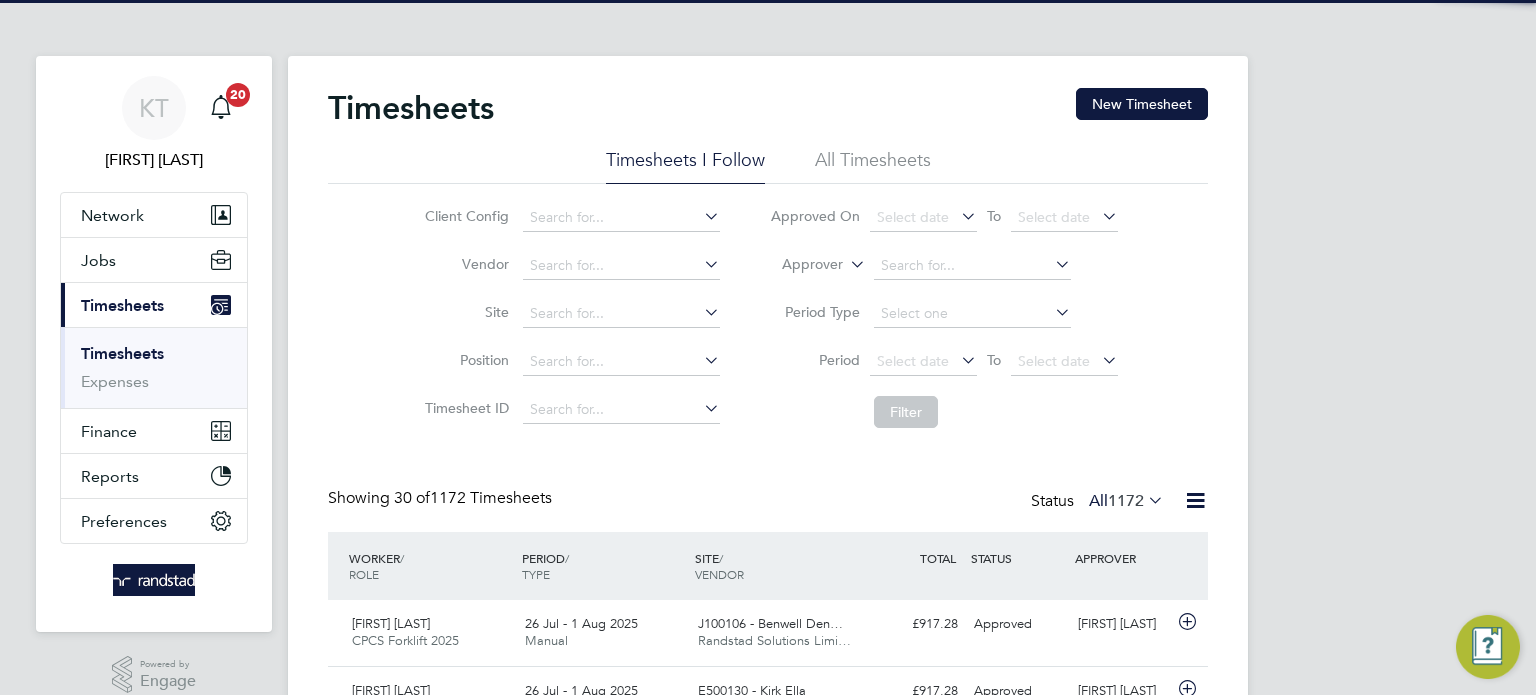 scroll, scrollTop: 9, scrollLeft: 10, axis: both 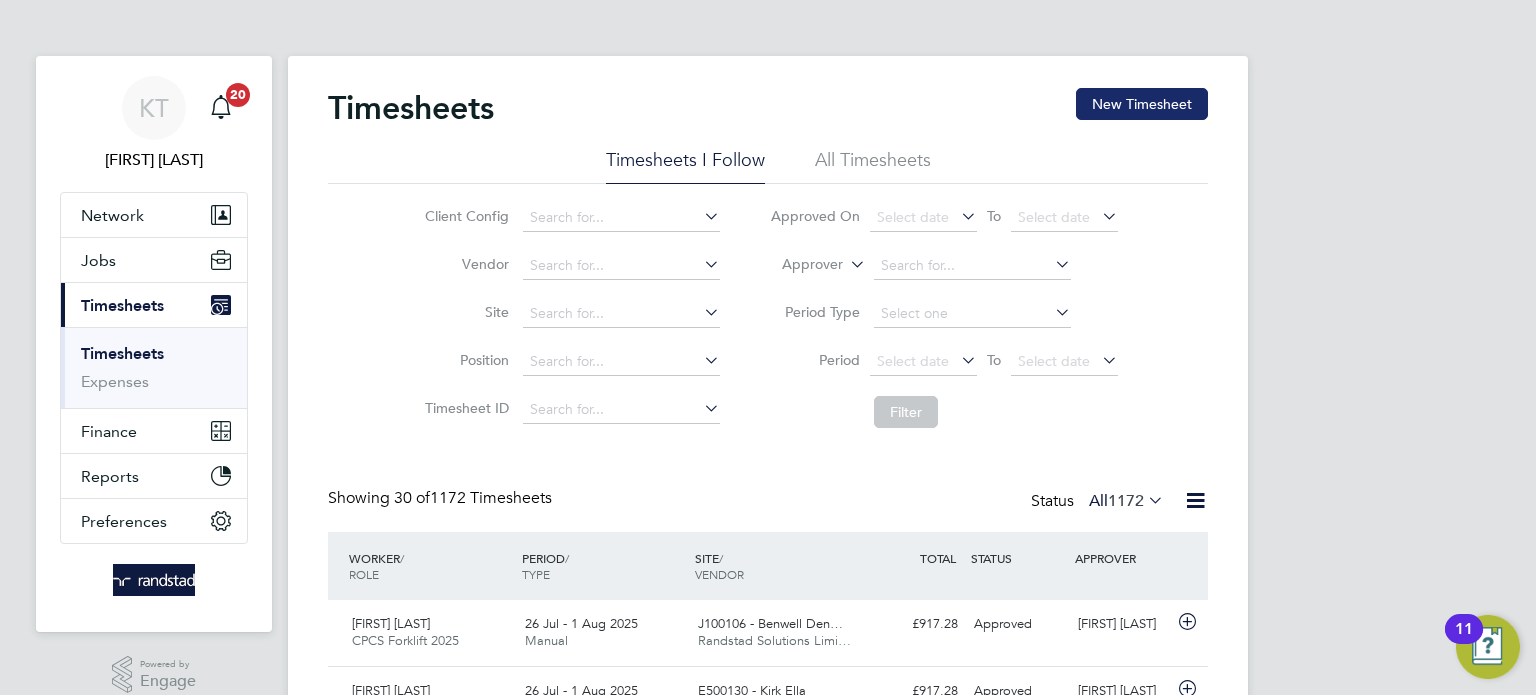 click on "New Timesheet" 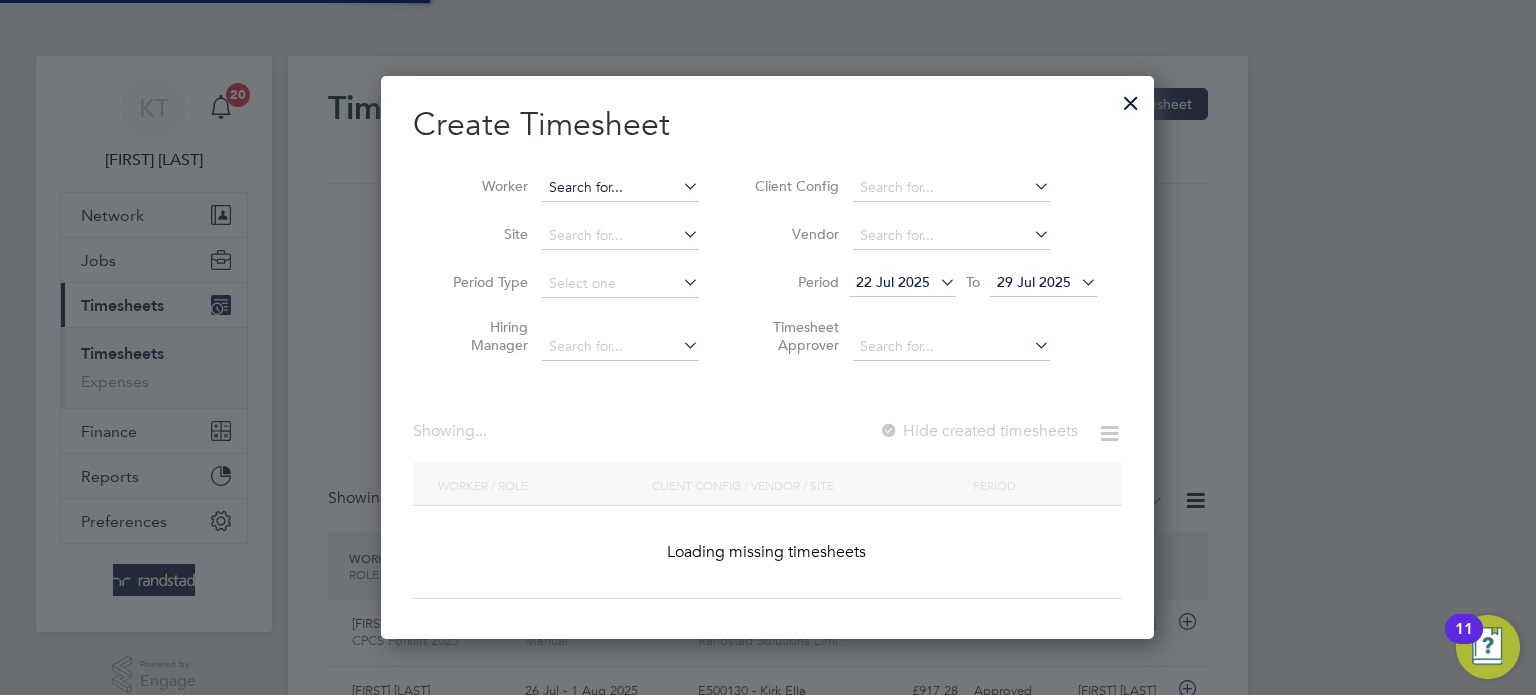 scroll, scrollTop: 10, scrollLeft: 10, axis: both 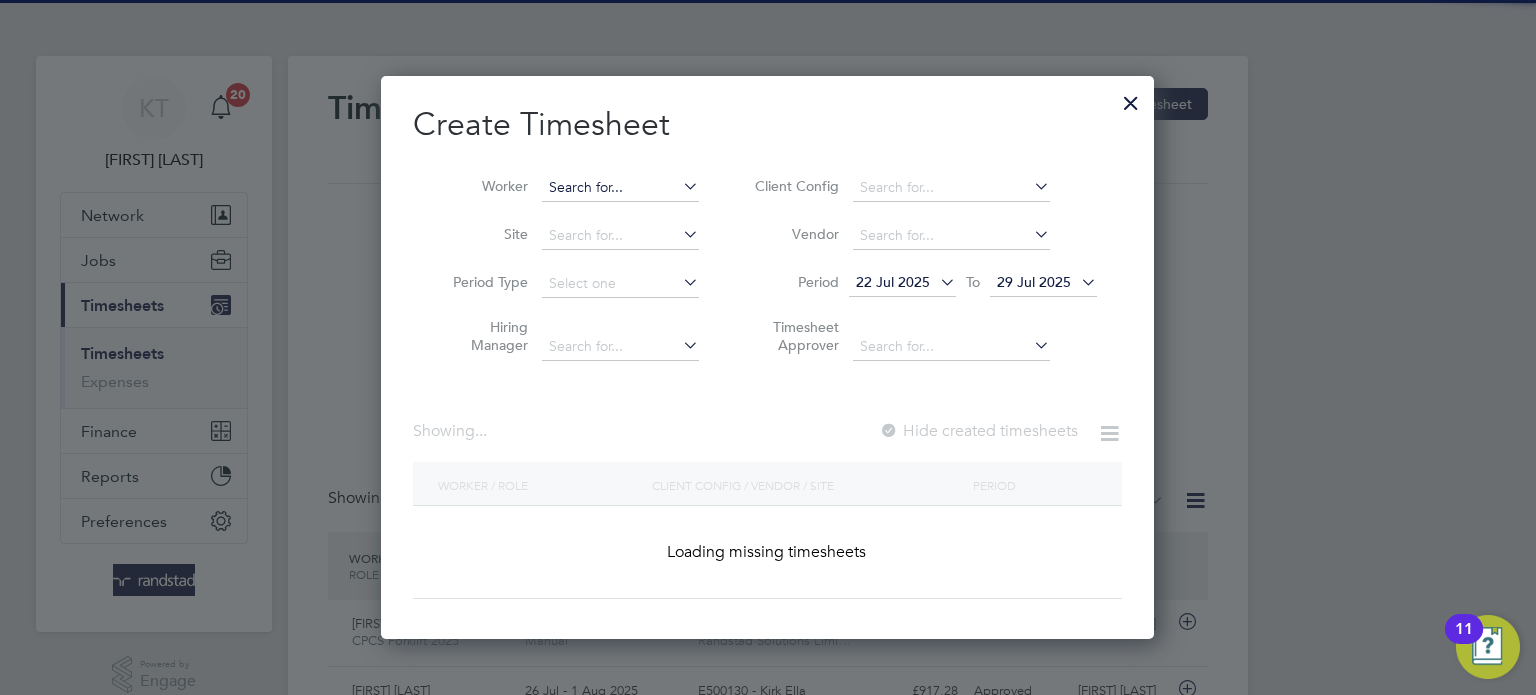 click at bounding box center (620, 188) 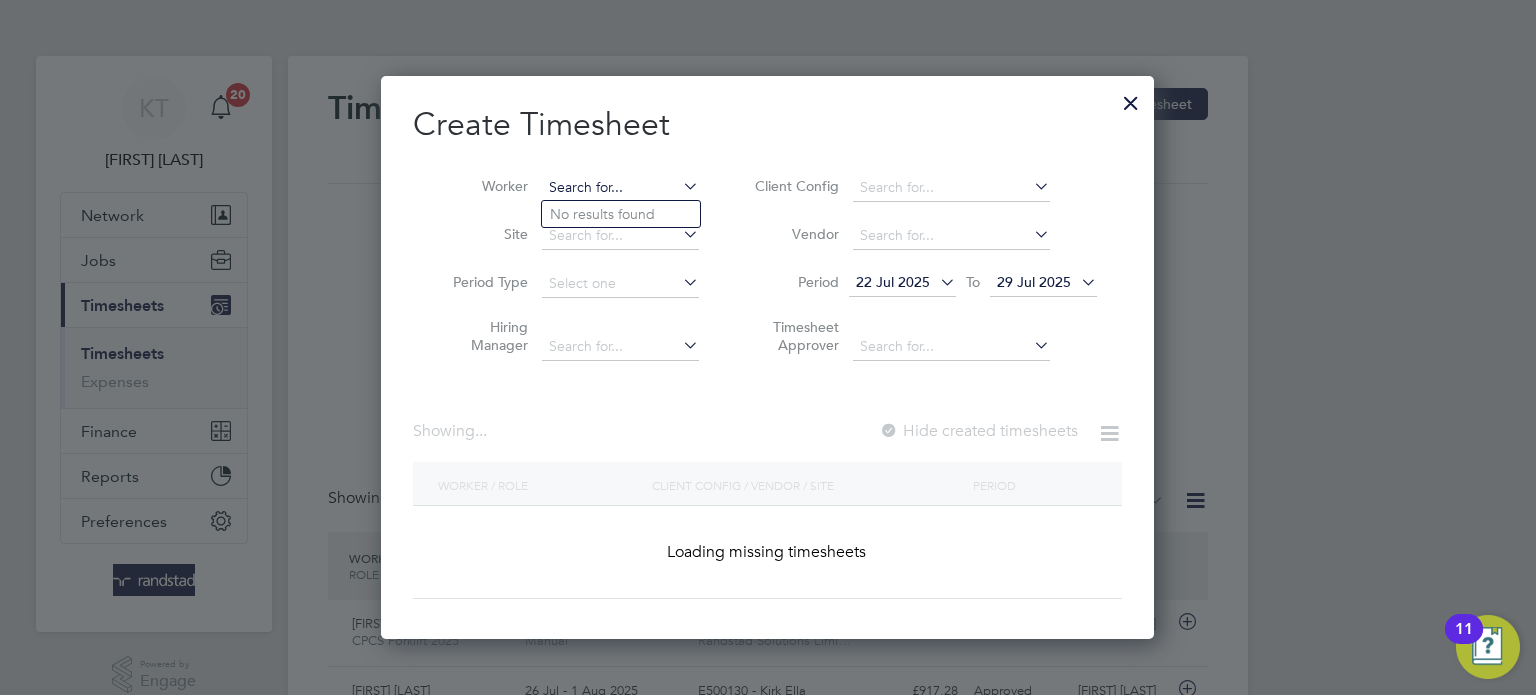scroll, scrollTop: 10, scrollLeft: 10, axis: both 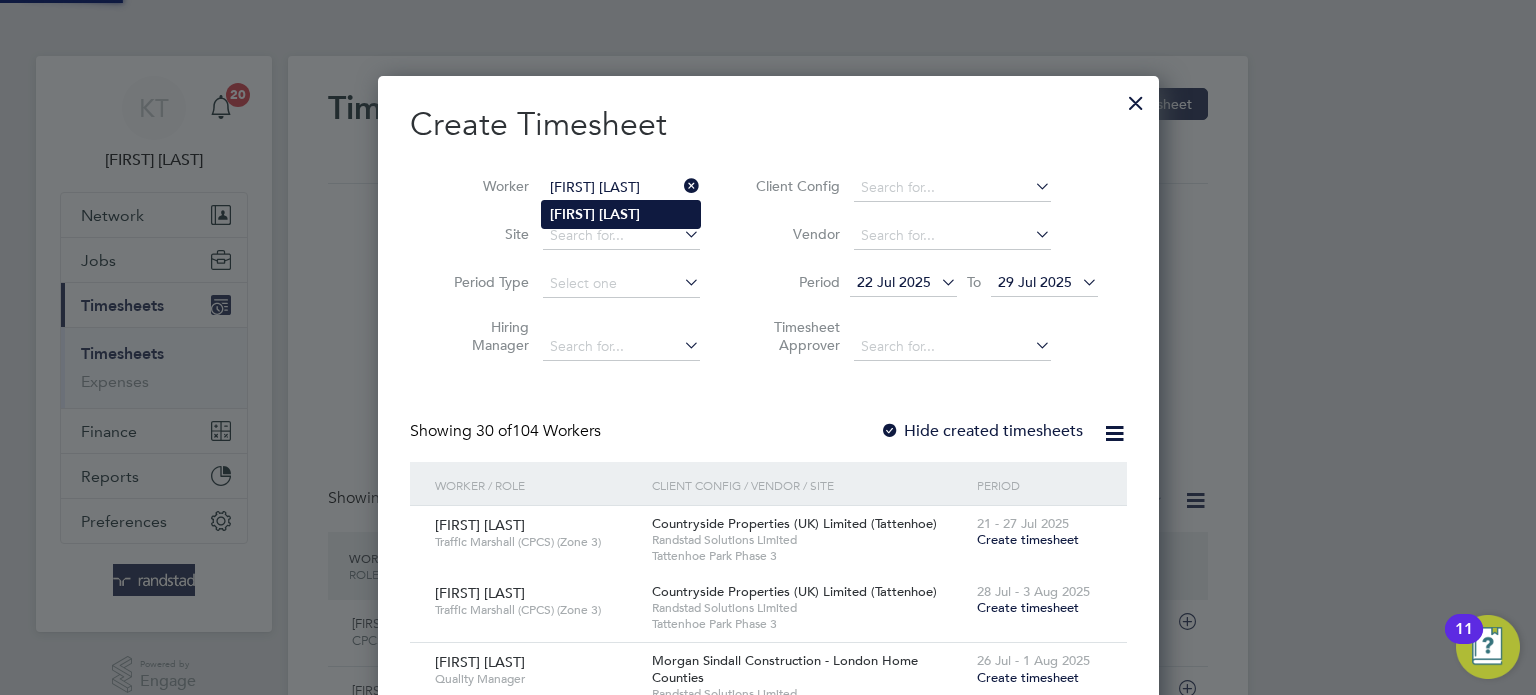 click on "[LAST]" 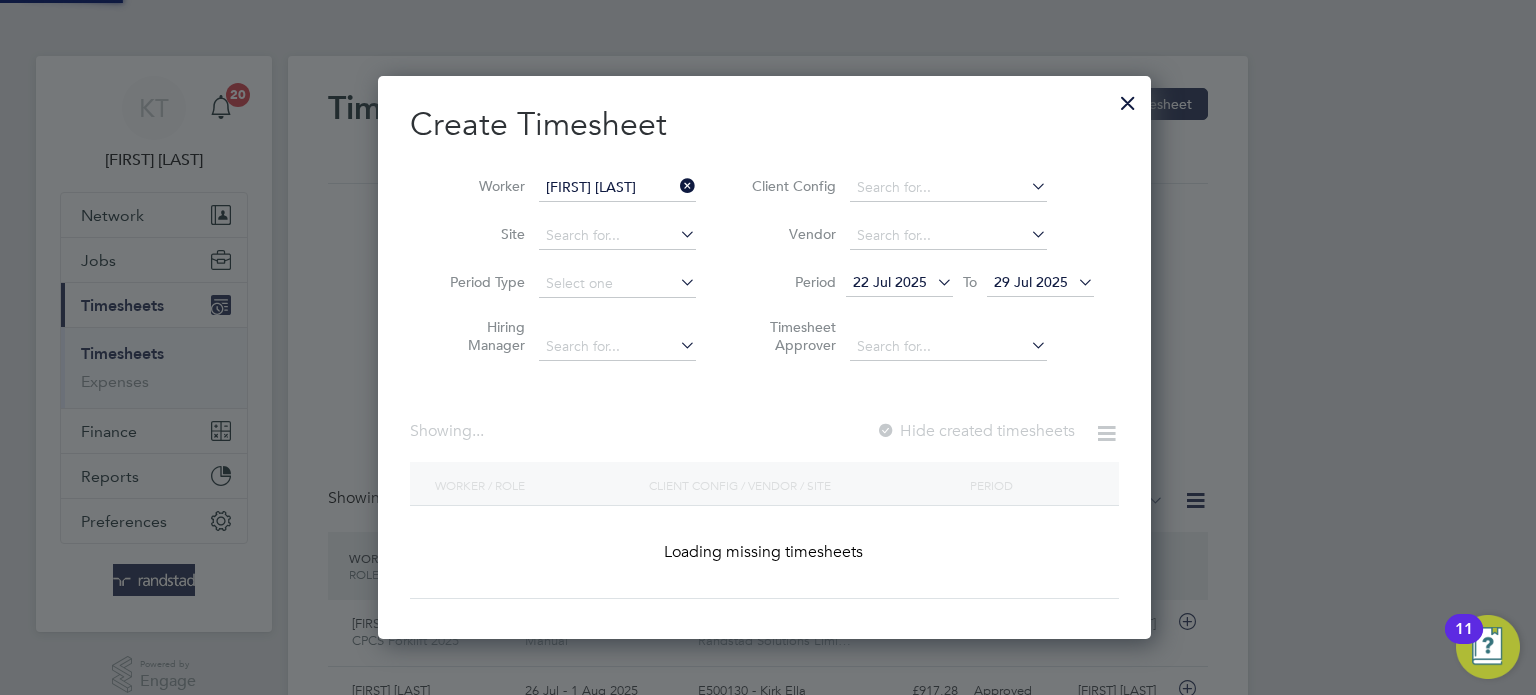 scroll, scrollTop: 0, scrollLeft: 10, axis: horizontal 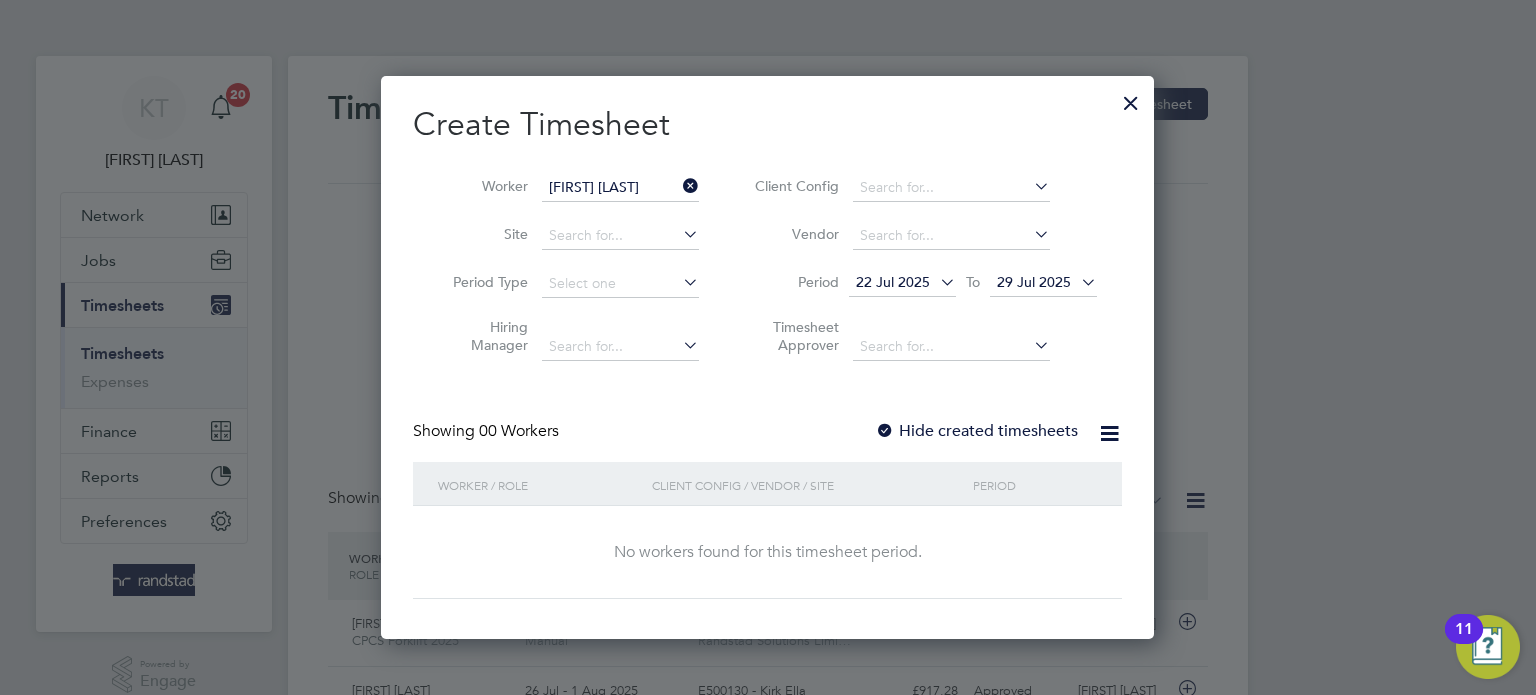 click on "Hide created timesheets" at bounding box center [976, 431] 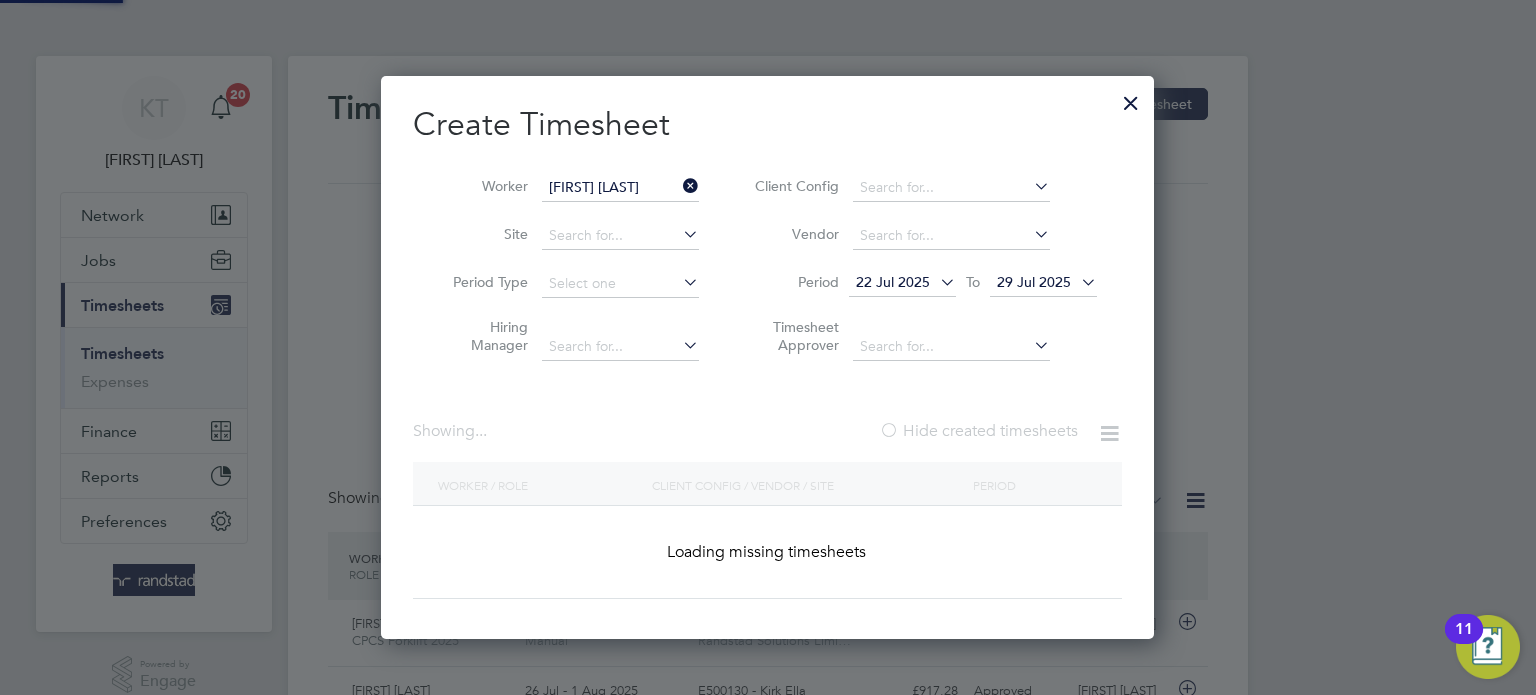 scroll, scrollTop: 10, scrollLeft: 10, axis: both 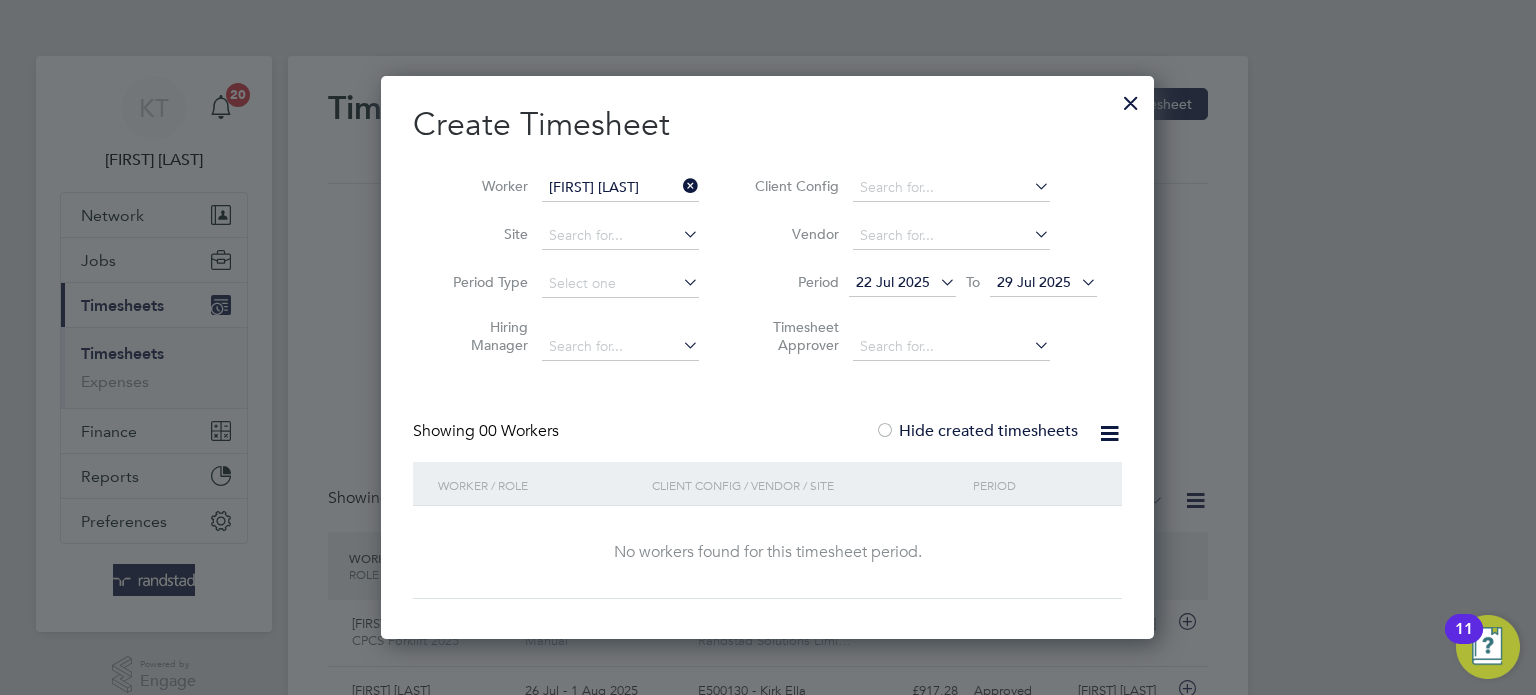 click on "29 Jul 2025" at bounding box center (1043, 283) 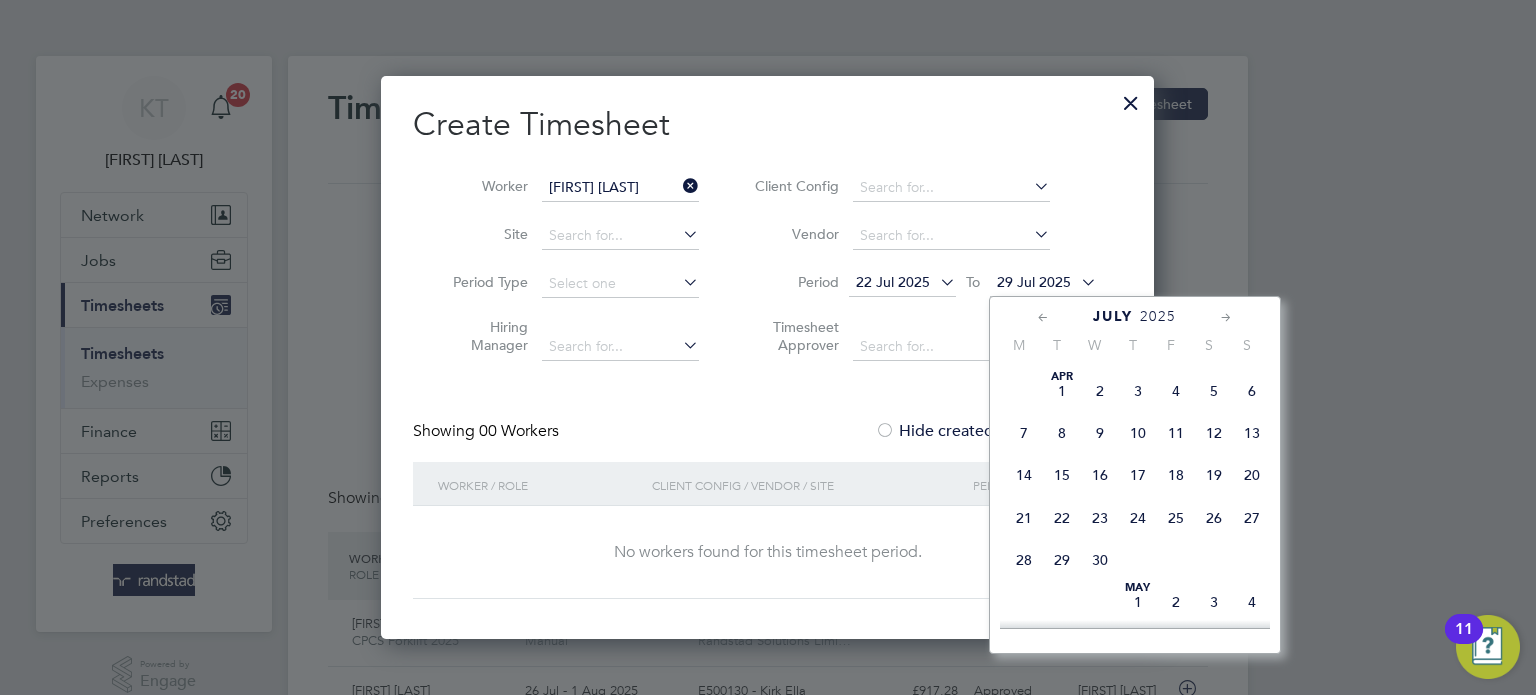 scroll, scrollTop: 799, scrollLeft: 0, axis: vertical 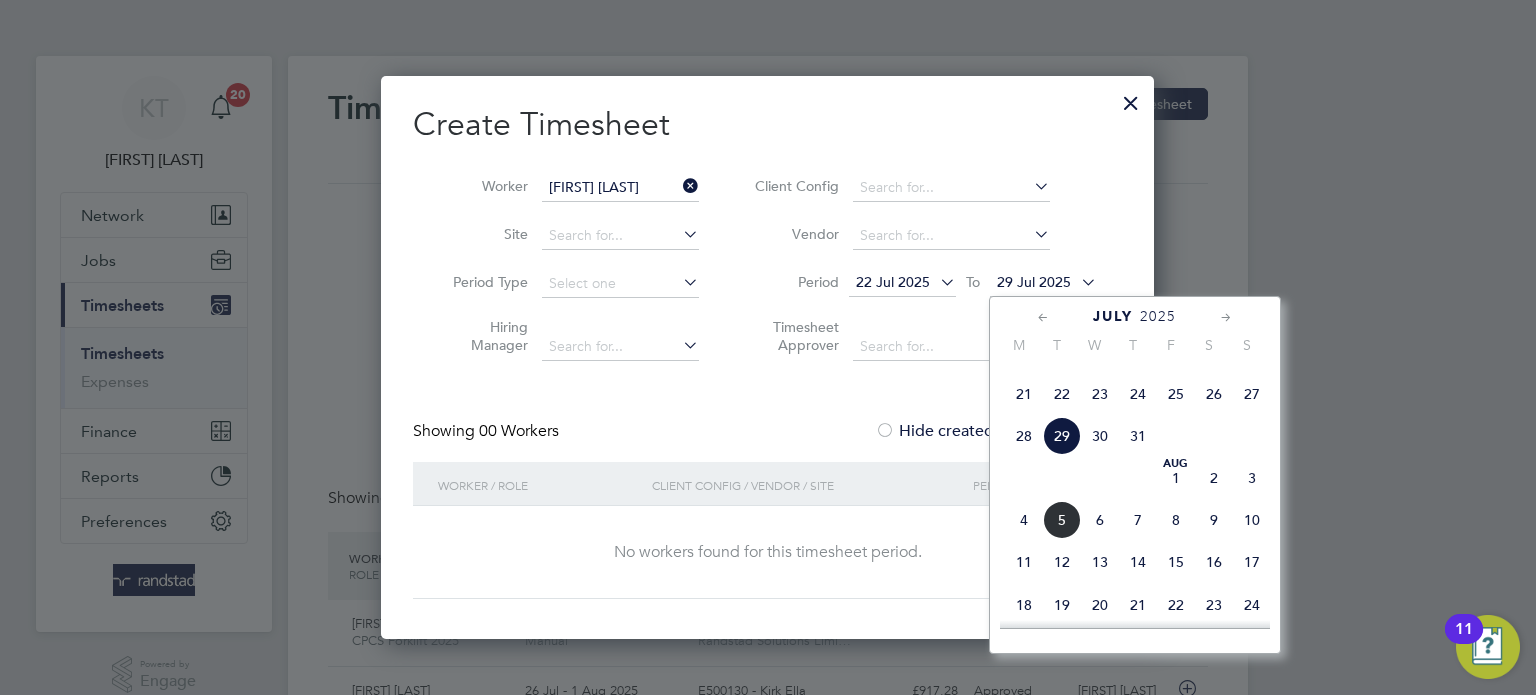 click on "6" 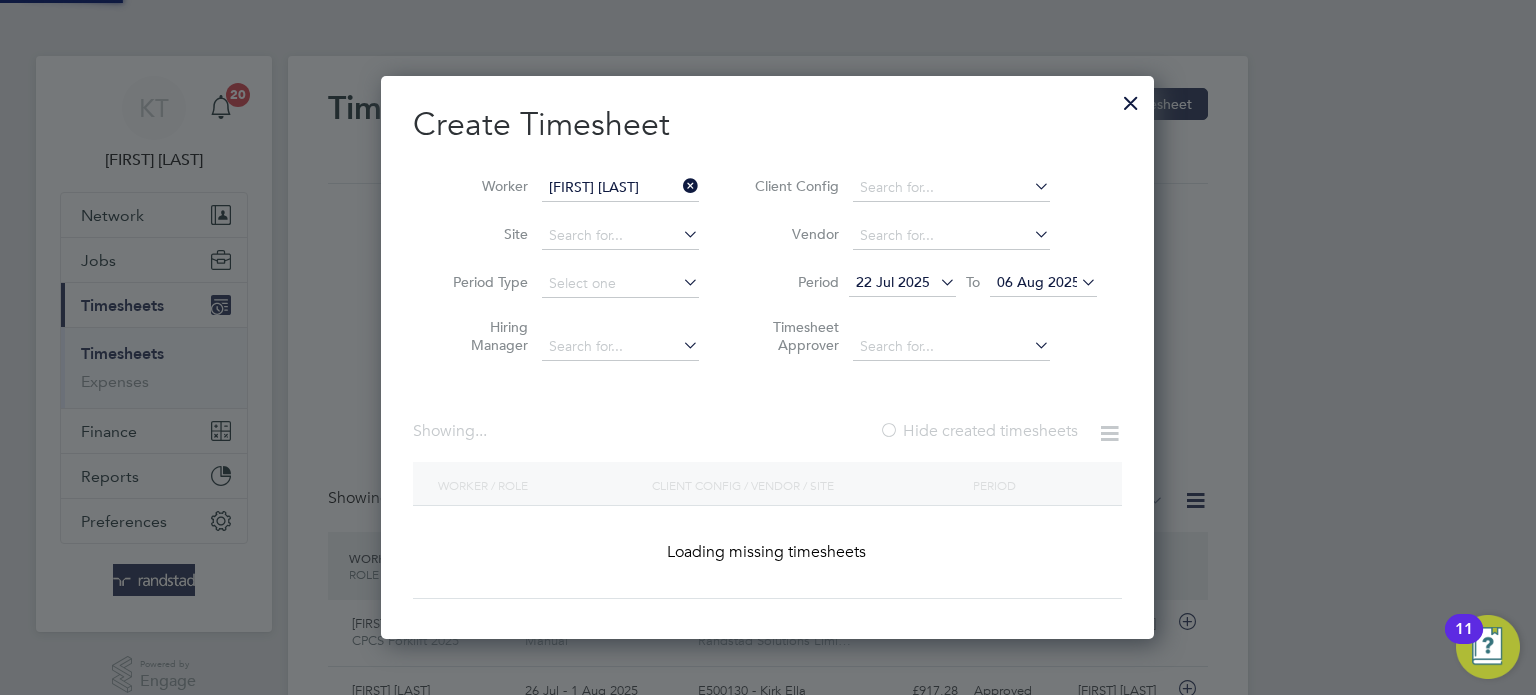 scroll, scrollTop: 9, scrollLeft: 10, axis: both 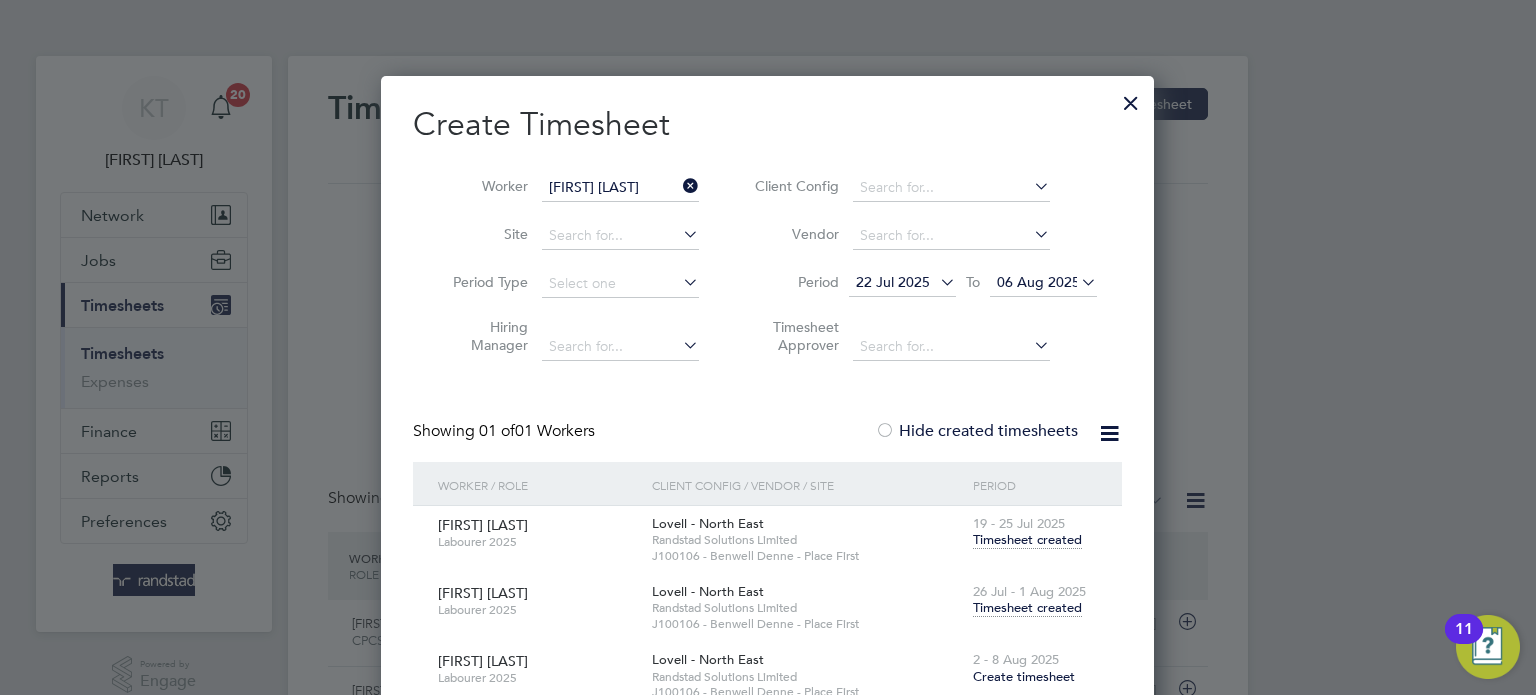 click on "Timesheet created" at bounding box center [1027, 608] 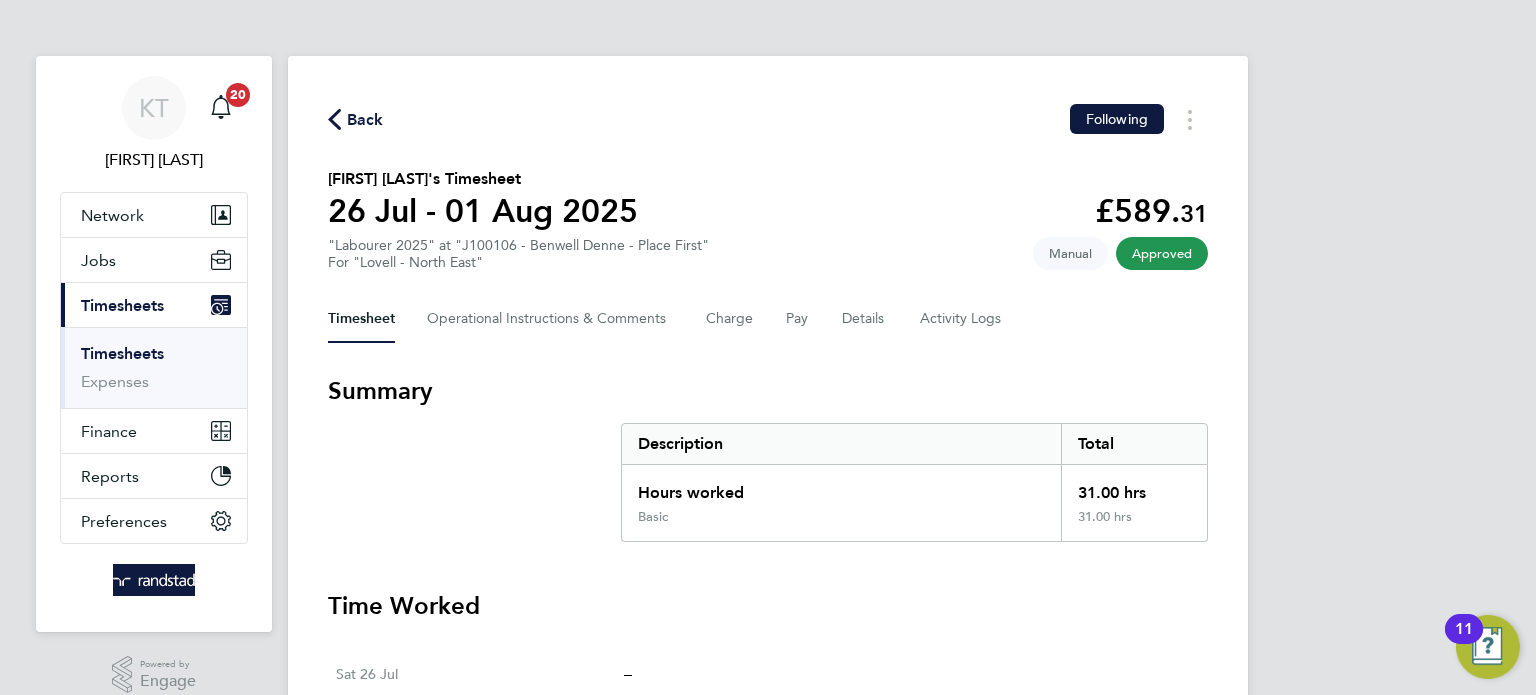 click on "Timesheets" at bounding box center (122, 353) 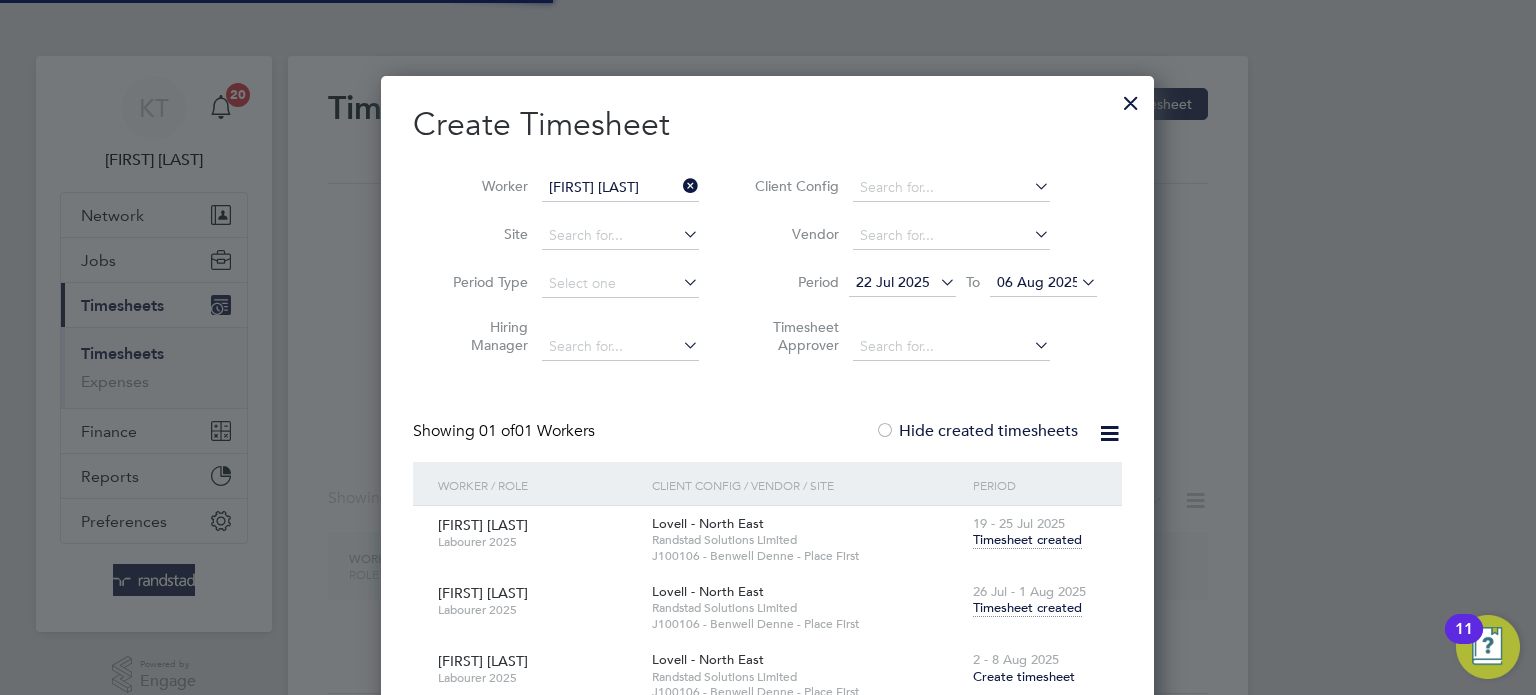 scroll, scrollTop: 9, scrollLeft: 10, axis: both 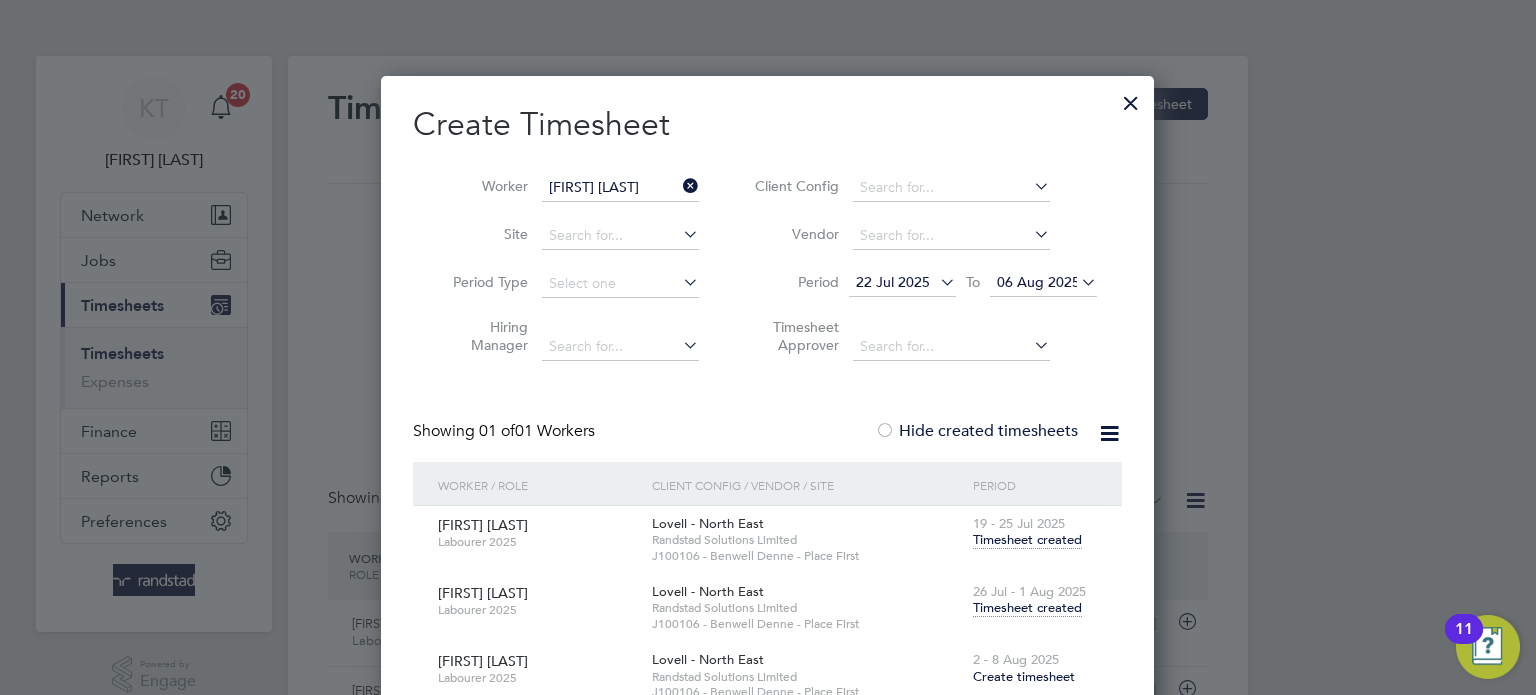 click at bounding box center [679, 186] 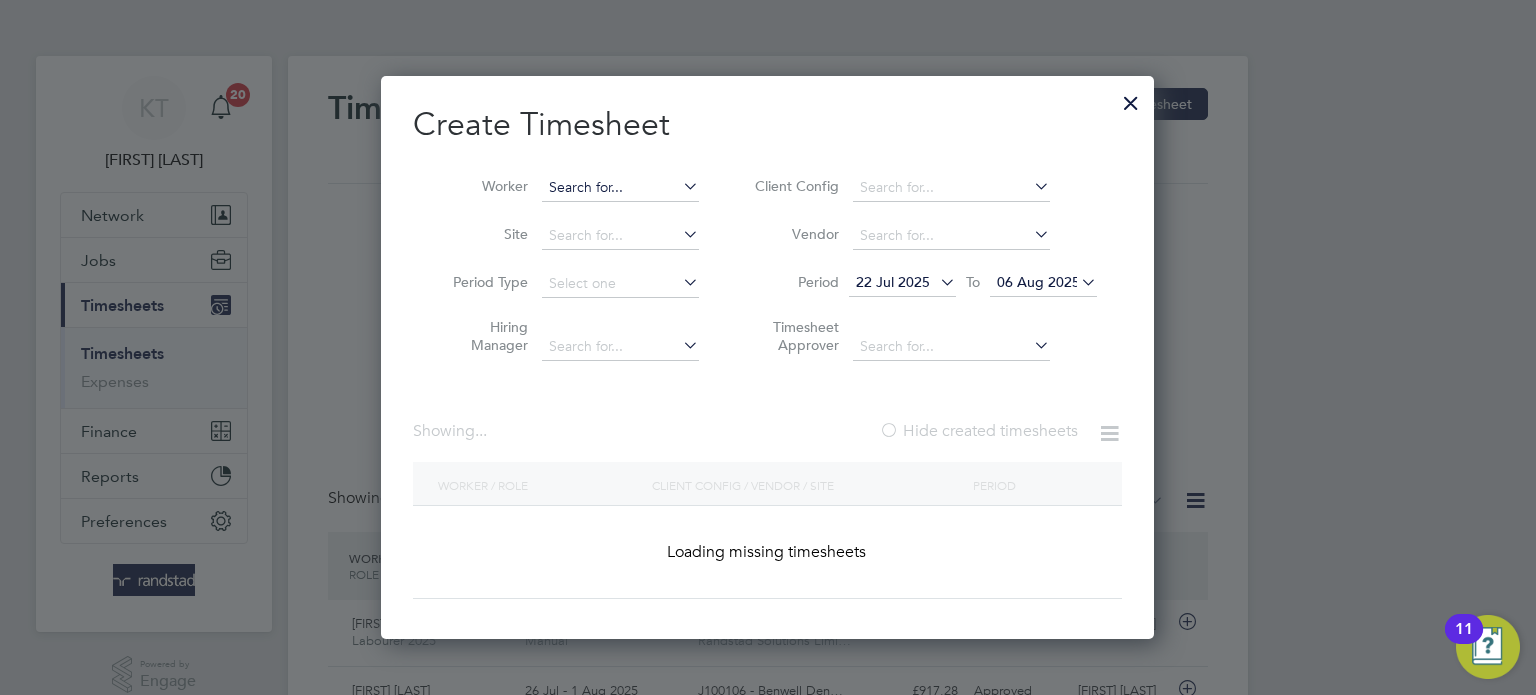 click at bounding box center (620, 188) 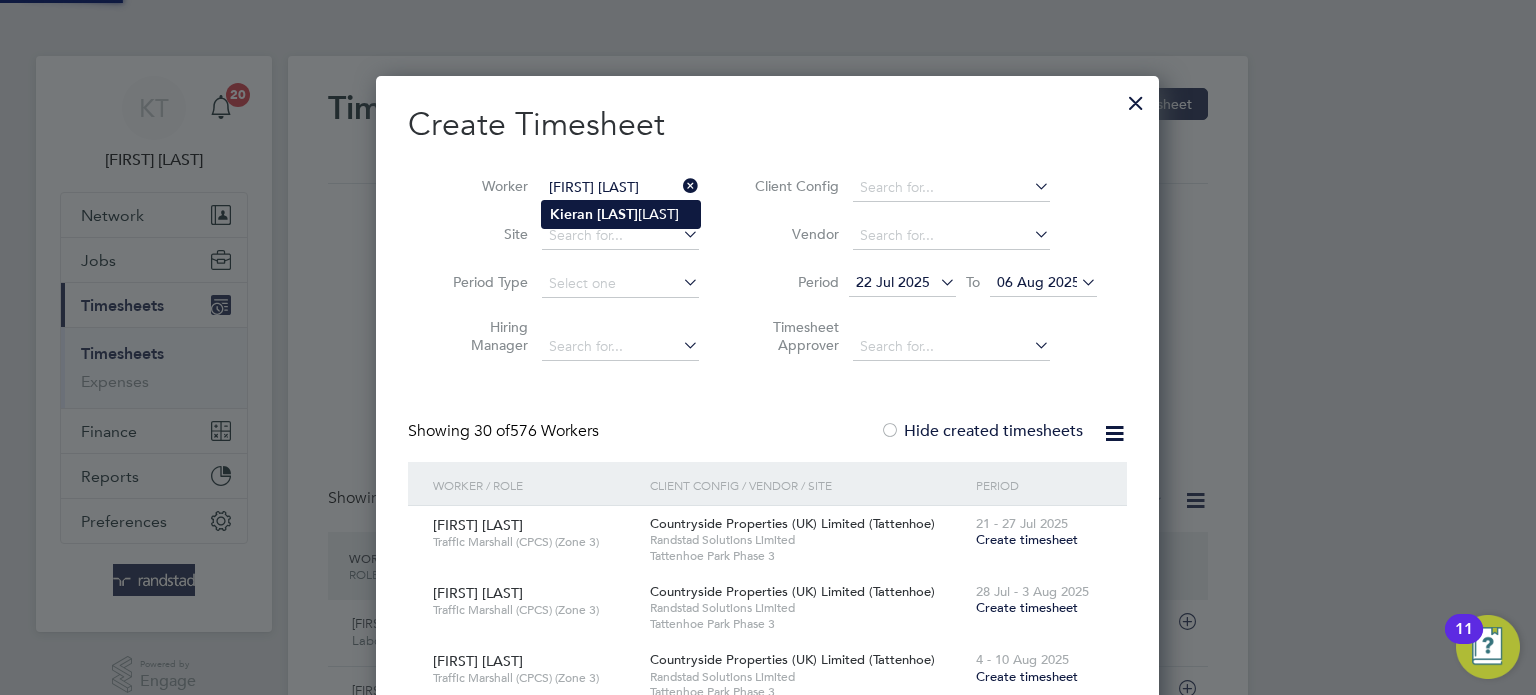 click on "[FIRST]   [LAST]" 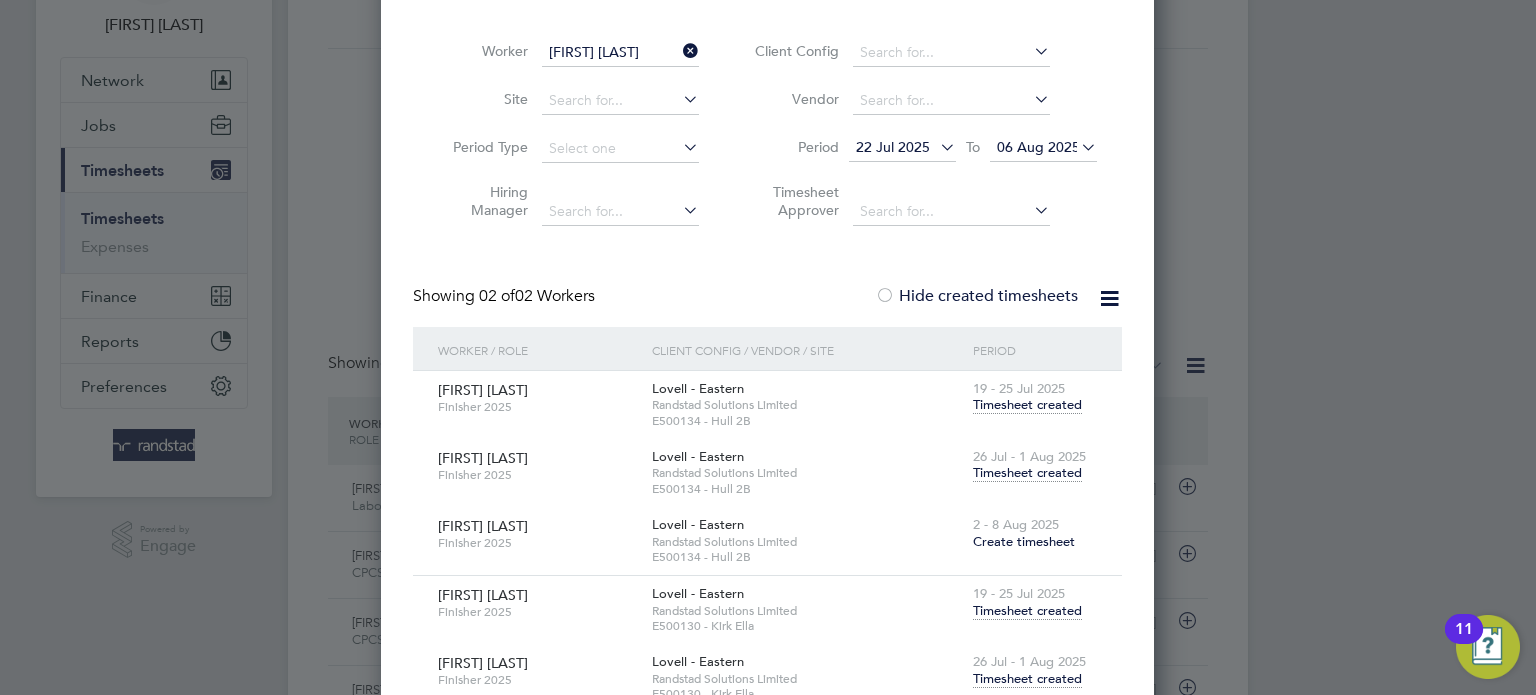 click on "Timesheet created" at bounding box center (1027, 473) 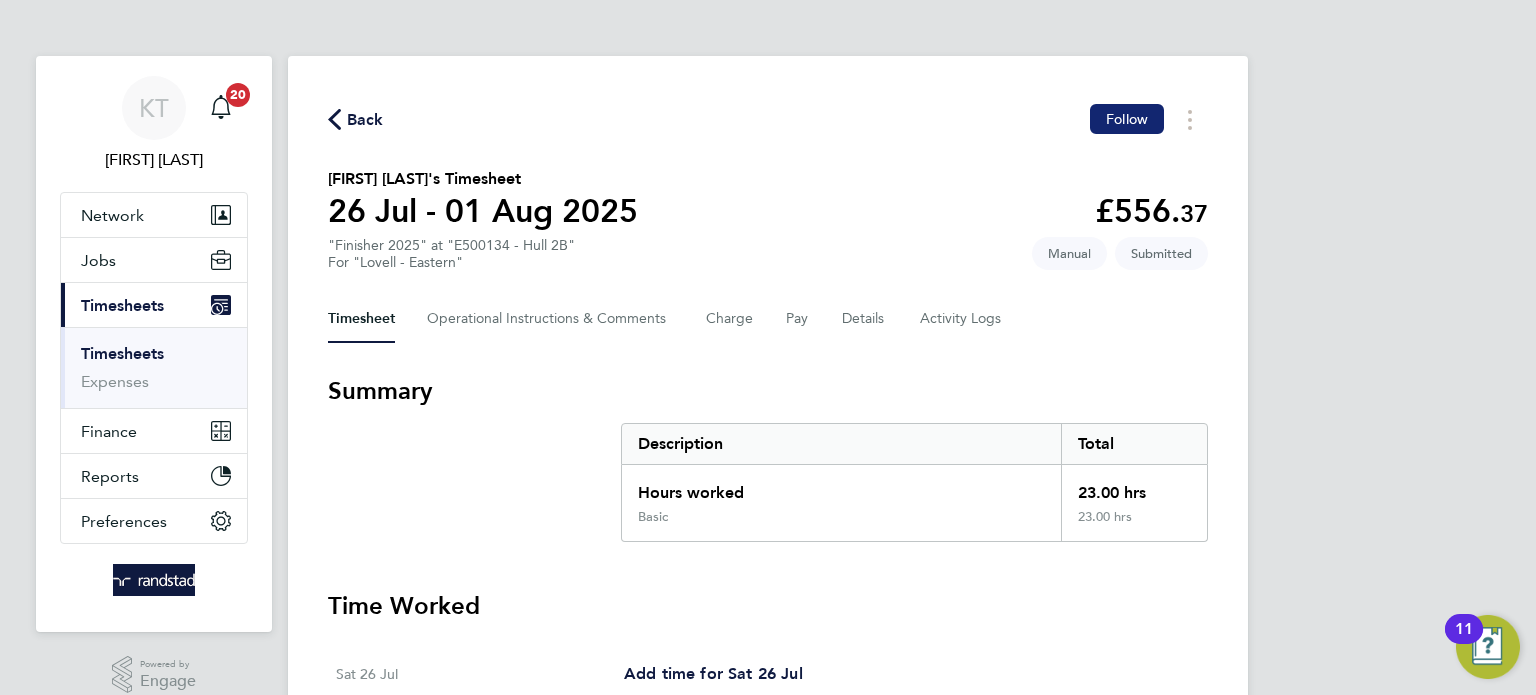 click on "Follow" 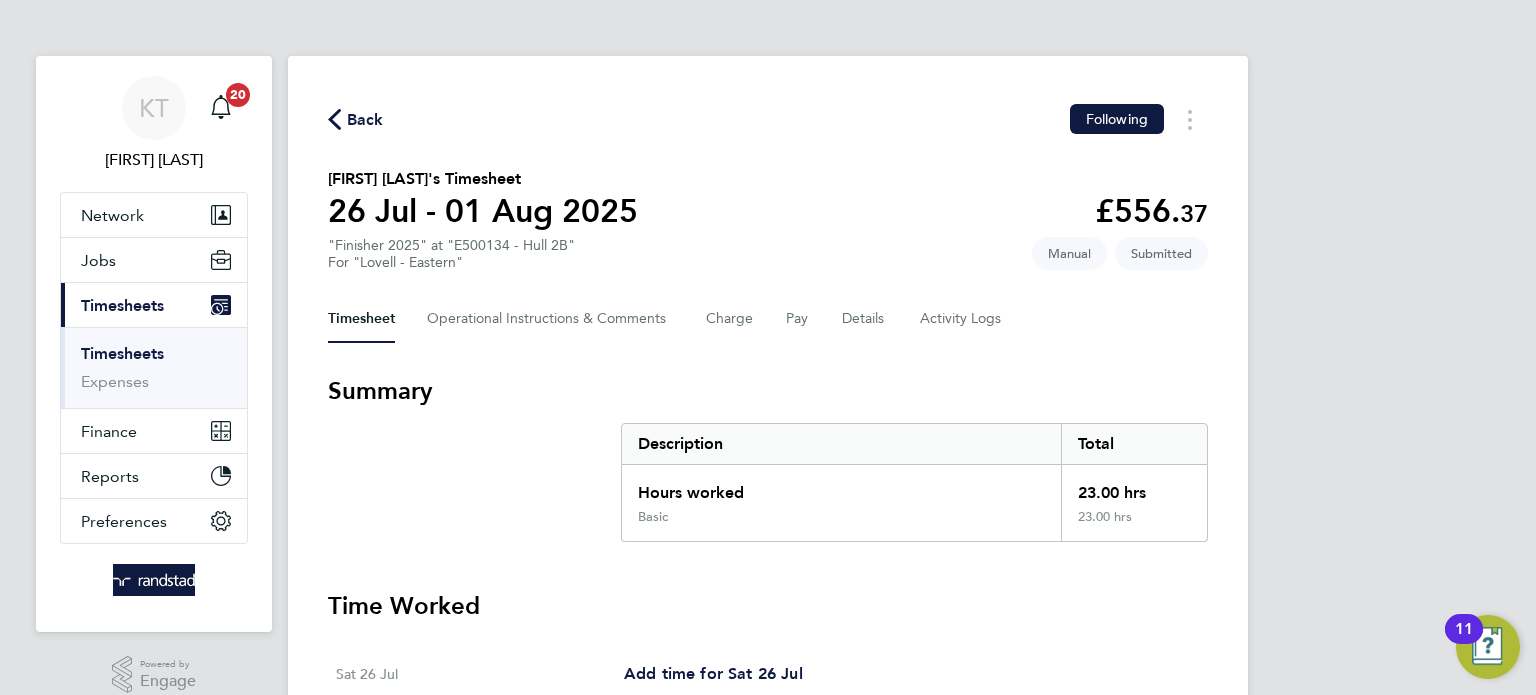 click on "Back" 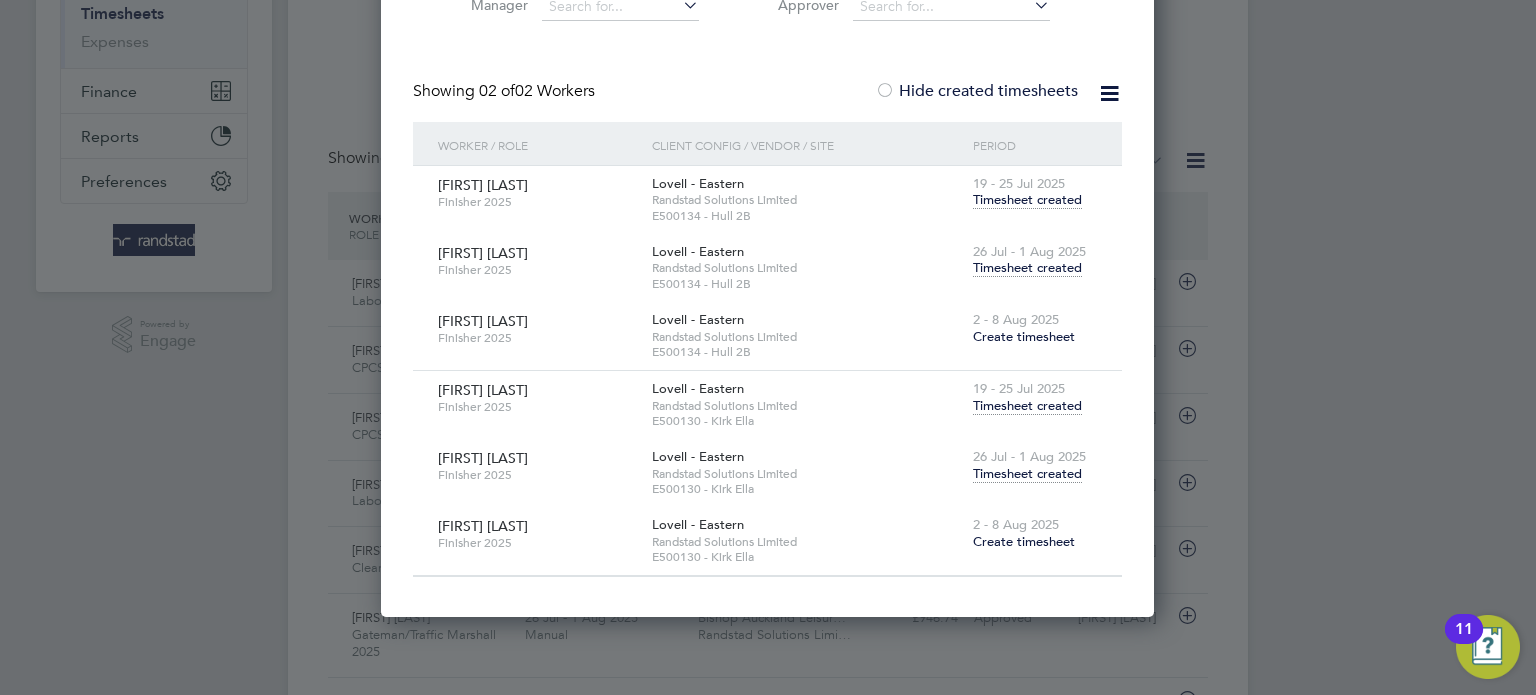 click on "Timesheet created" at bounding box center [1027, 474] 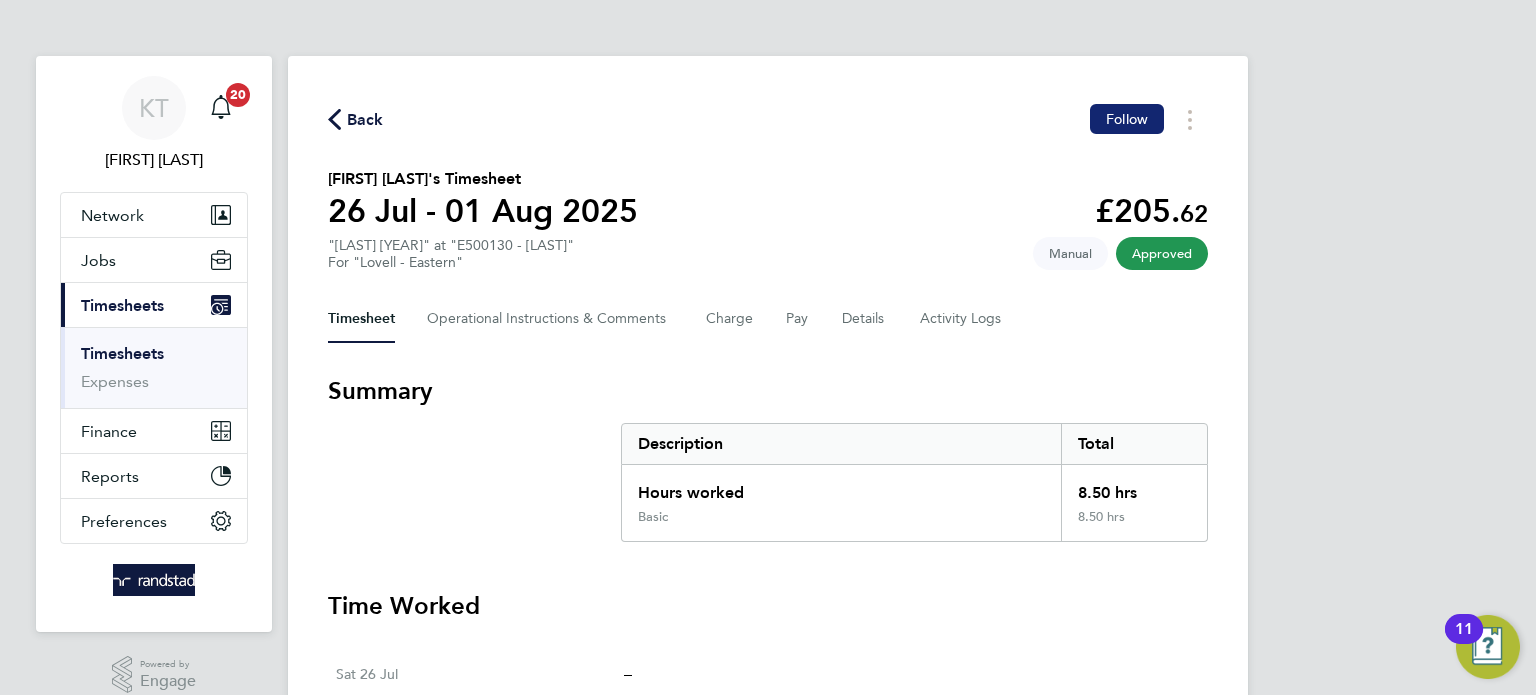 click on "Follow" 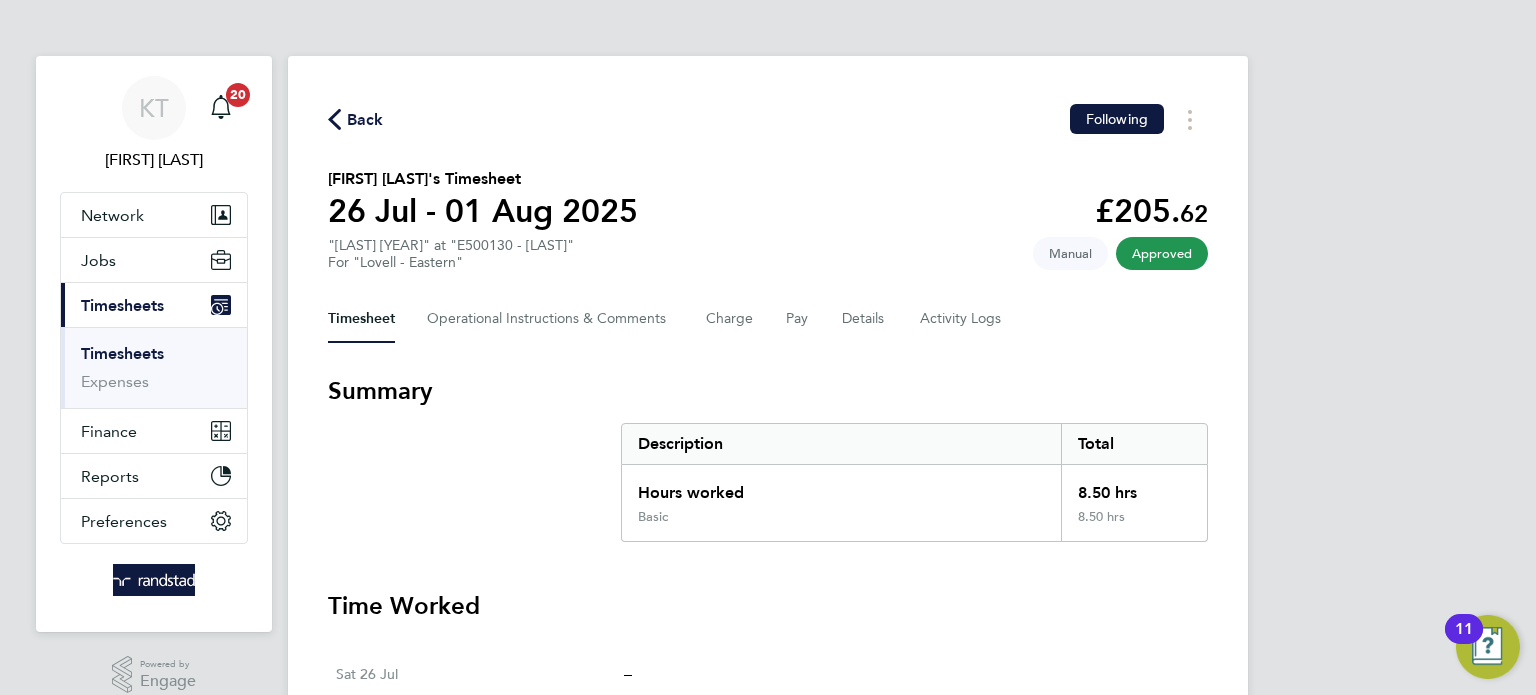 click on "Timesheets" at bounding box center (122, 353) 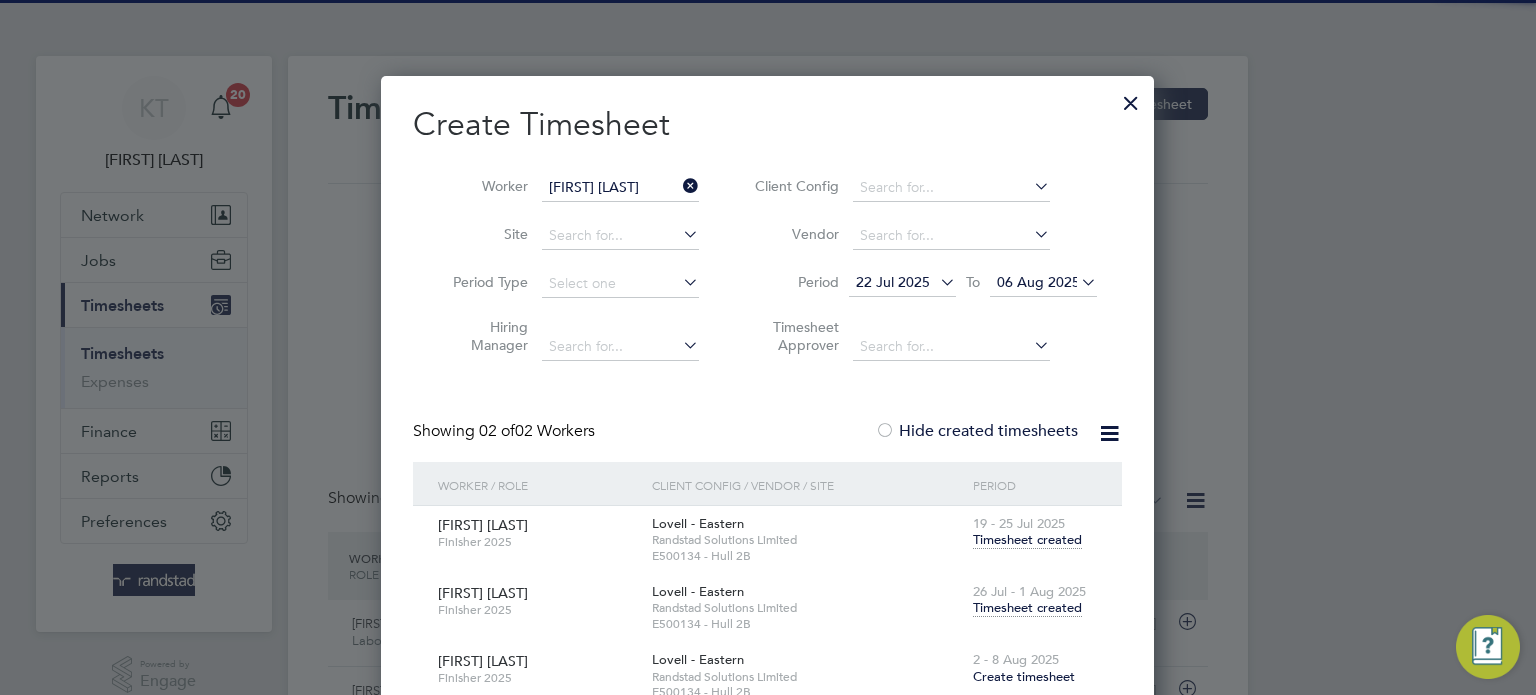 click at bounding box center [1131, 98] 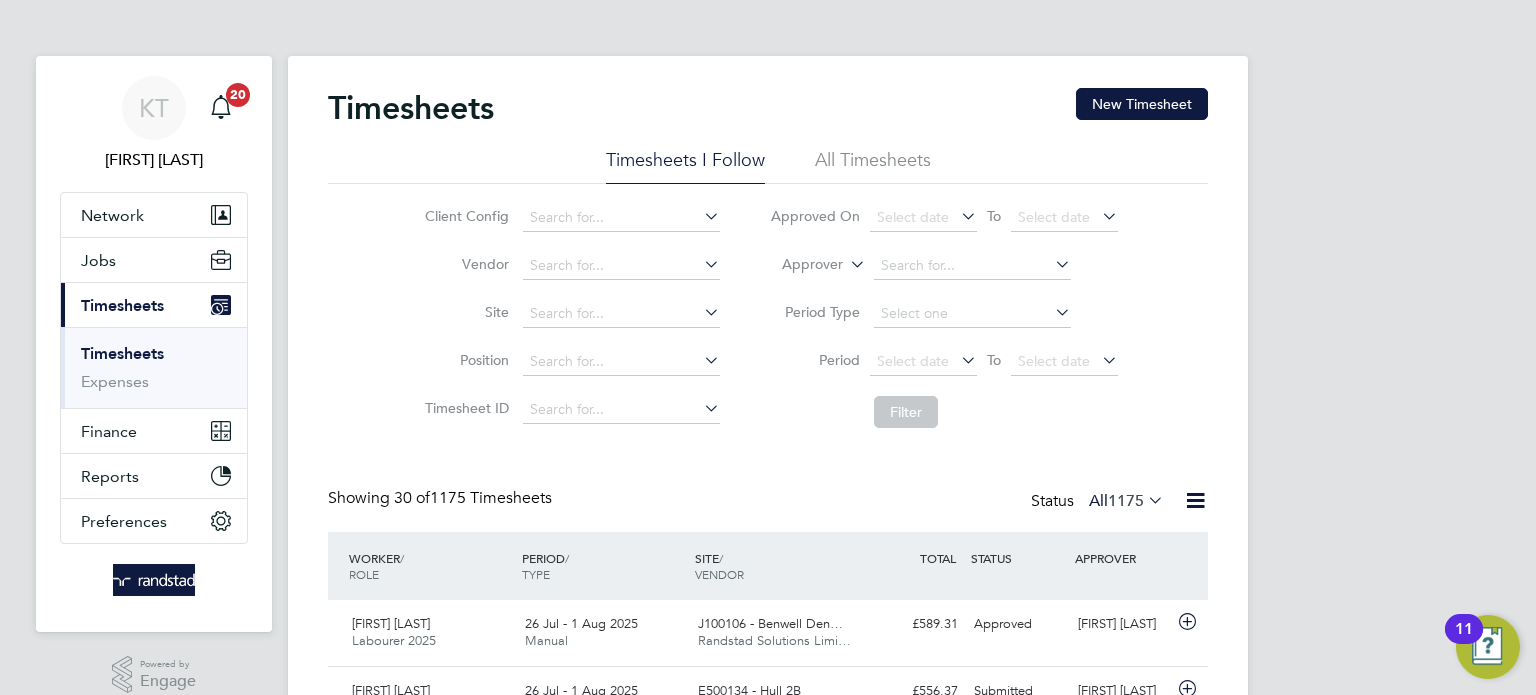 scroll, scrollTop: 9, scrollLeft: 10, axis: both 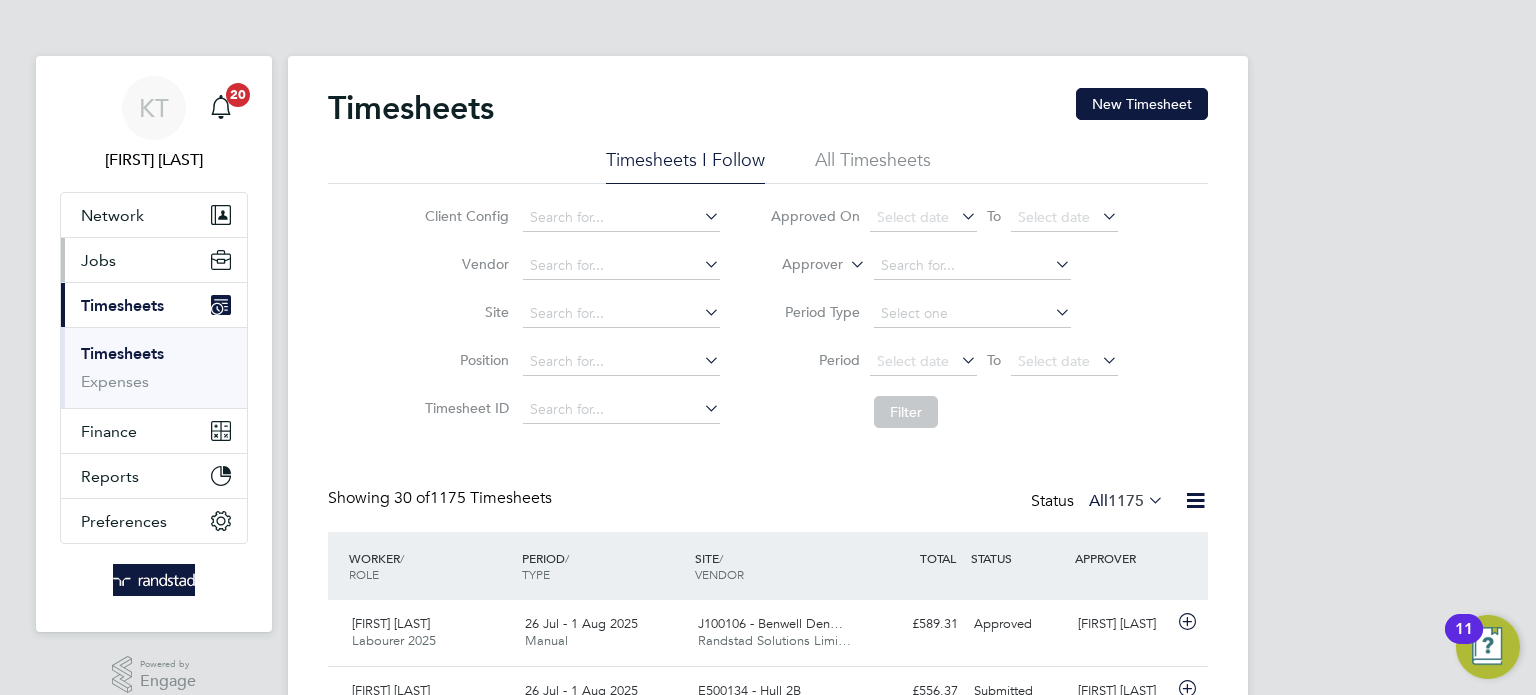 click on "Jobs" at bounding box center (154, 260) 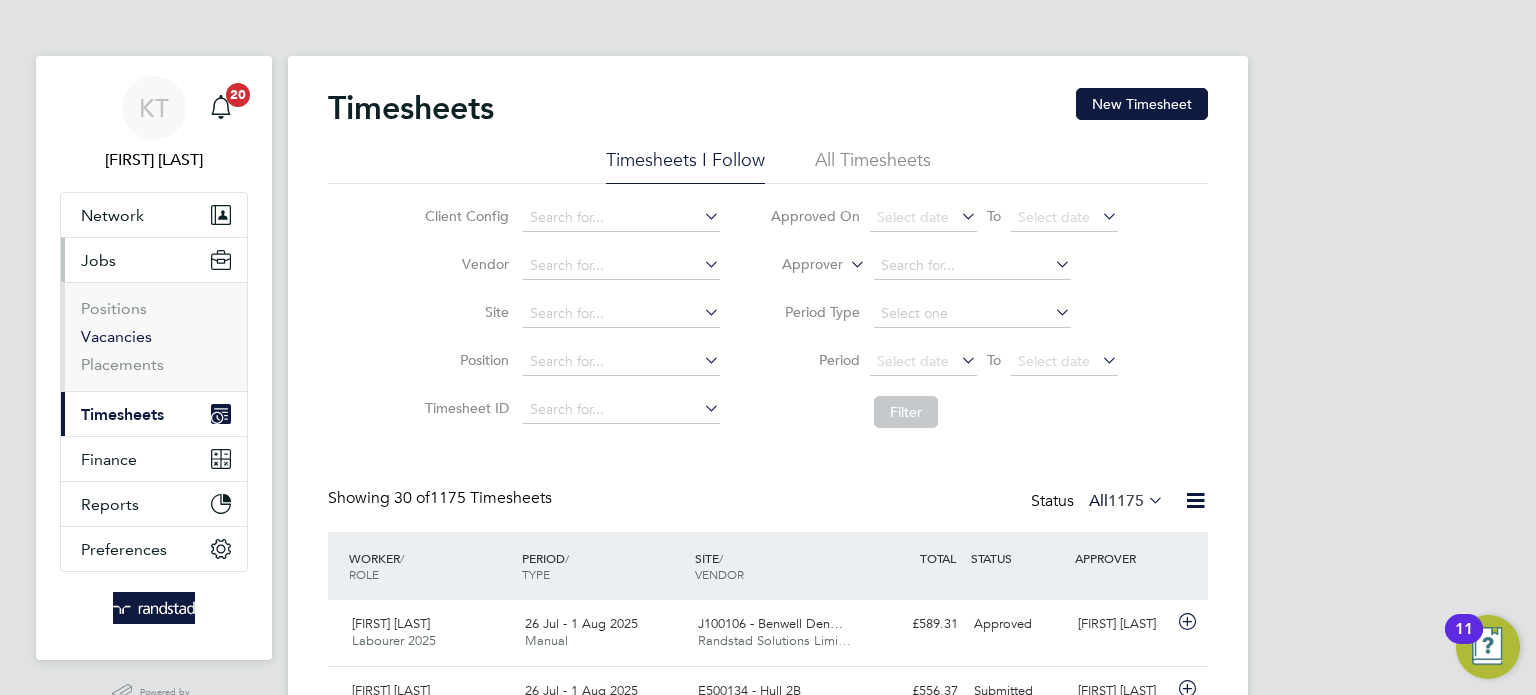 click on "Vacancies" at bounding box center (116, 336) 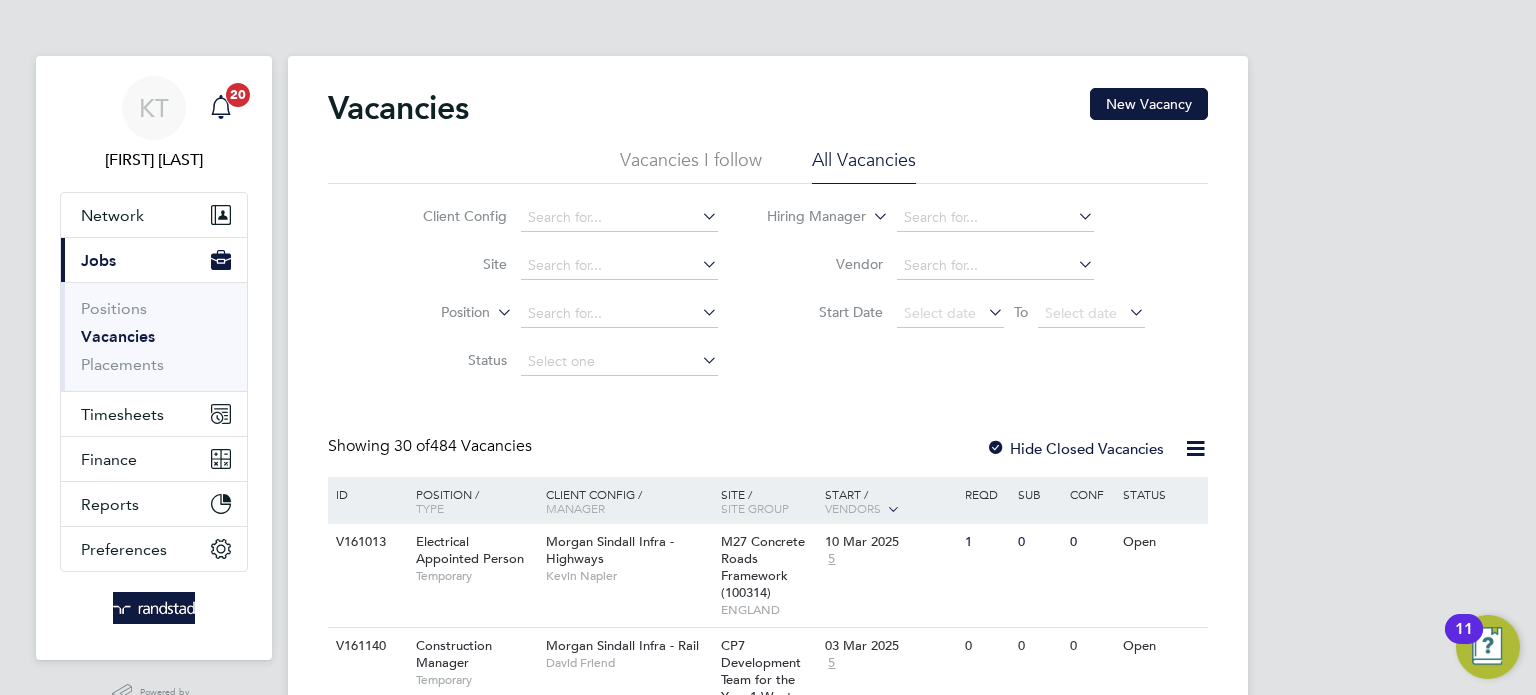 click on "20" at bounding box center (238, 95) 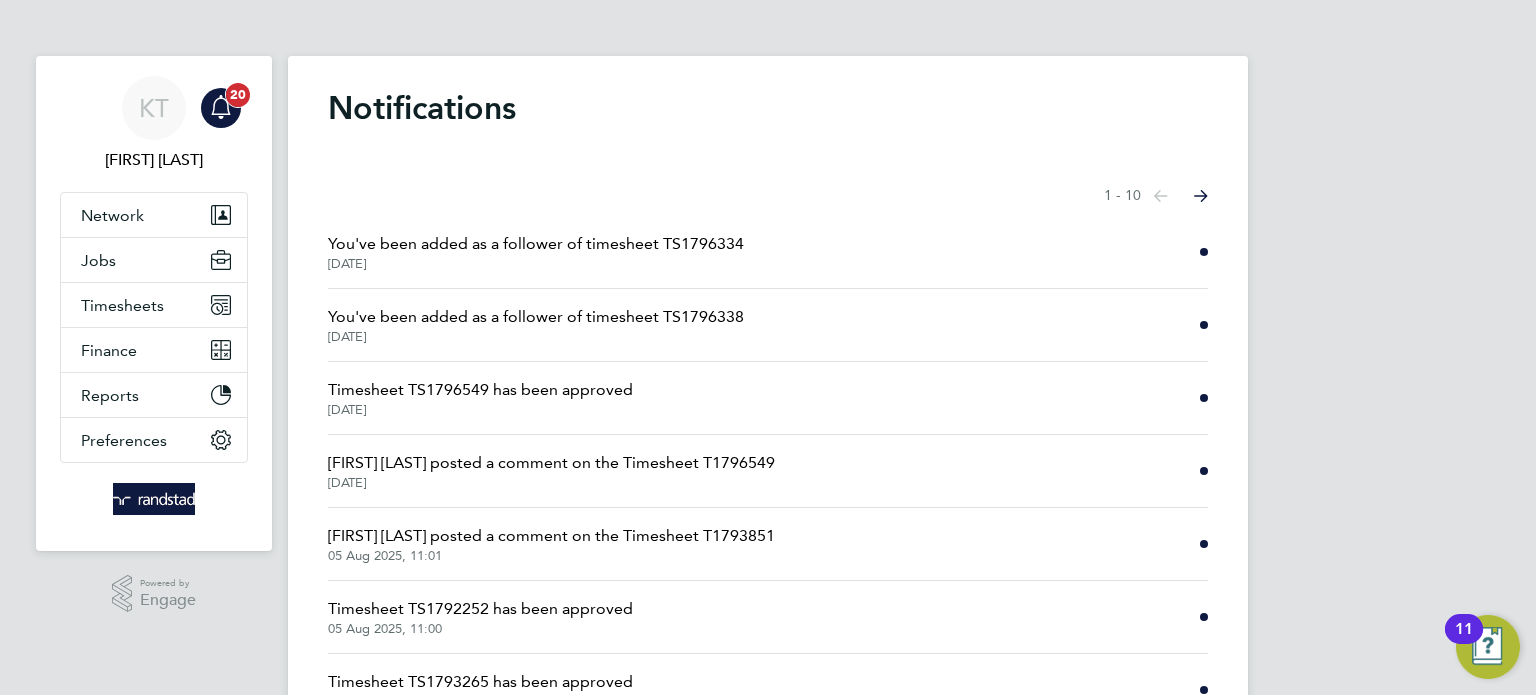 click 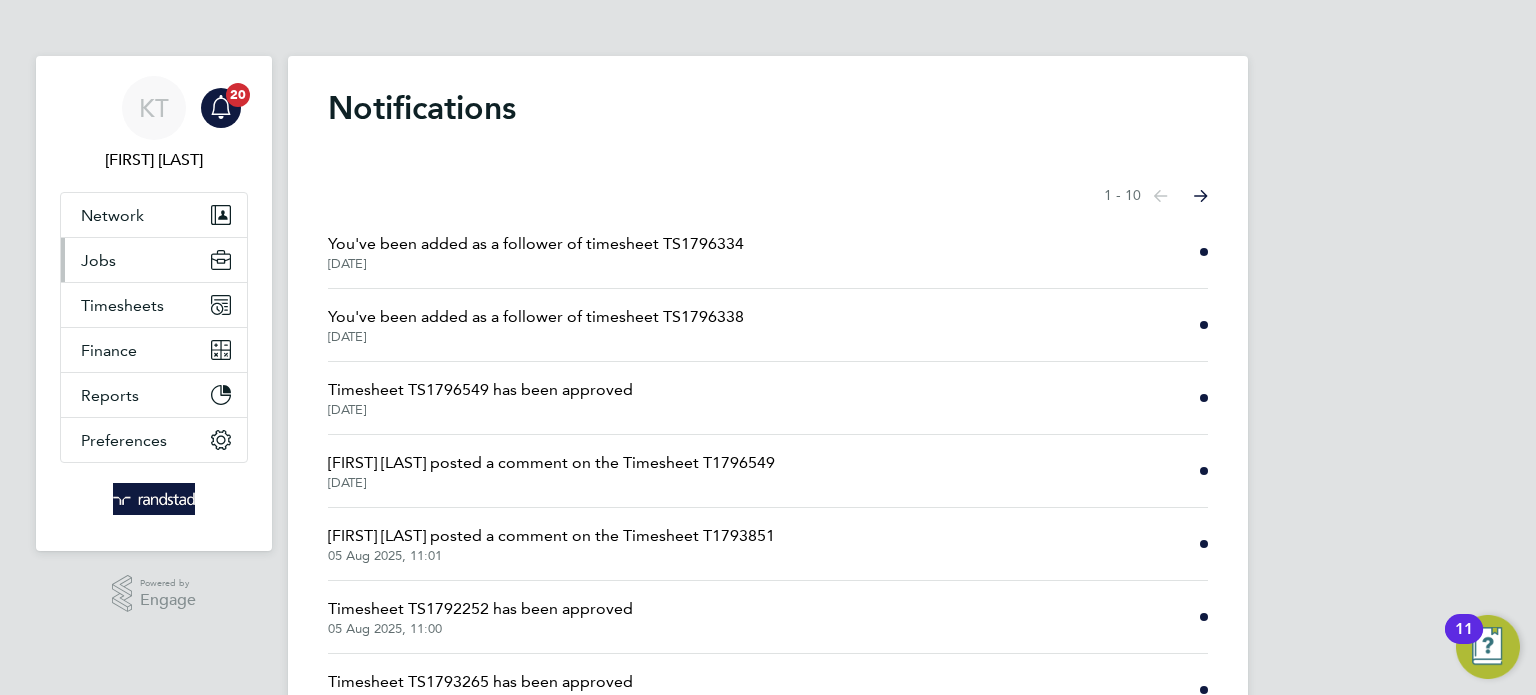 click on "Jobs" at bounding box center [154, 260] 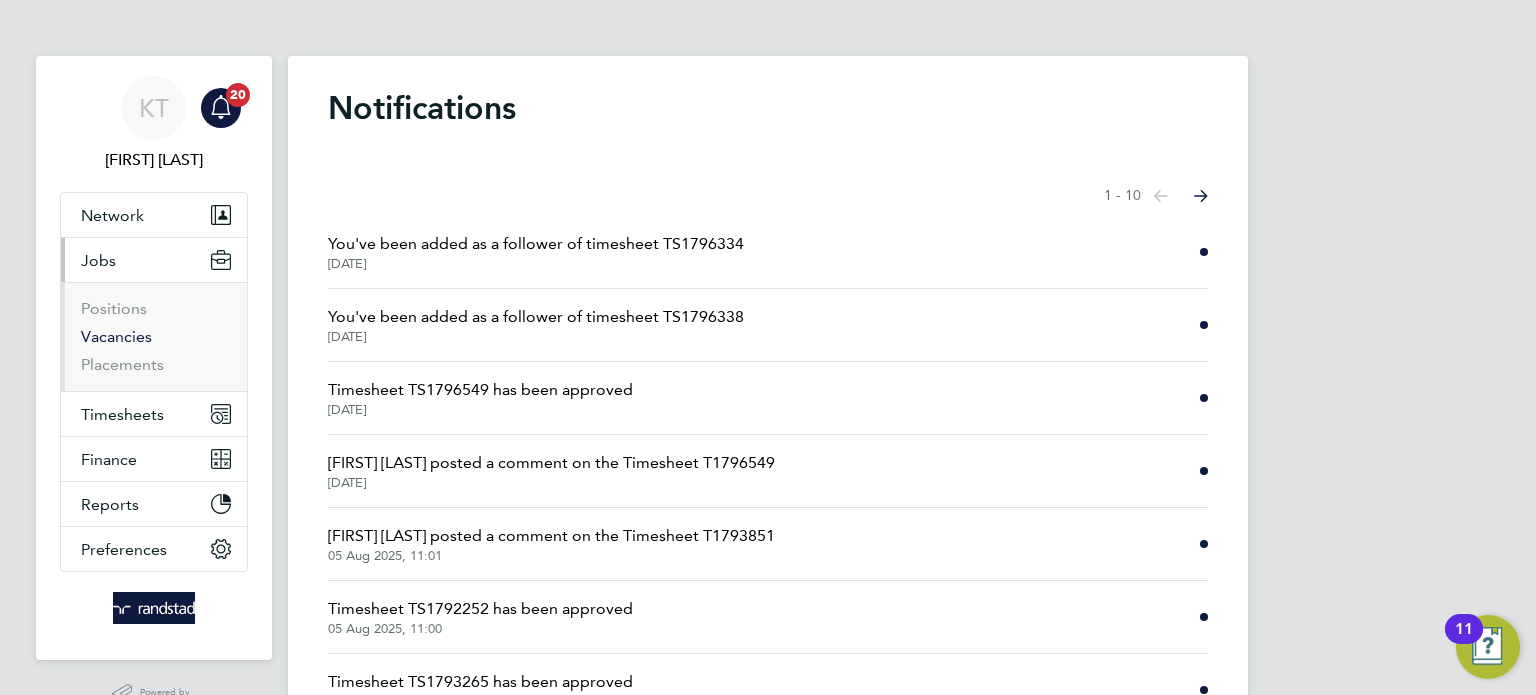click on "Vacancies" at bounding box center (116, 336) 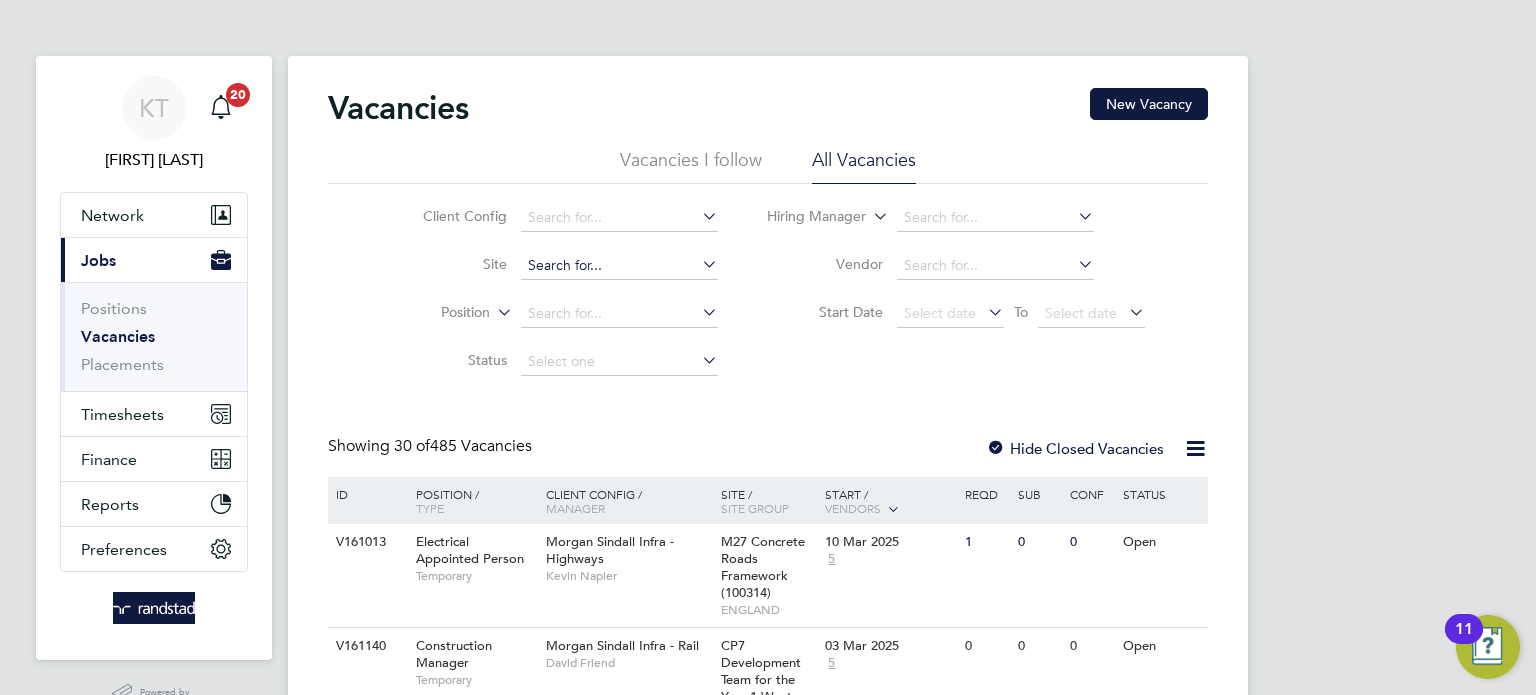 click 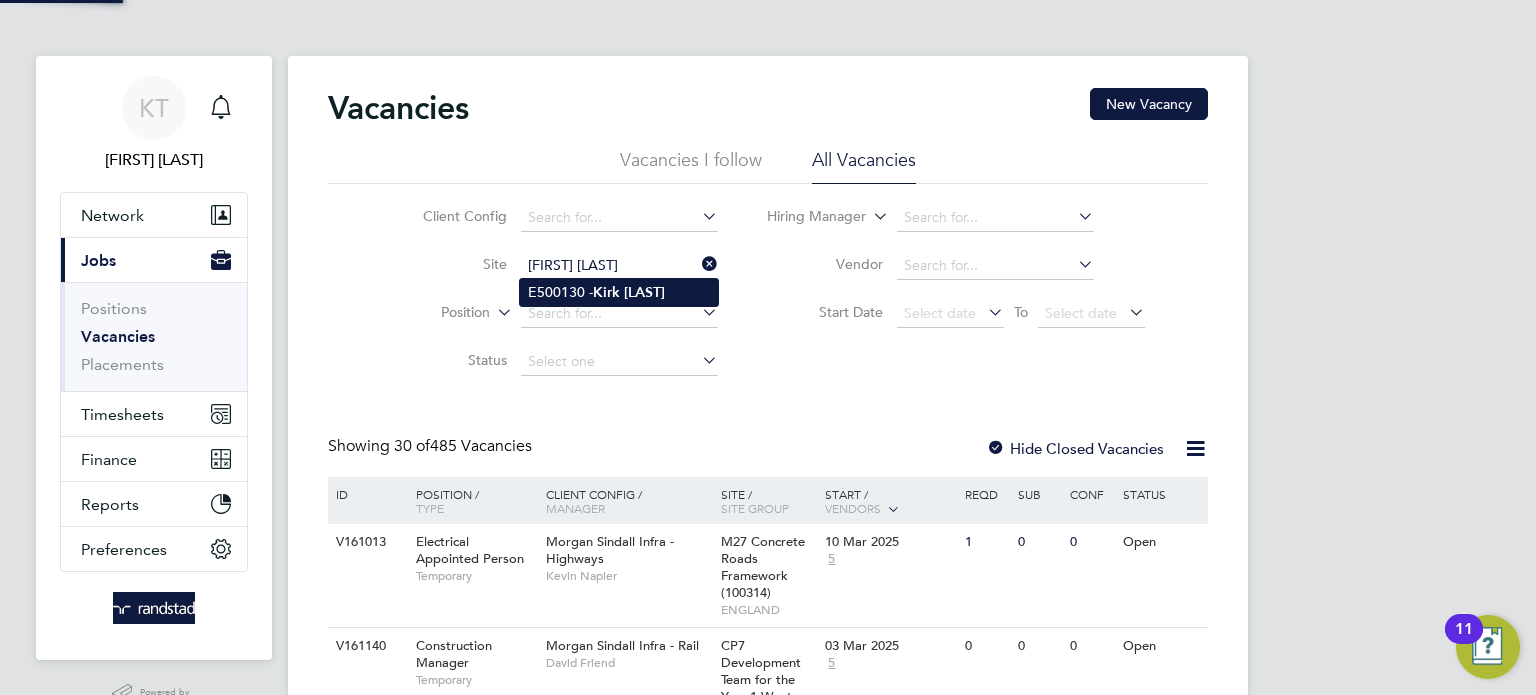 click on "Kirk" 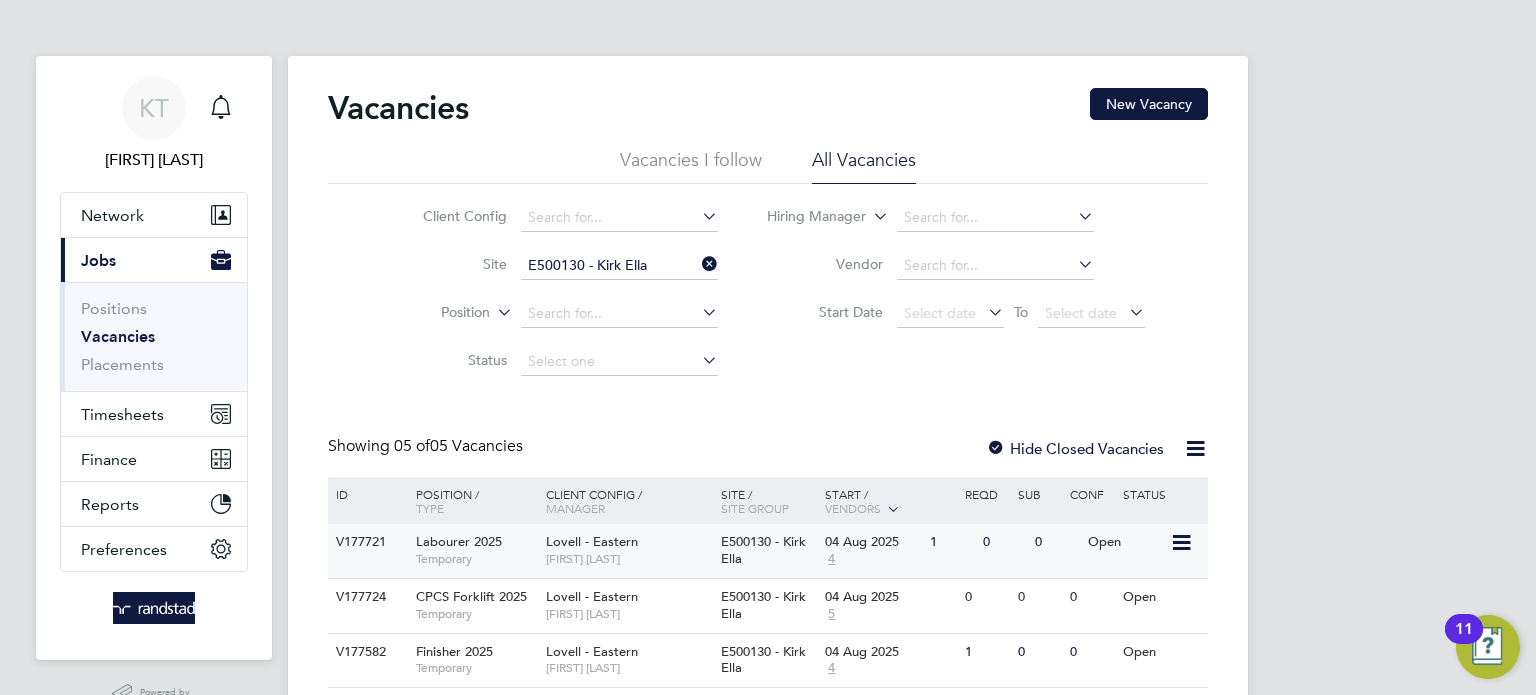 click on "Lovell - Eastern" 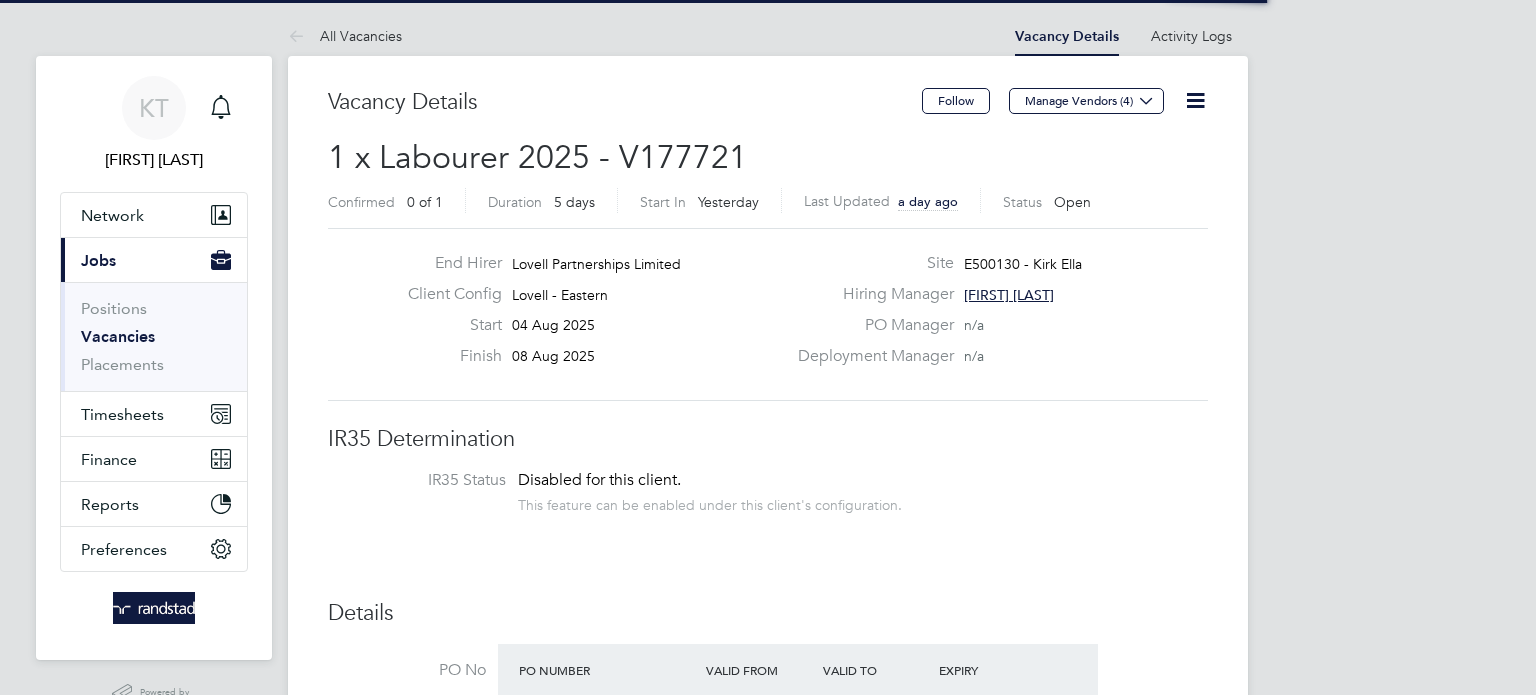 scroll, scrollTop: 0, scrollLeft: 0, axis: both 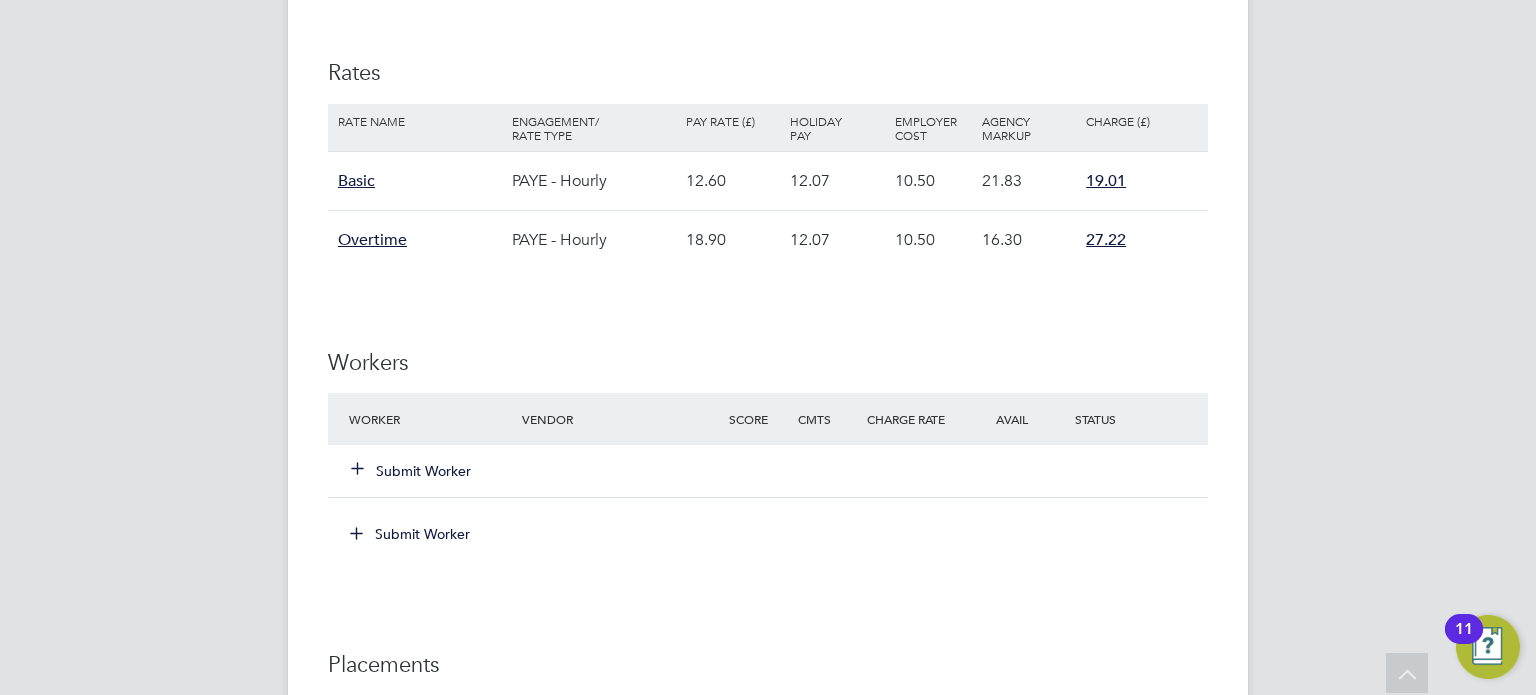 click on "Submit Worker" 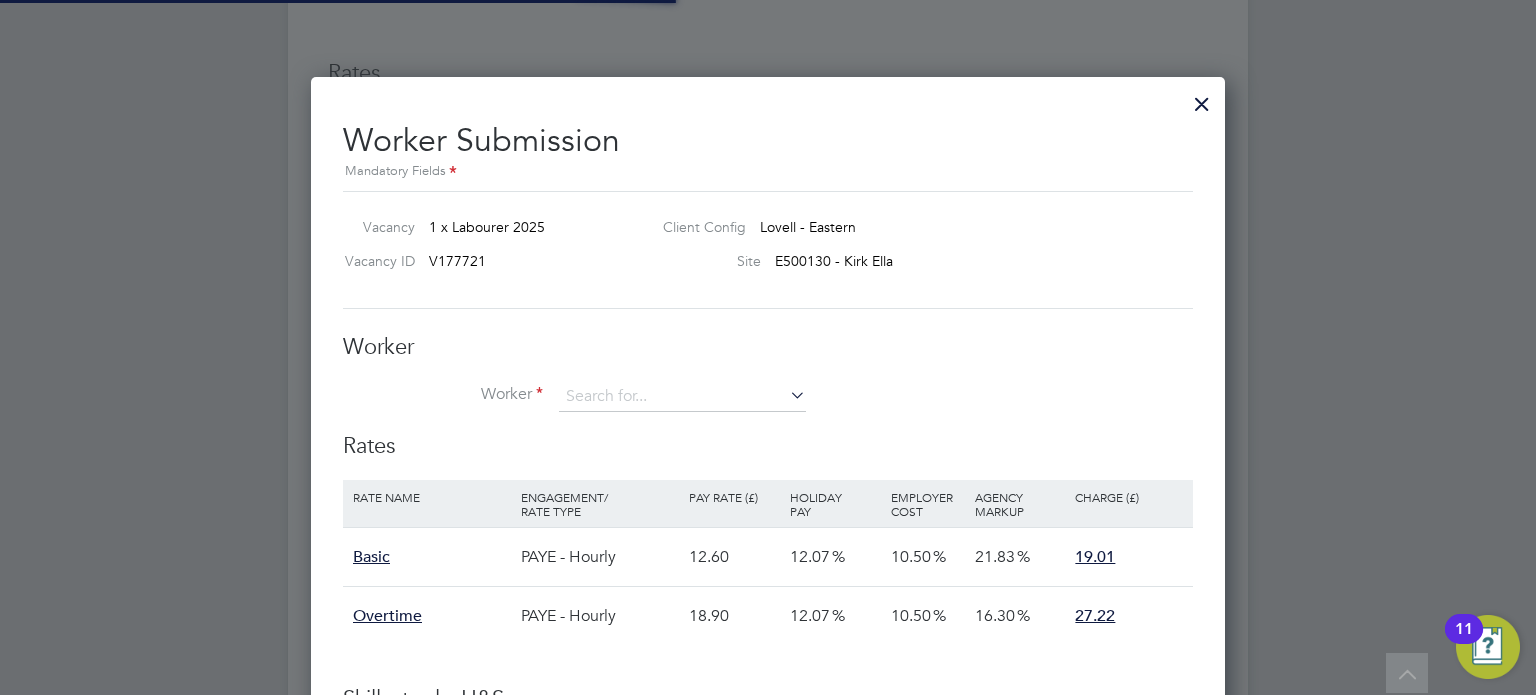 scroll, scrollTop: 9, scrollLeft: 9, axis: both 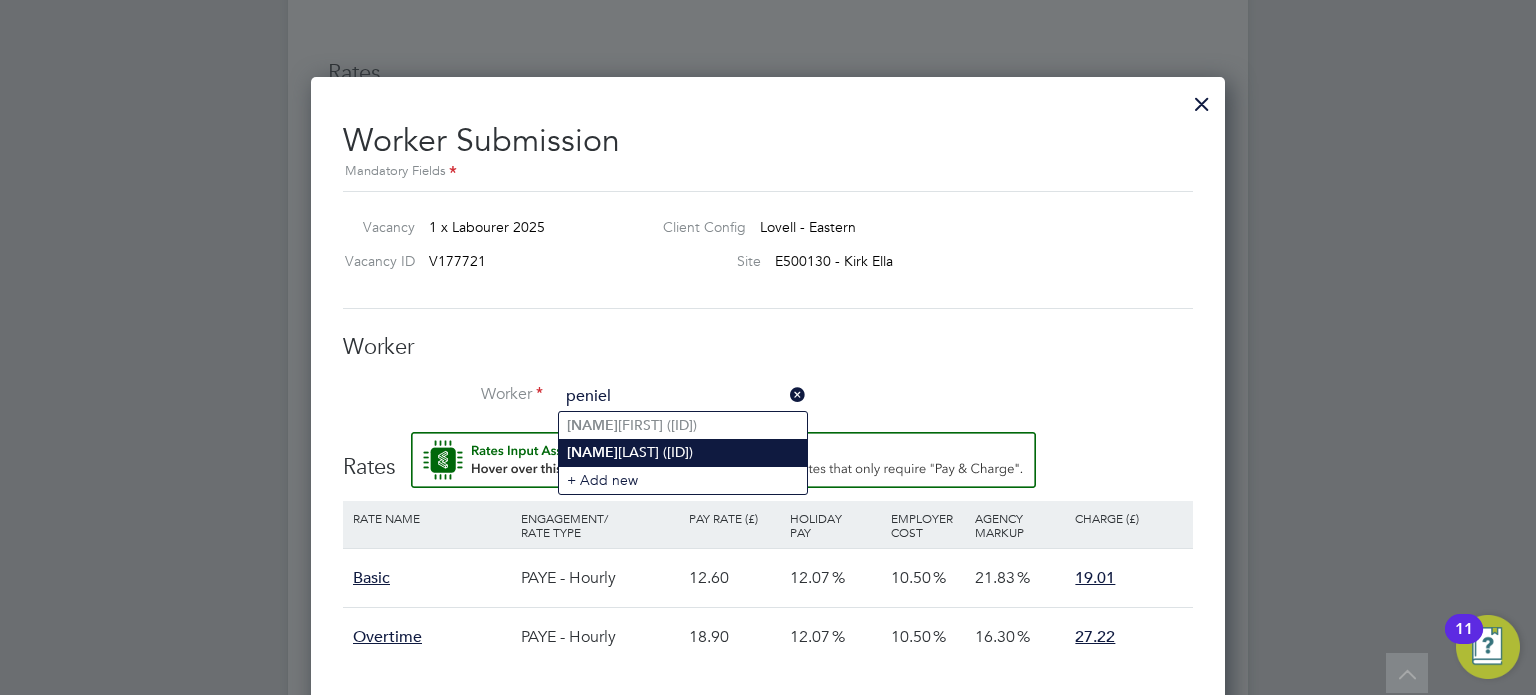click on "[FIRST]  [LAST] ([ID])" 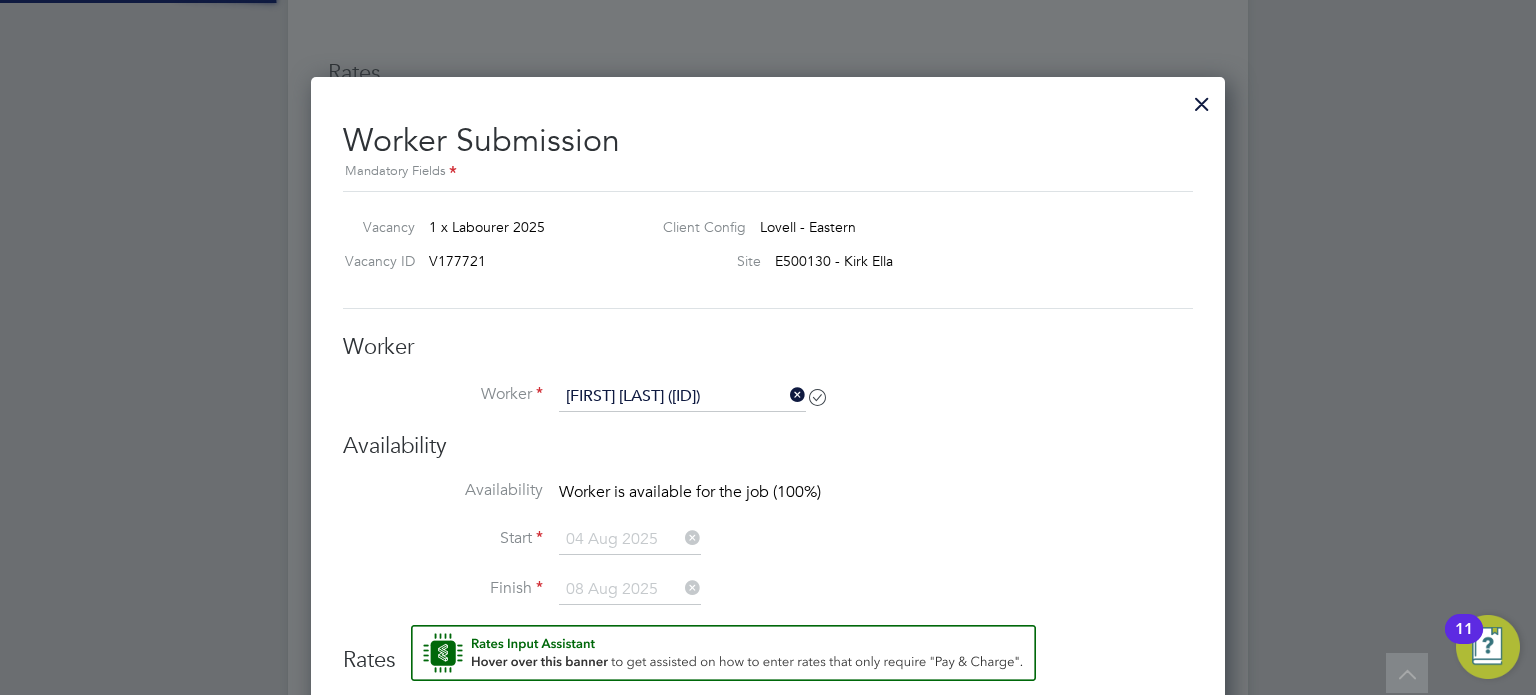 scroll, scrollTop: 9, scrollLeft: 9, axis: both 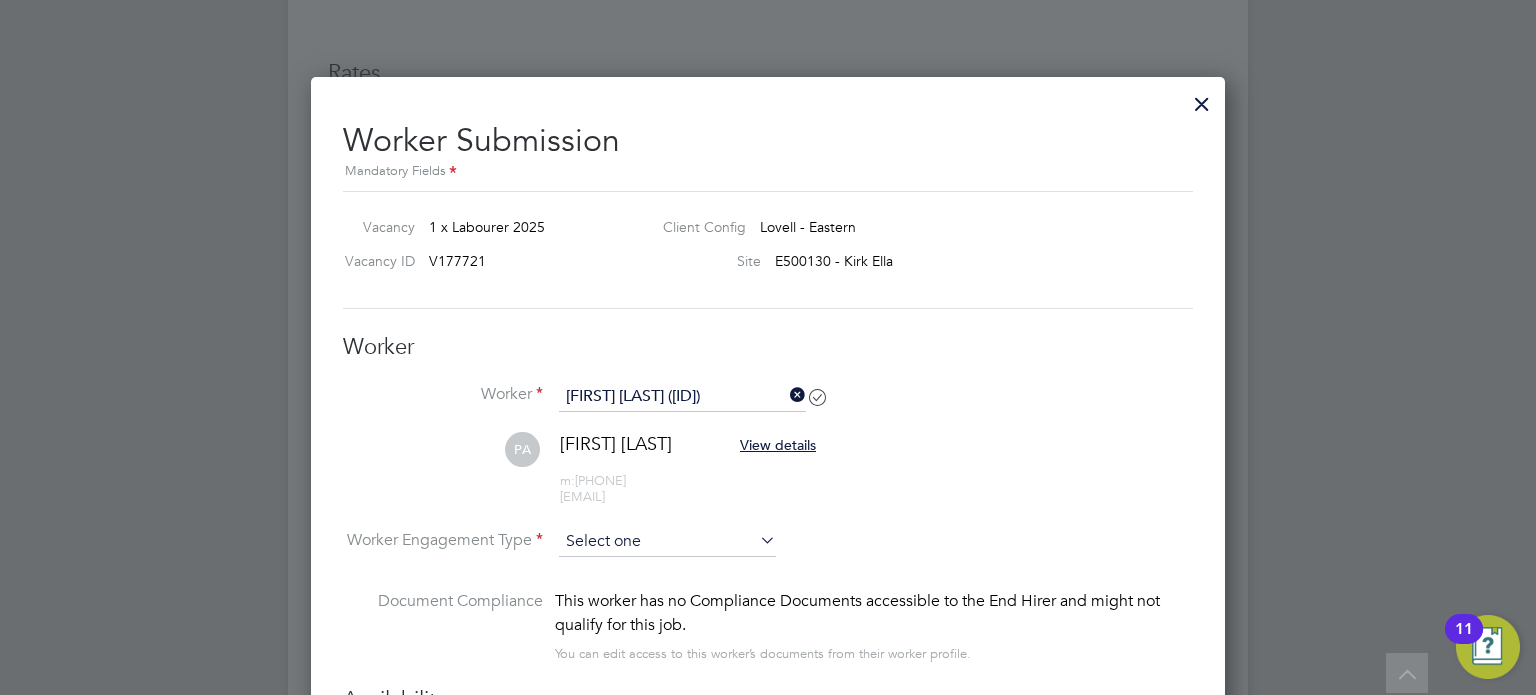 click at bounding box center [667, 542] 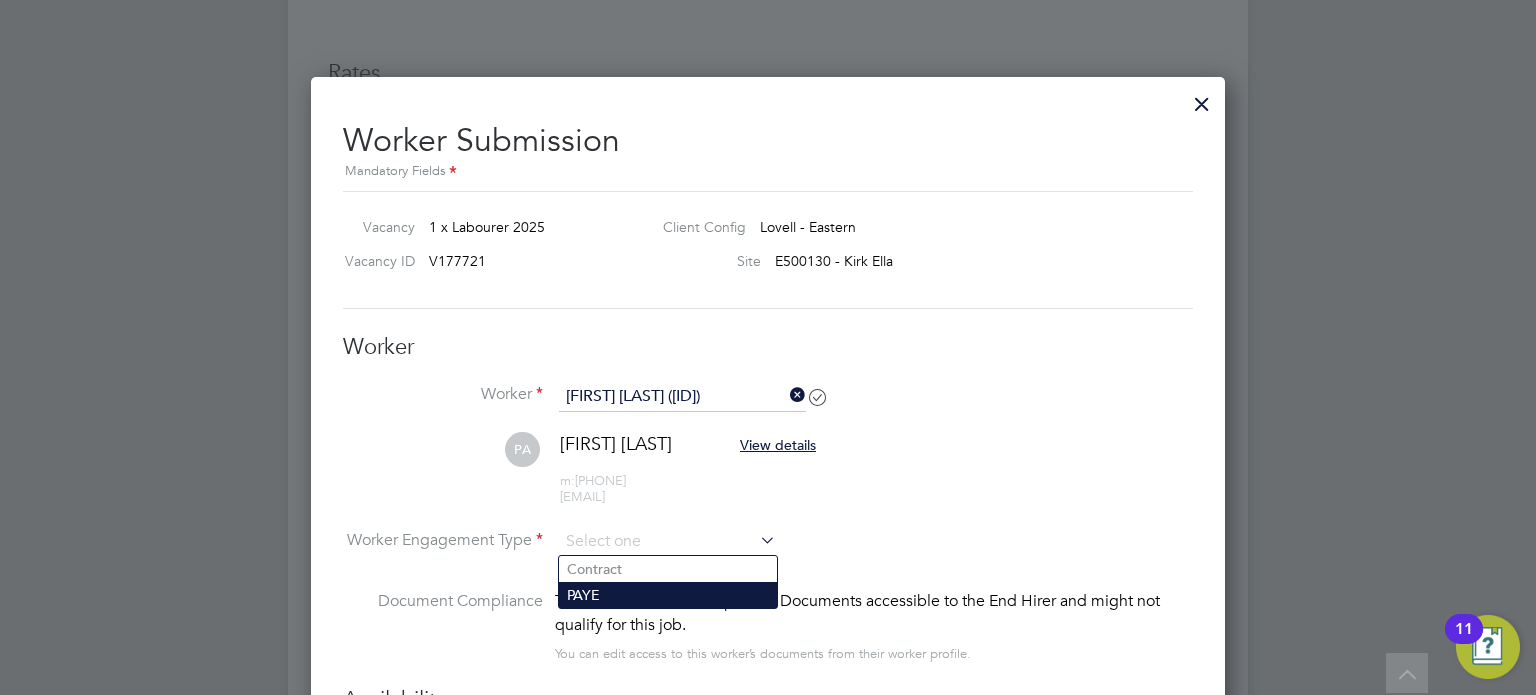 click on "PAYE" 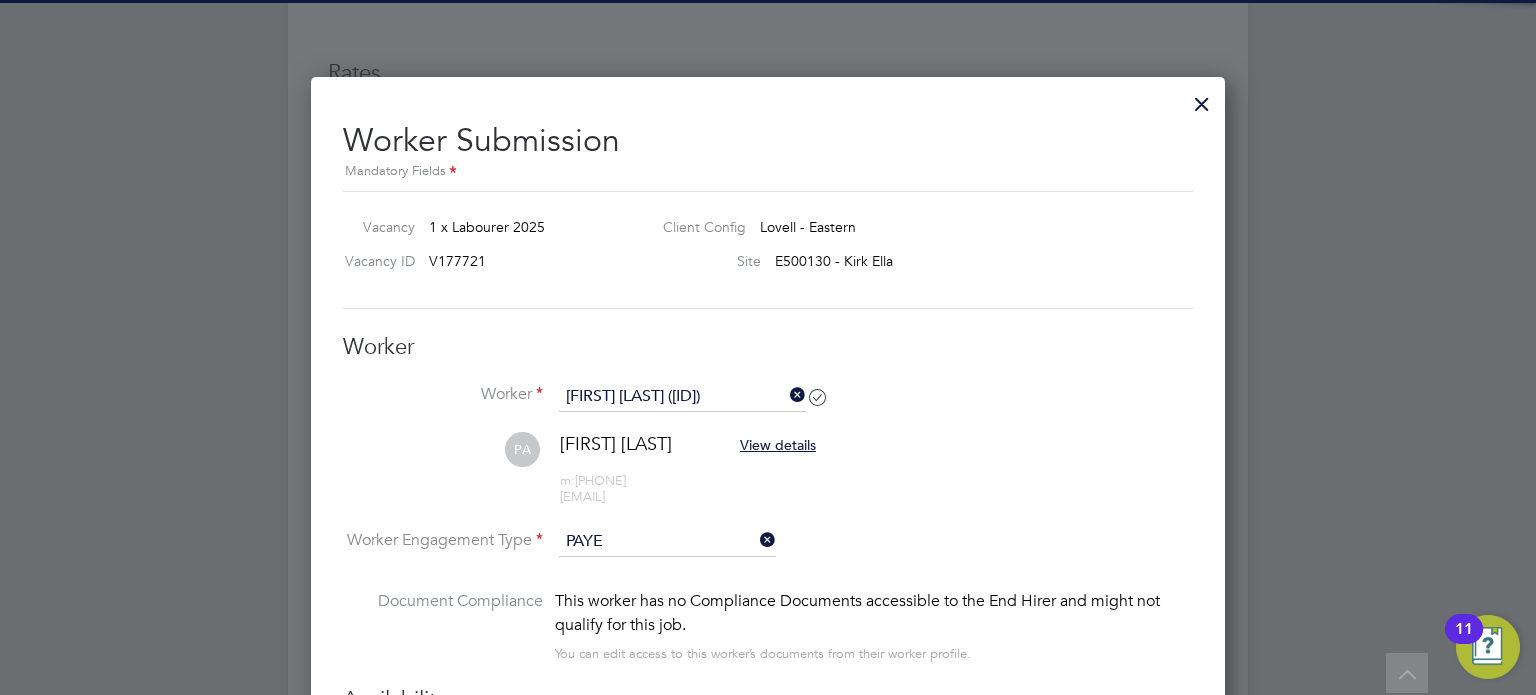 click on "PA Peniel Aikins   View details m:  07932 304414   penieljerry07@gmail.com" at bounding box center [768, 479] 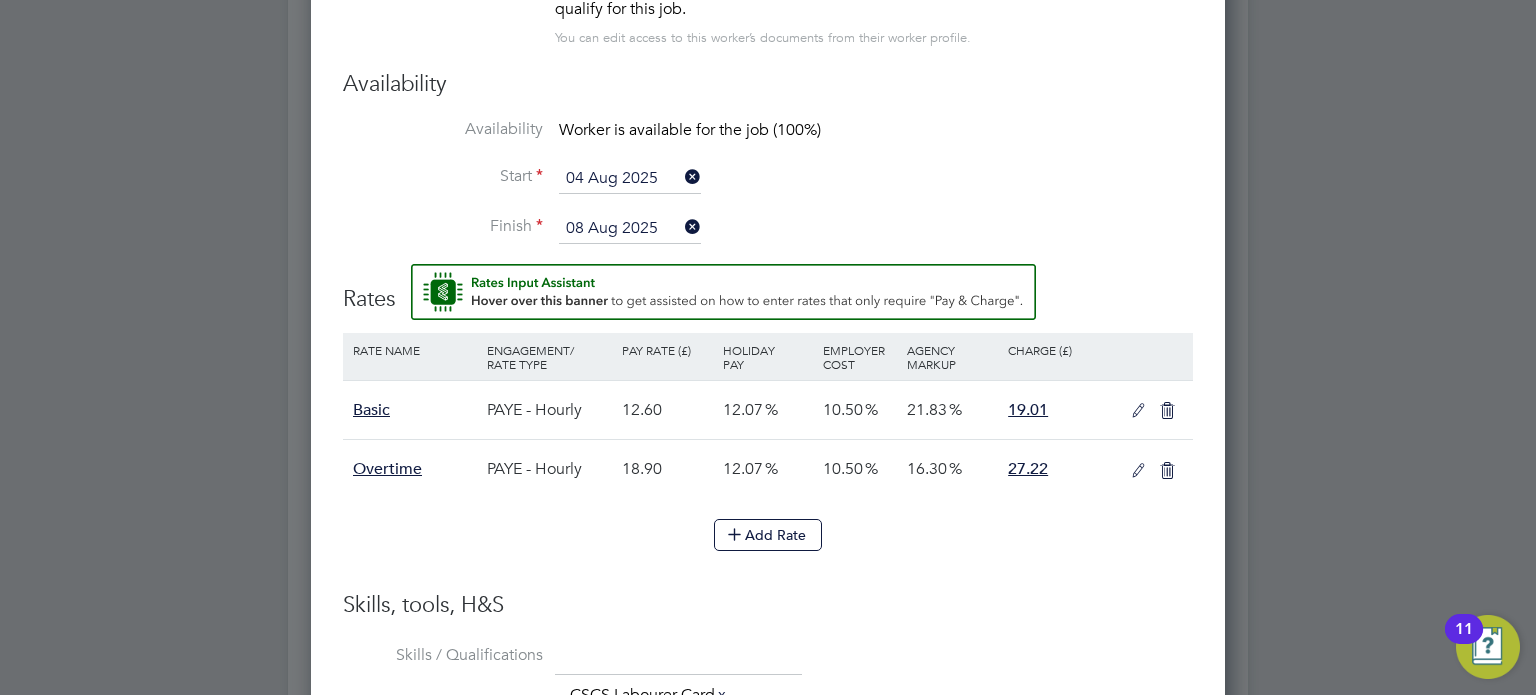 click at bounding box center [1138, 411] 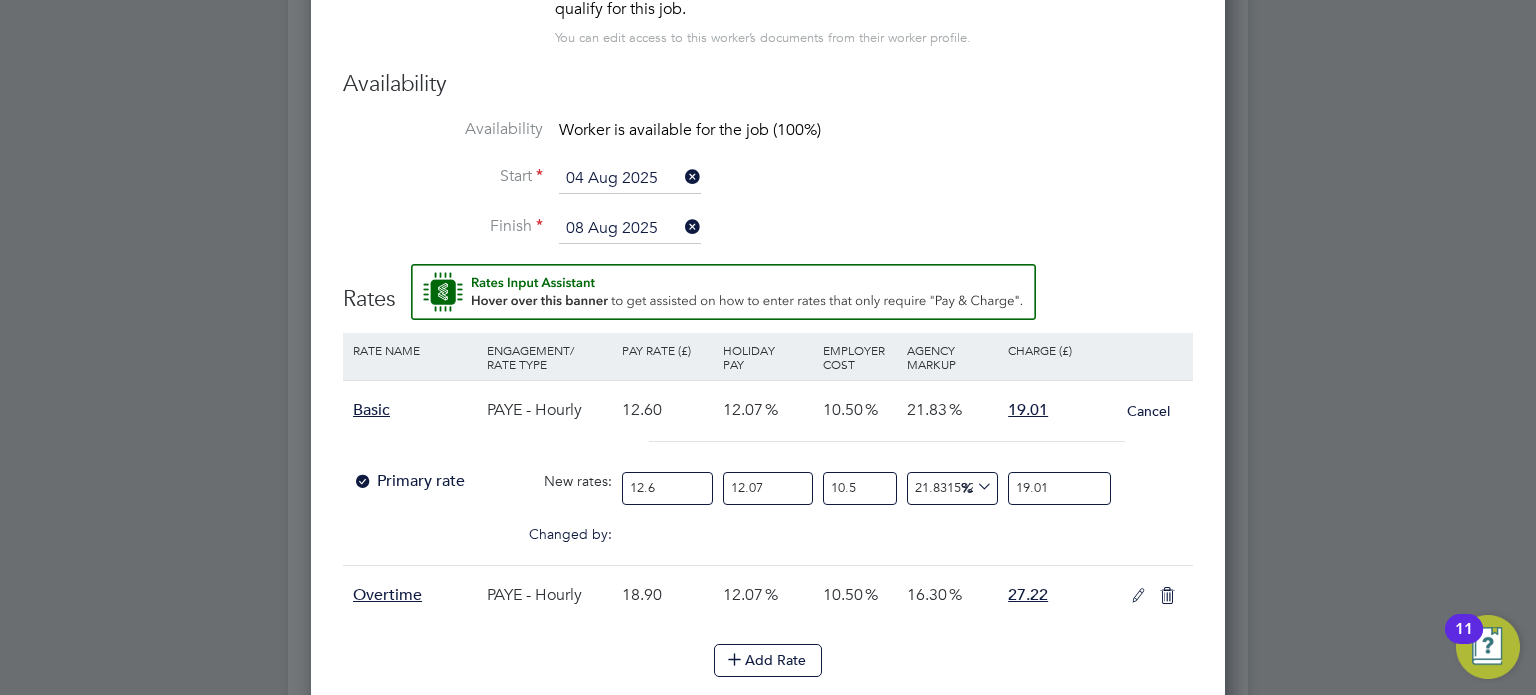 click on "12.6" at bounding box center [667, 488] 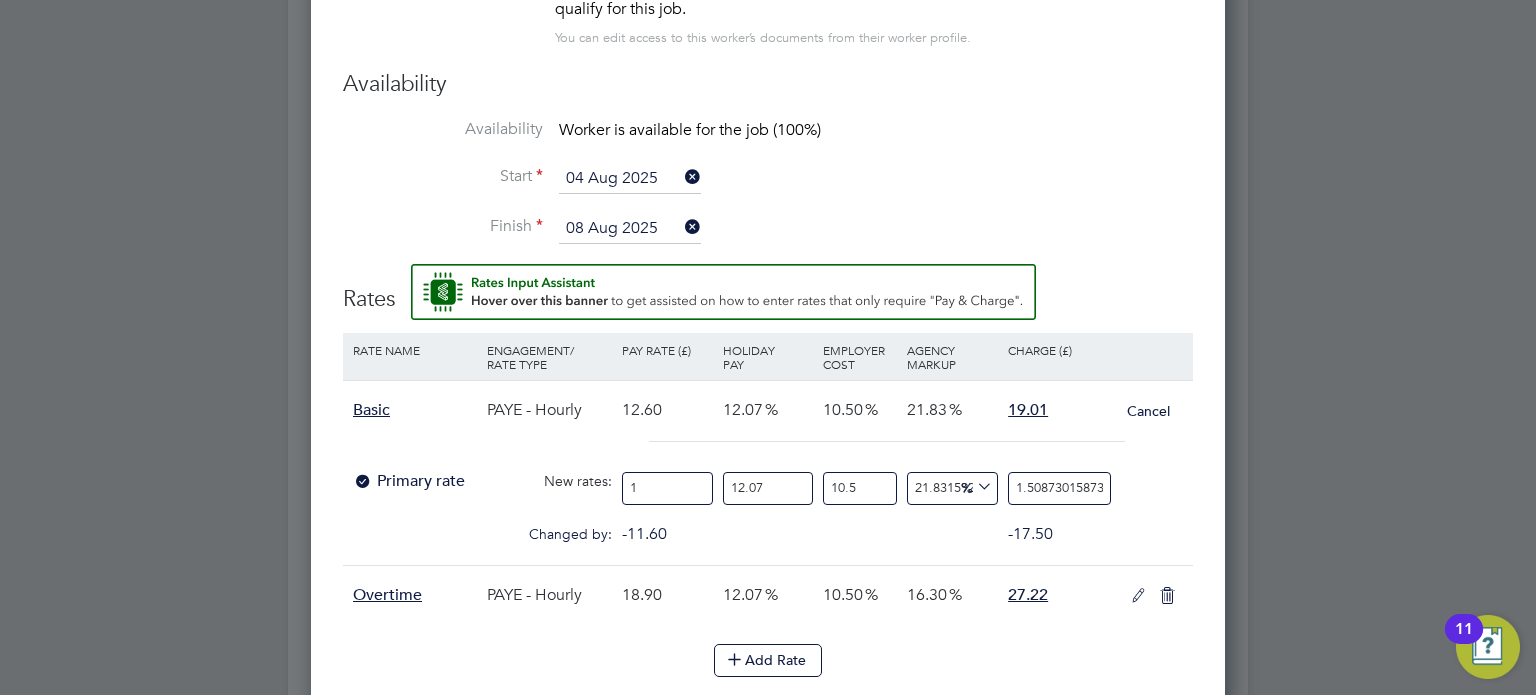 type on "14" 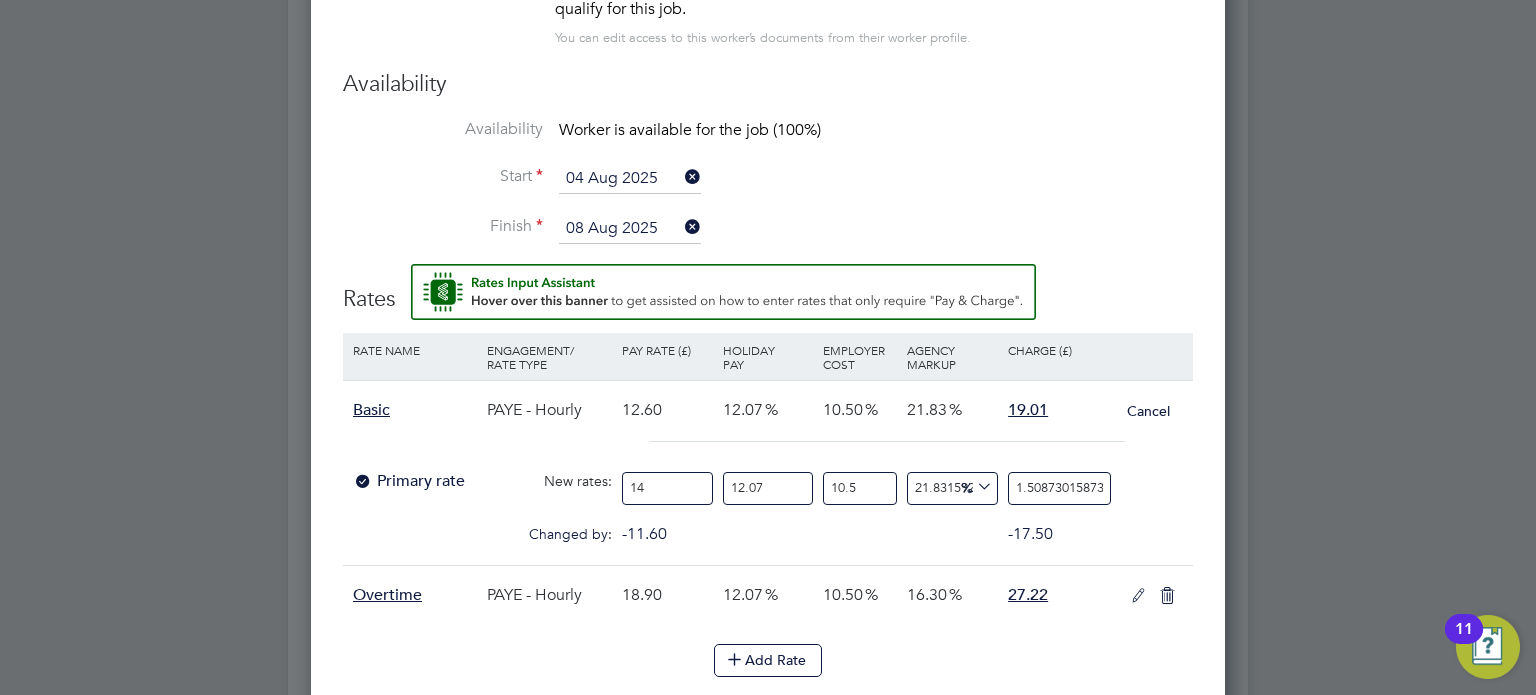type on "21.122222222222224" 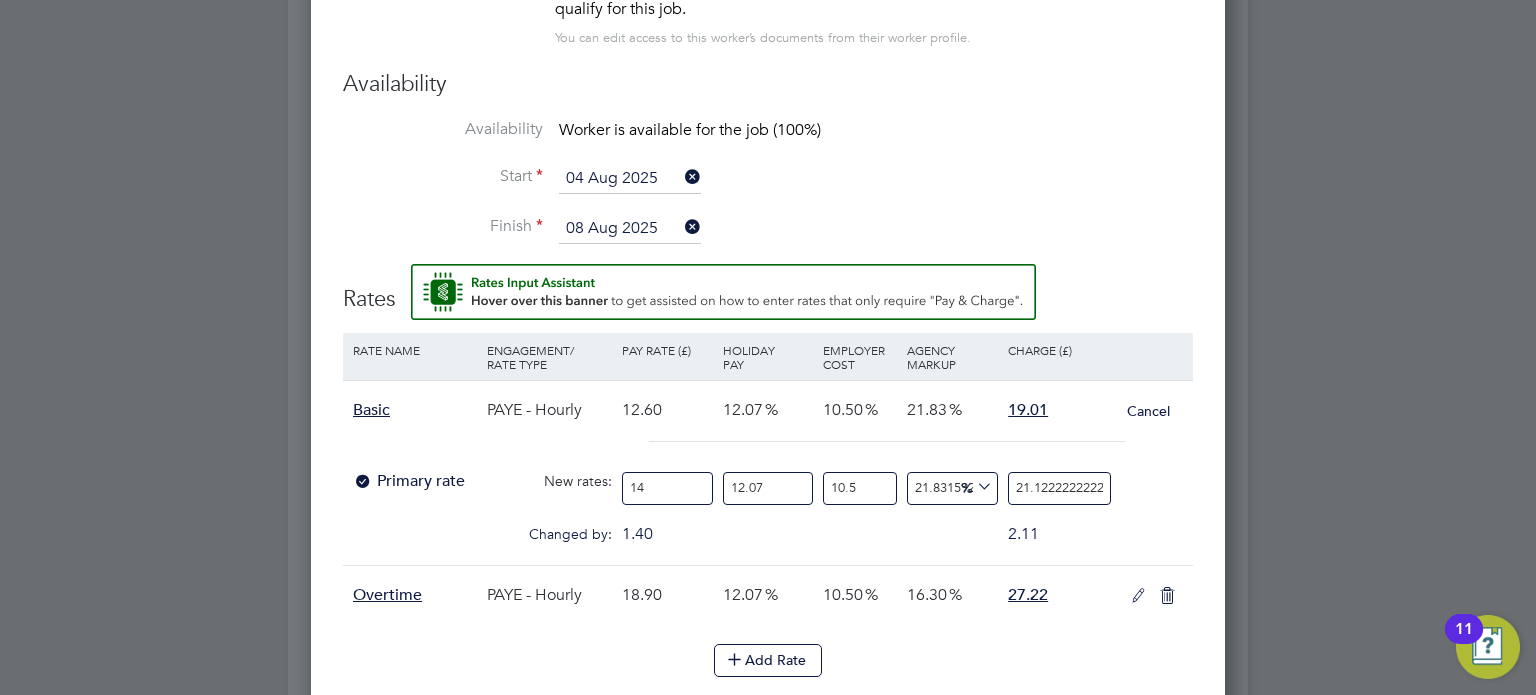 type on "14.1" 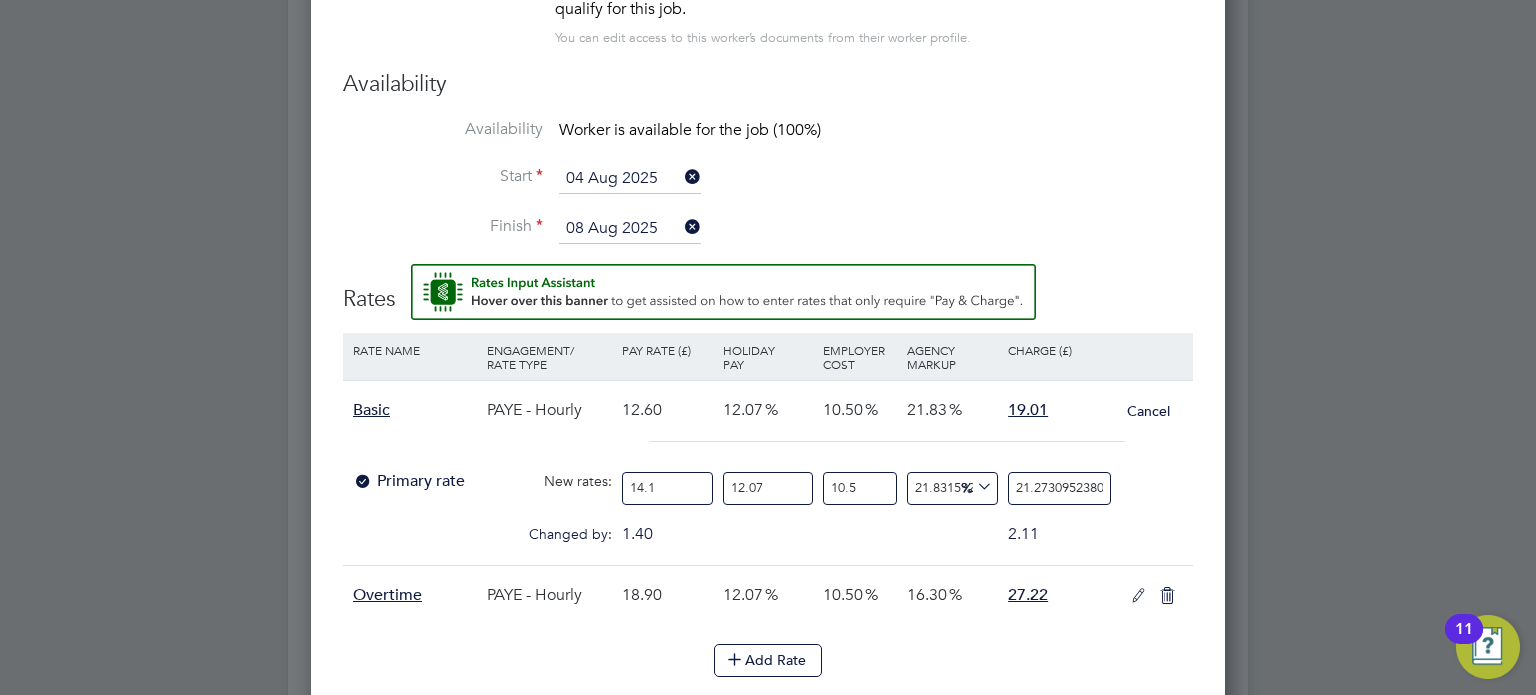 type on "14.12" 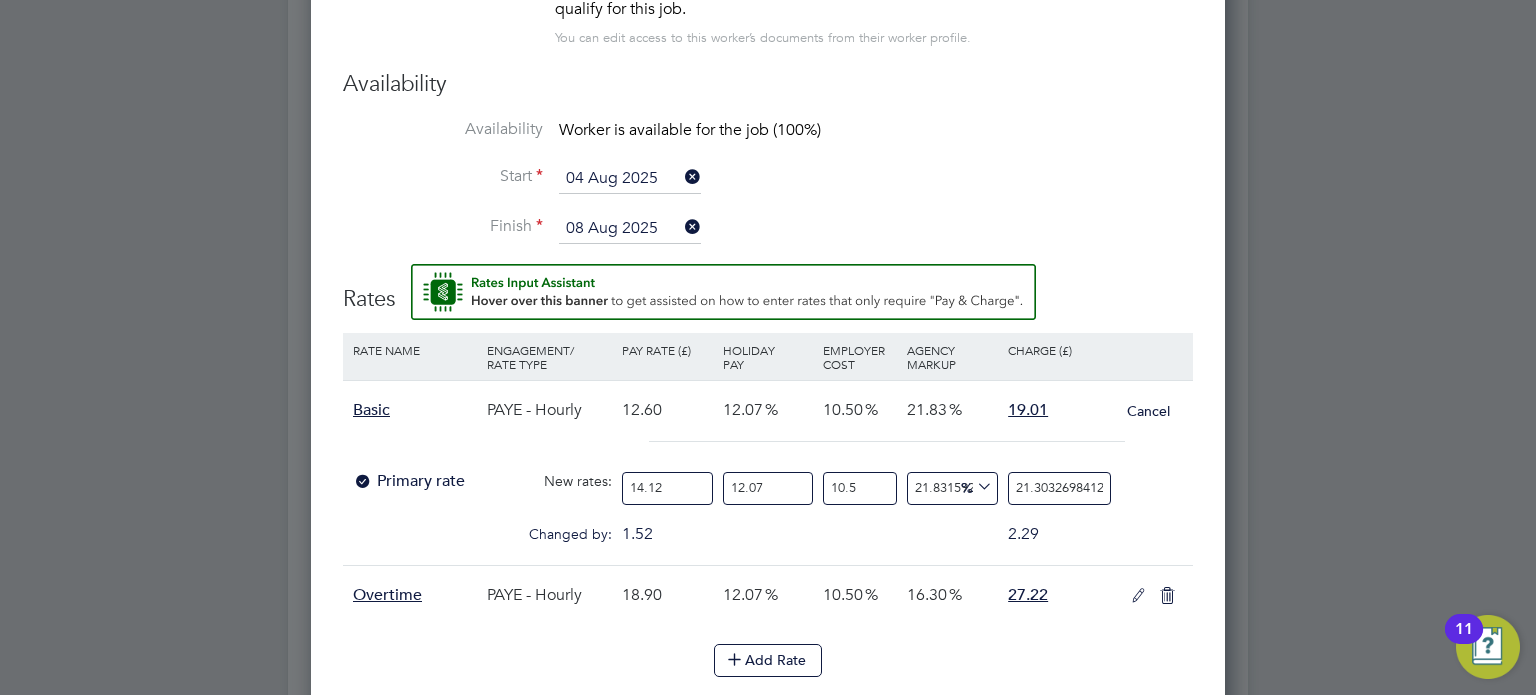type on "14.12" 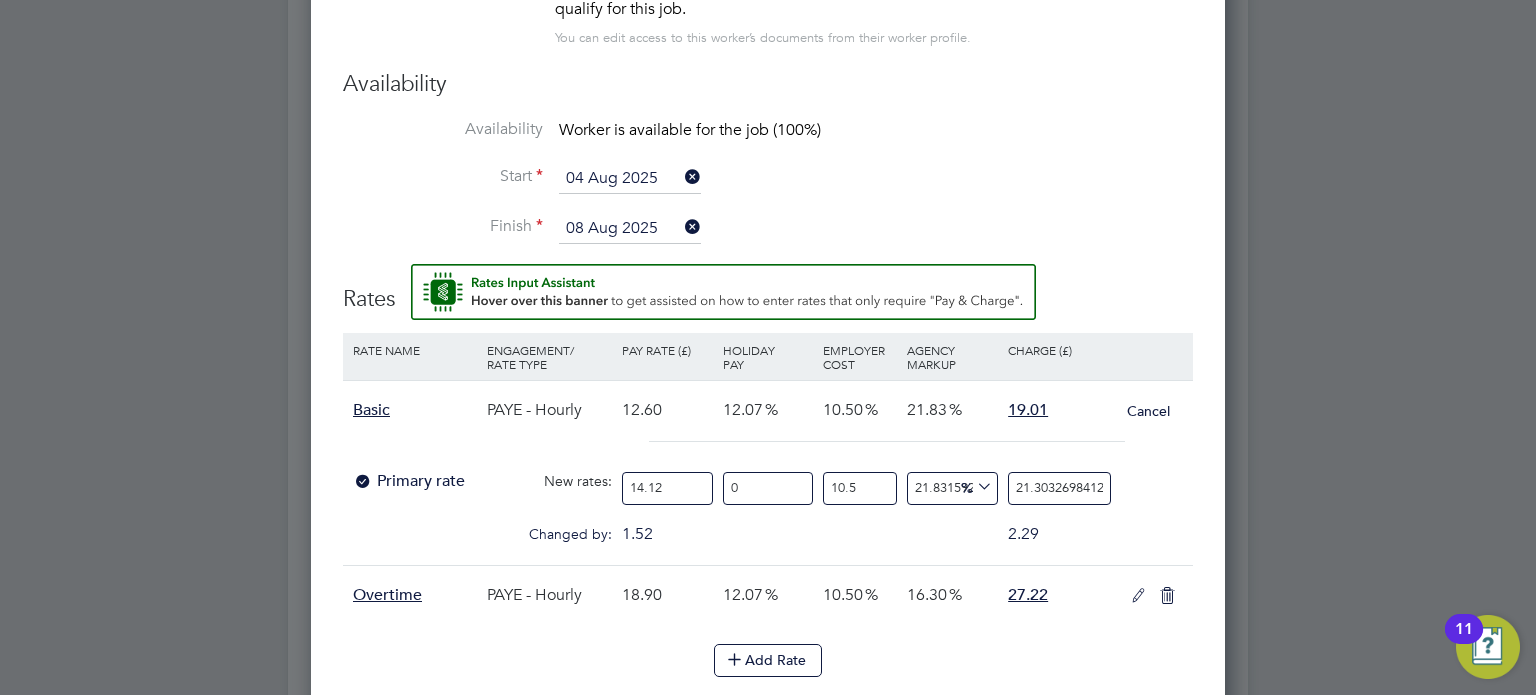 type on "0" 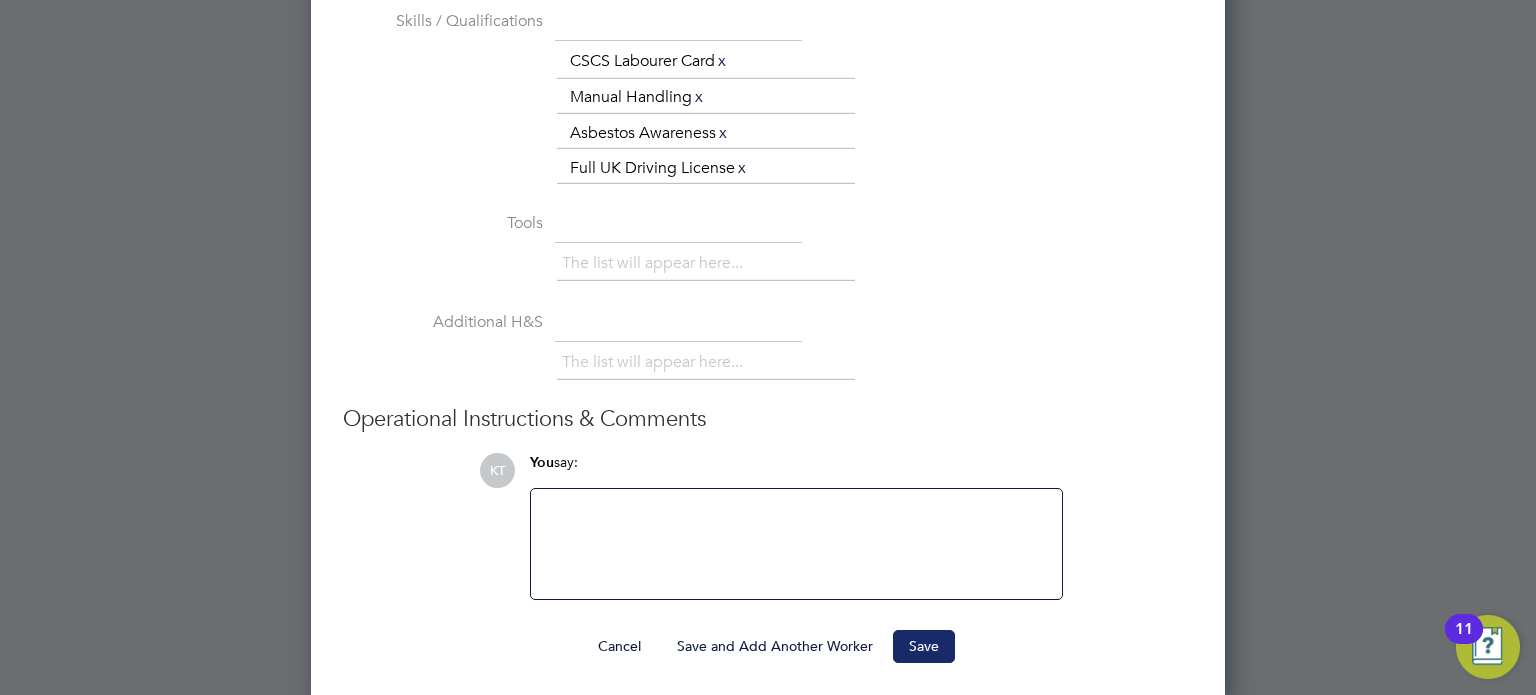 click on "Save" at bounding box center (924, 646) 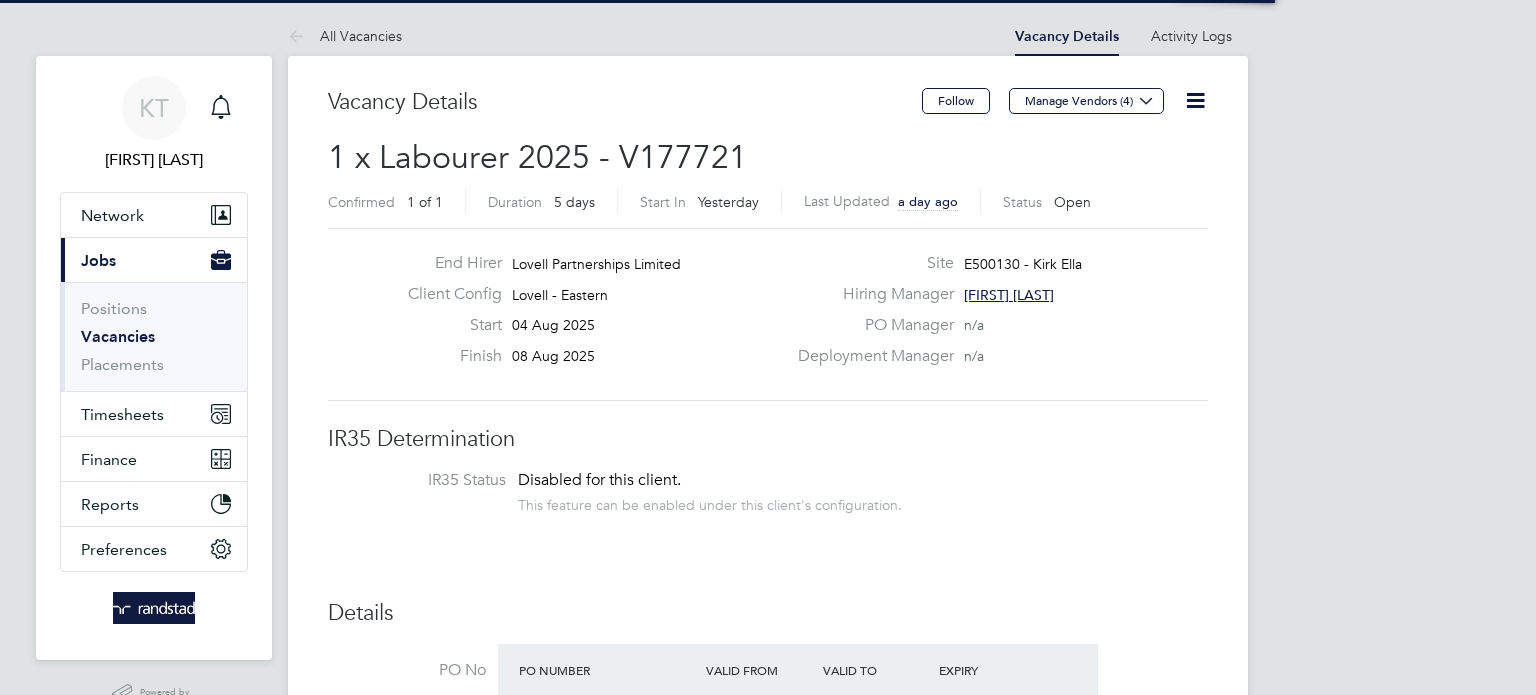 scroll, scrollTop: 0, scrollLeft: 0, axis: both 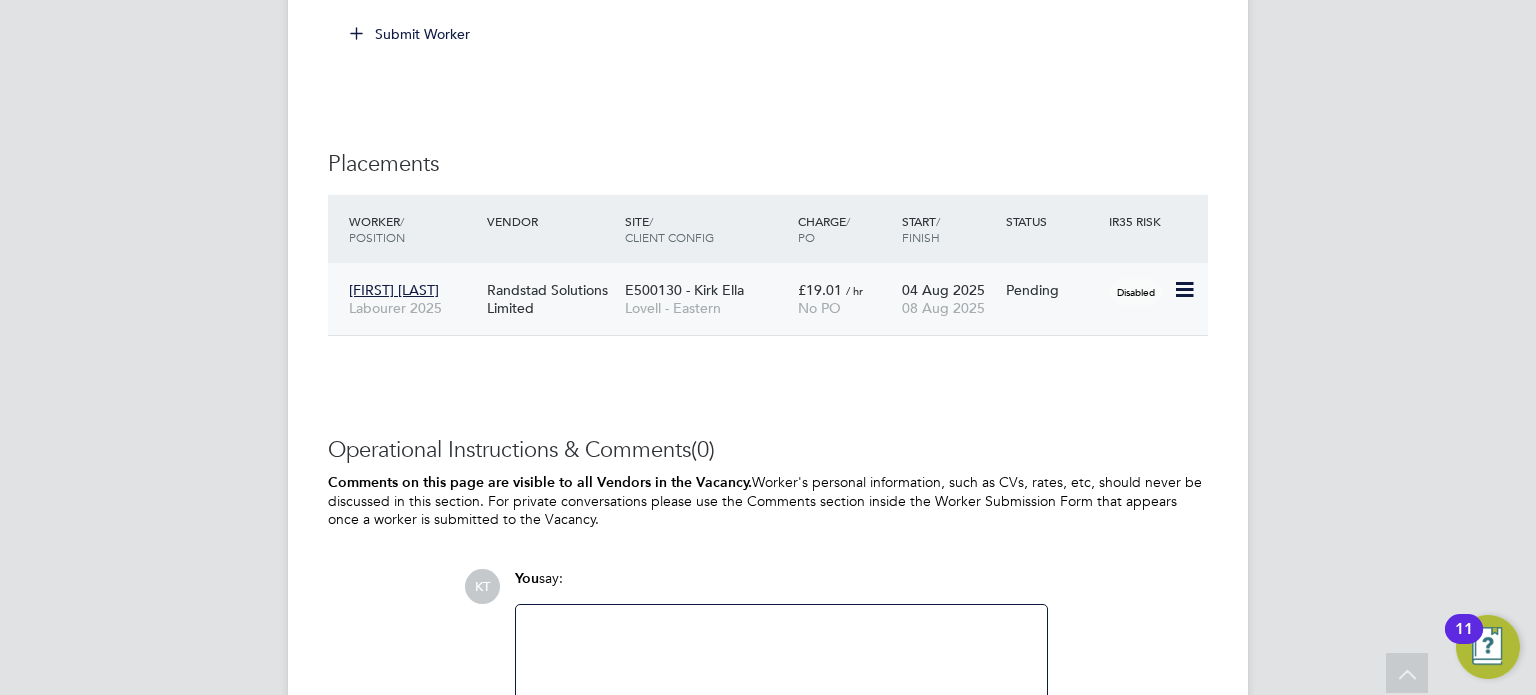 click 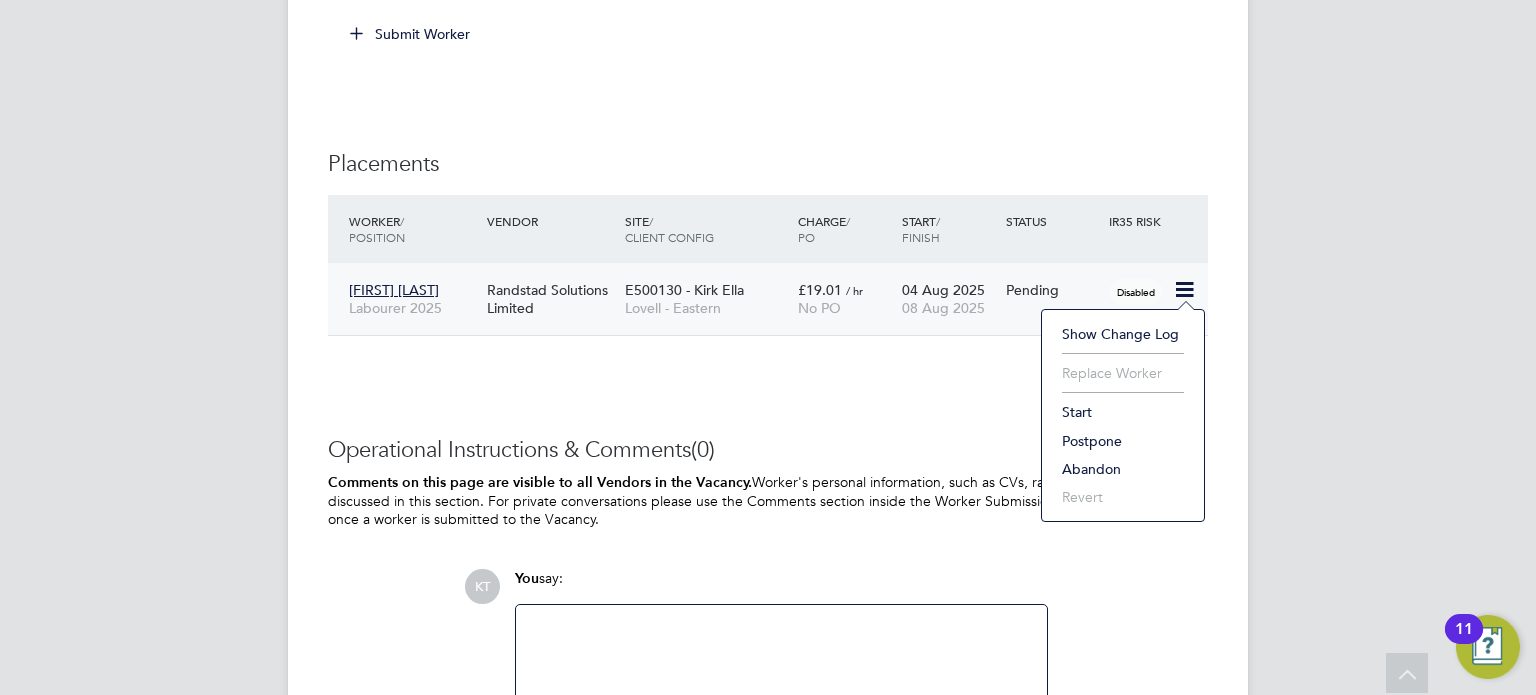 click on "Start" 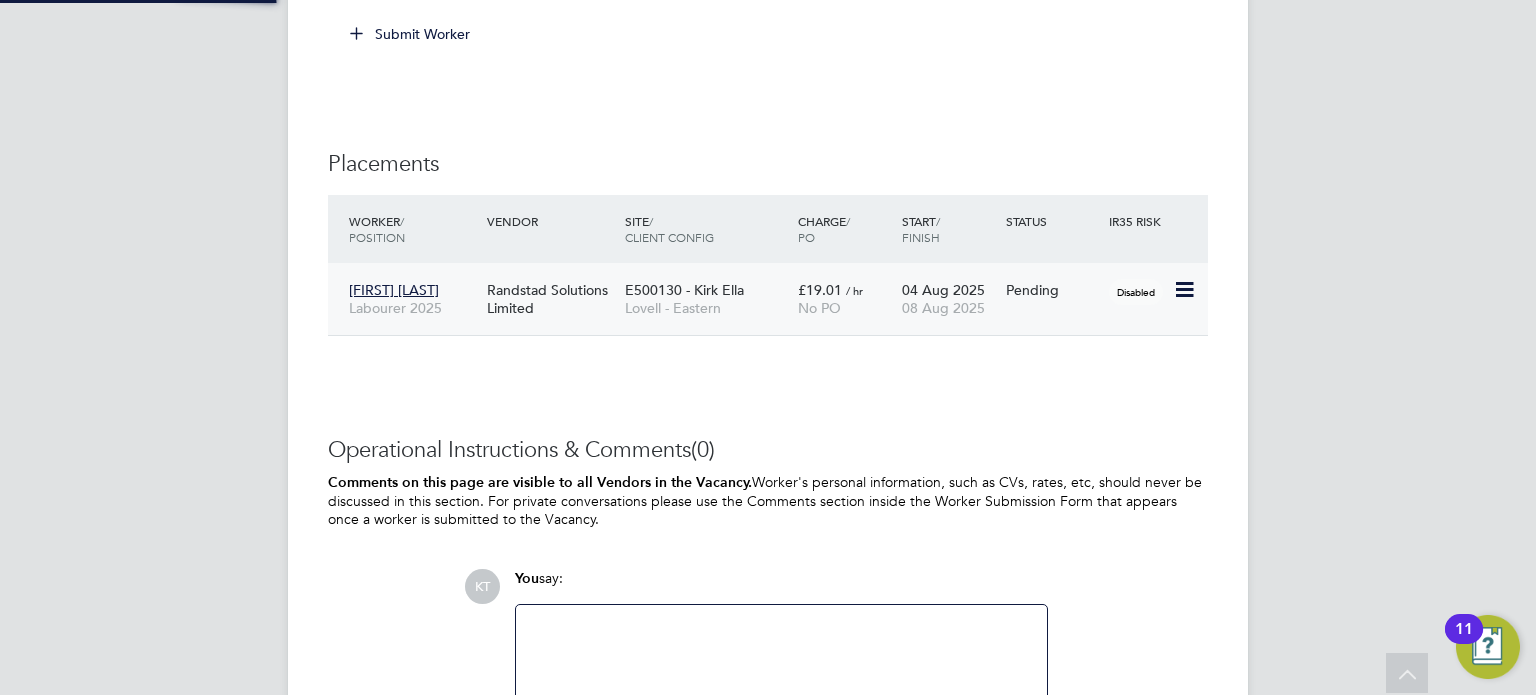 type on "[FIRST] [LAST]" 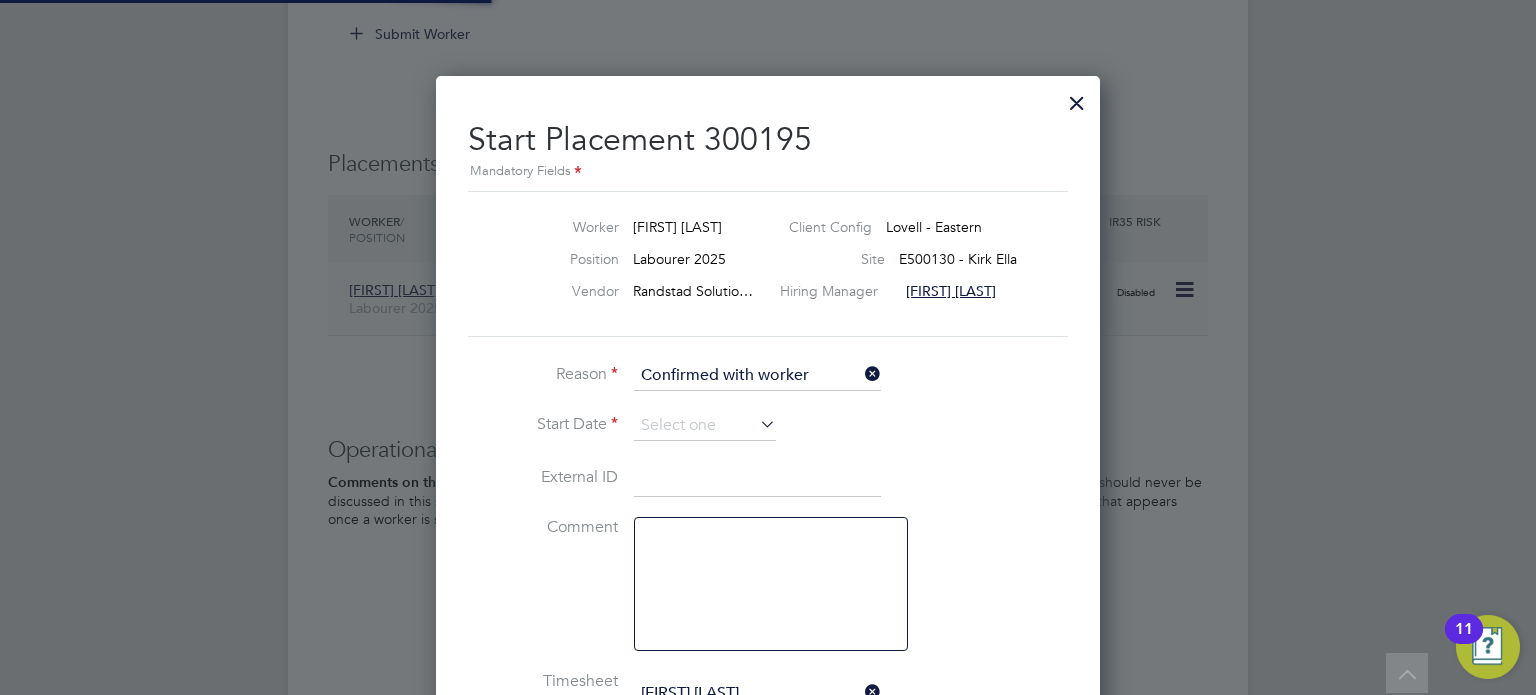 scroll, scrollTop: 11, scrollLeft: 9, axis: both 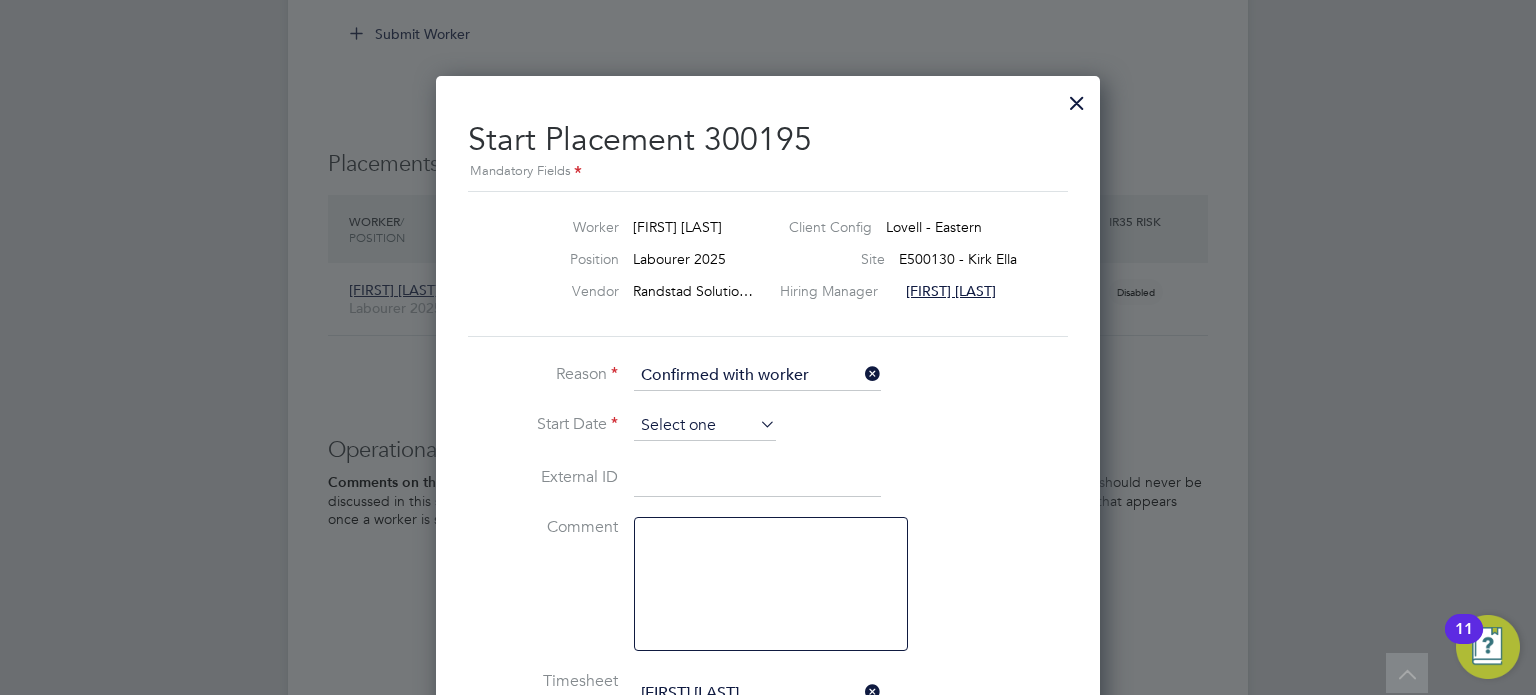 click 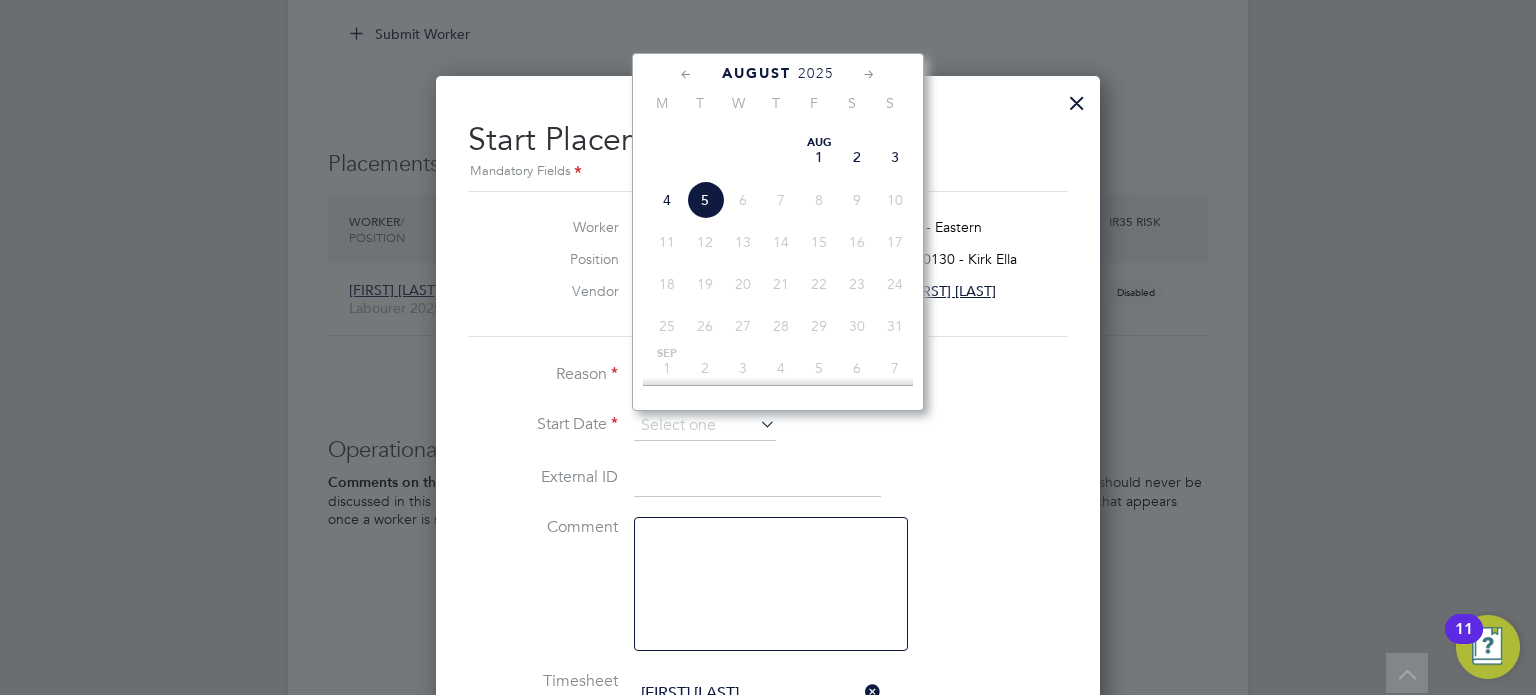click on "4" 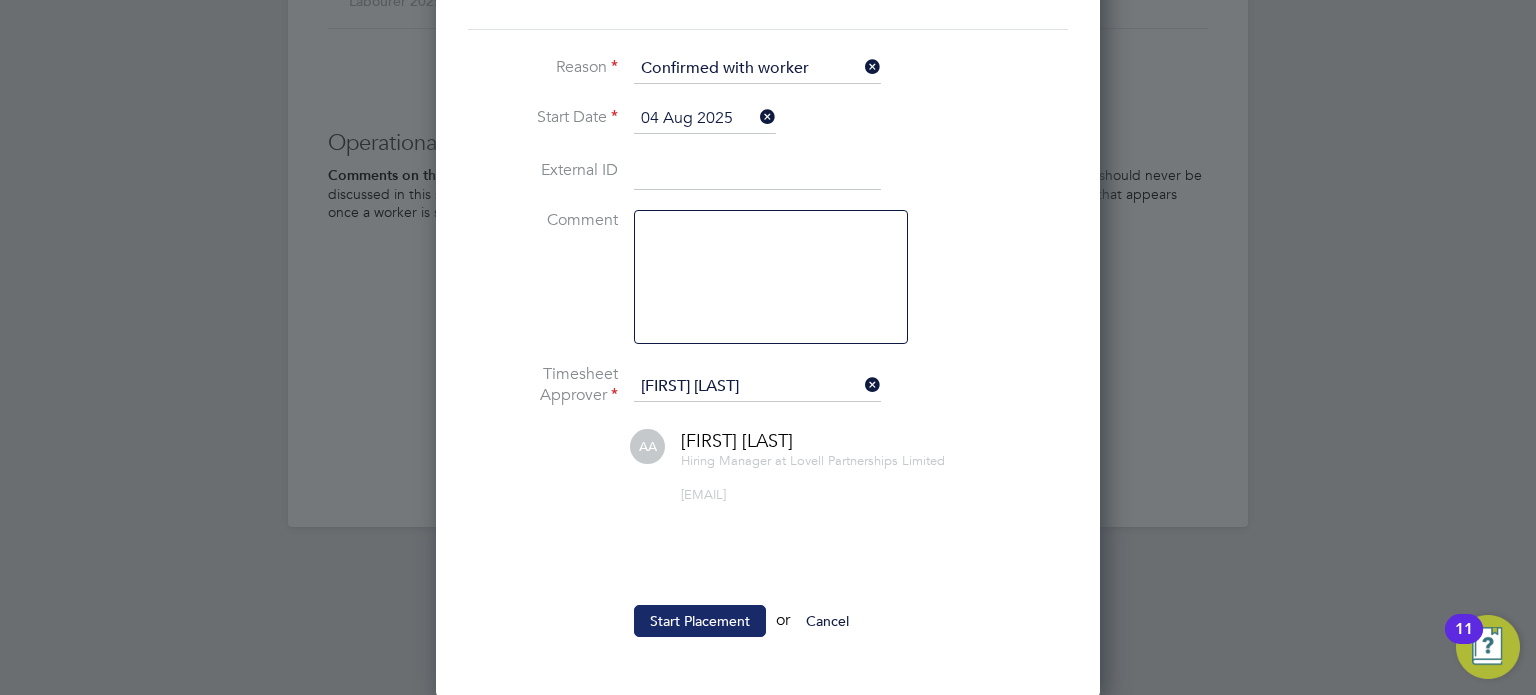 click on "Start Placement" 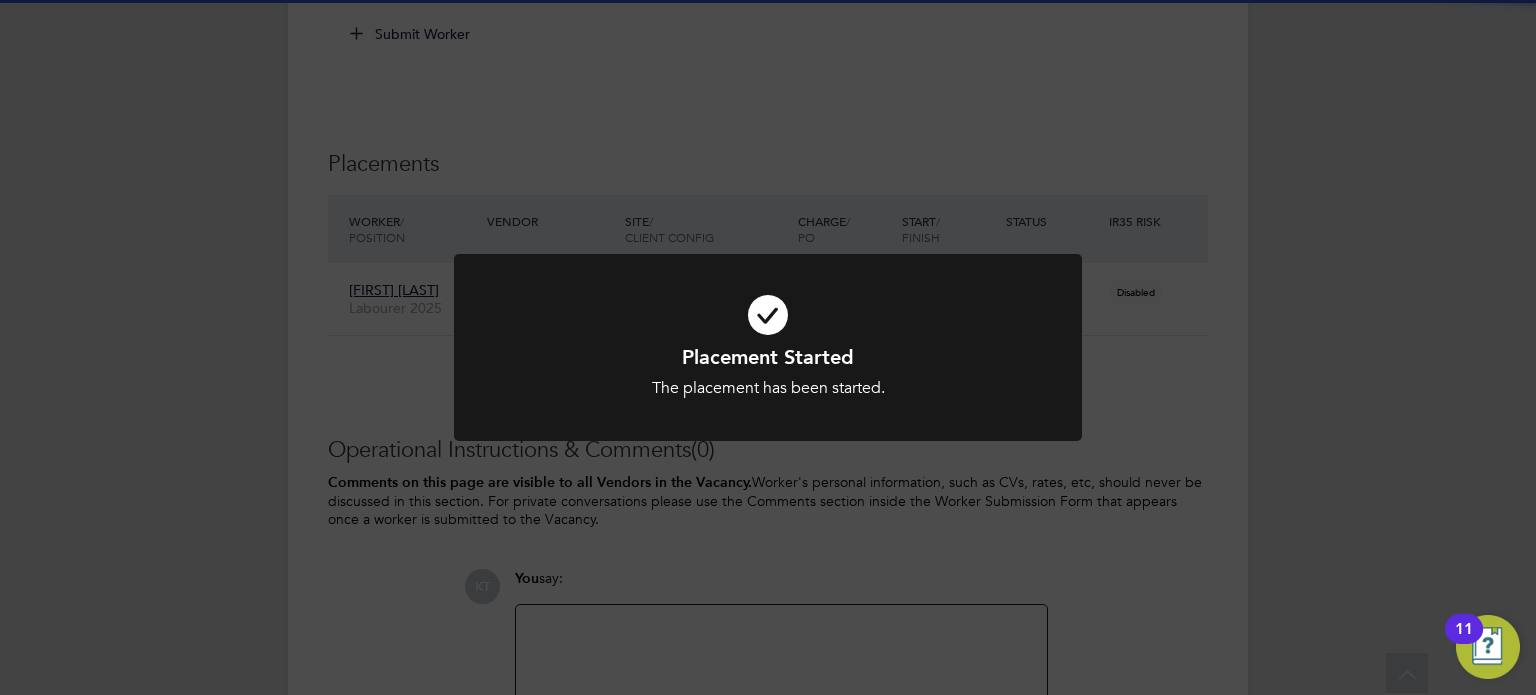 click on "The placement has been started." at bounding box center (768, 388) 